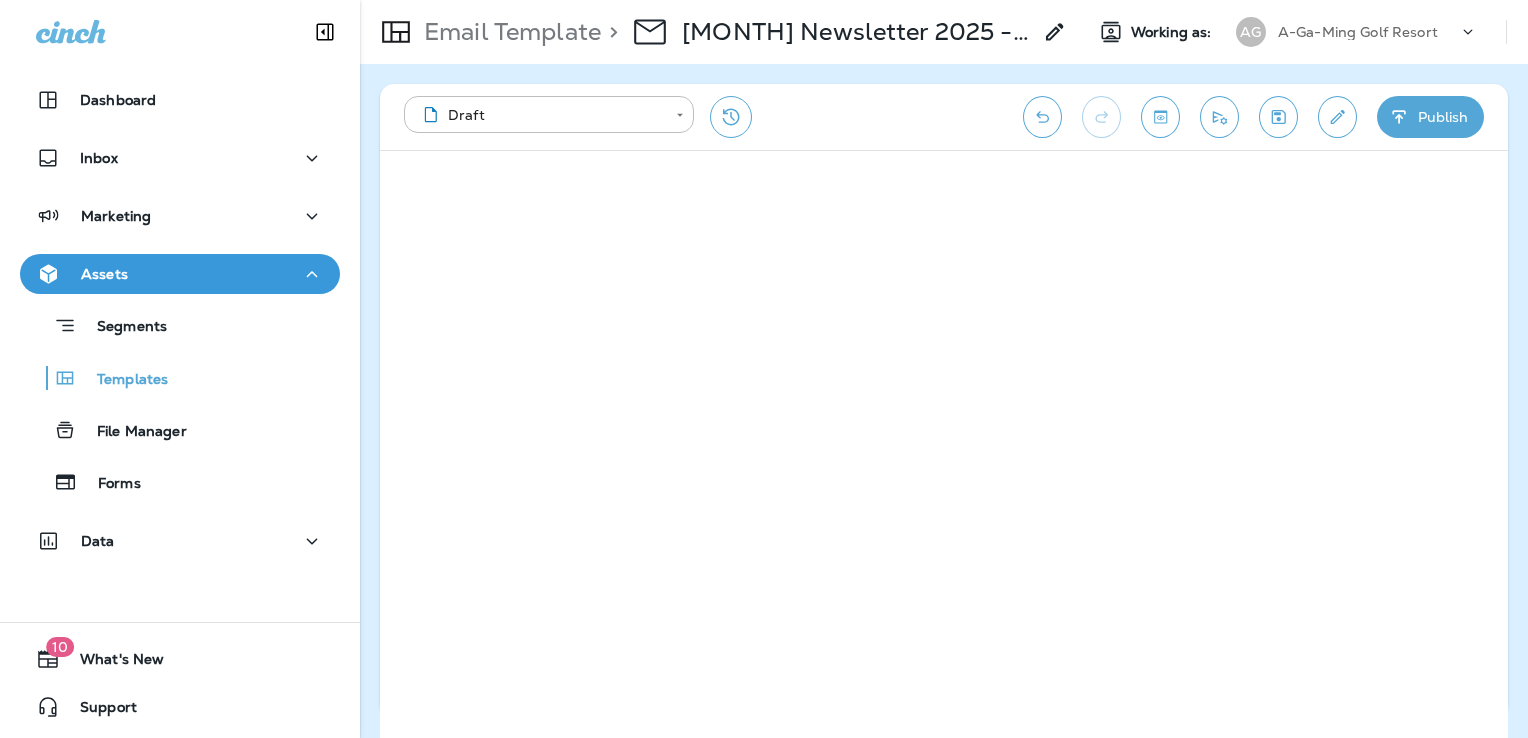 scroll, scrollTop: 0, scrollLeft: 0, axis: both 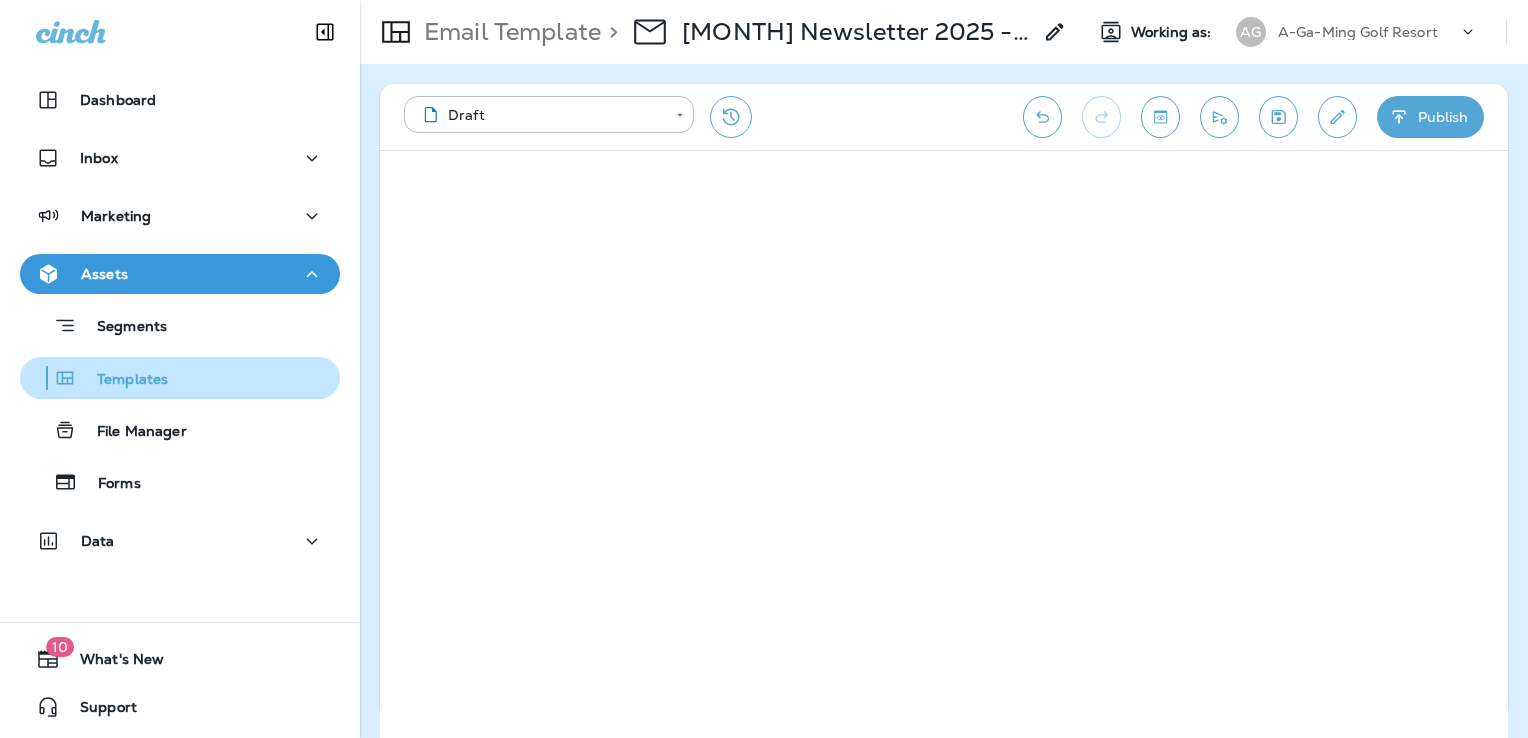 click on "Templates" at bounding box center [180, 325] 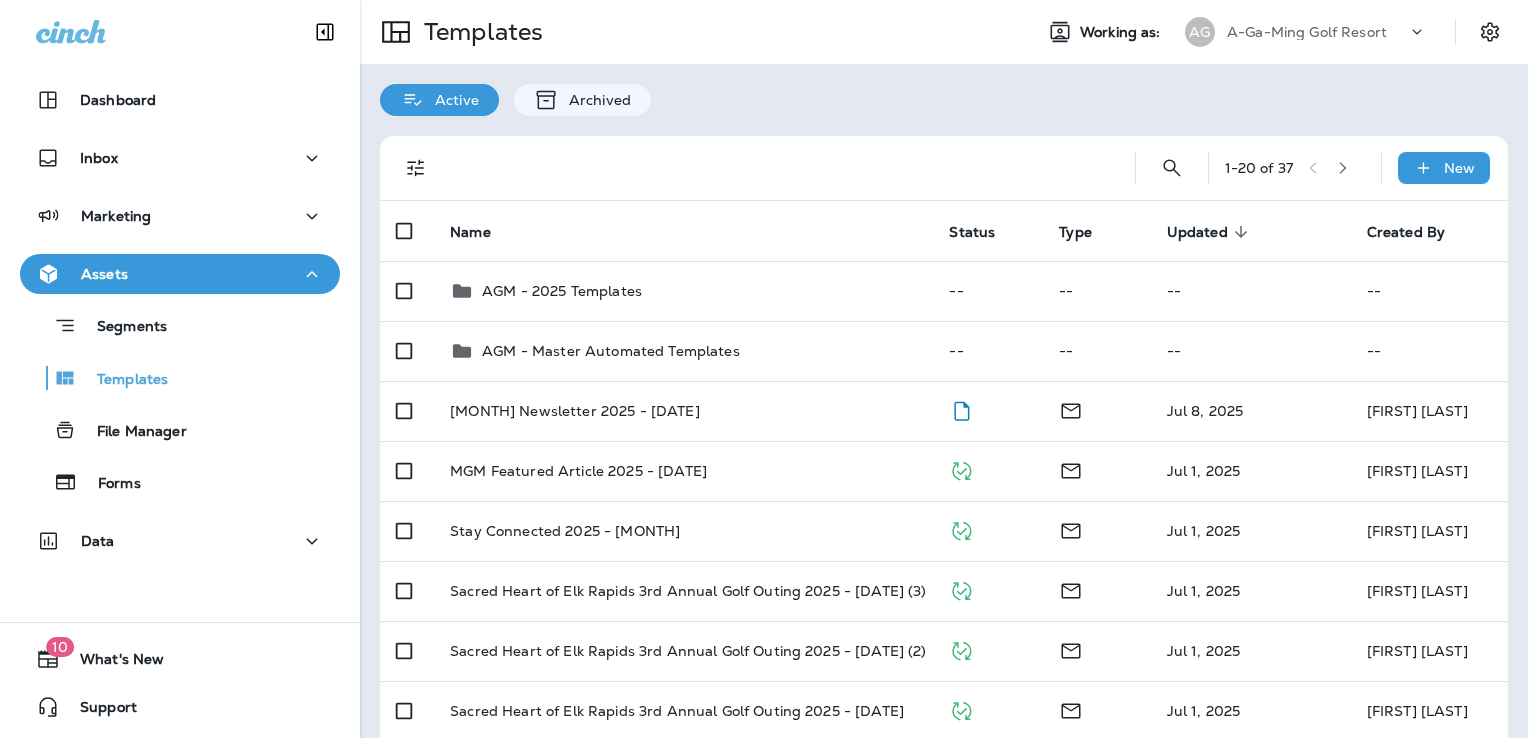click on "A-Ga-Ming Golf Resort" at bounding box center (1307, 32) 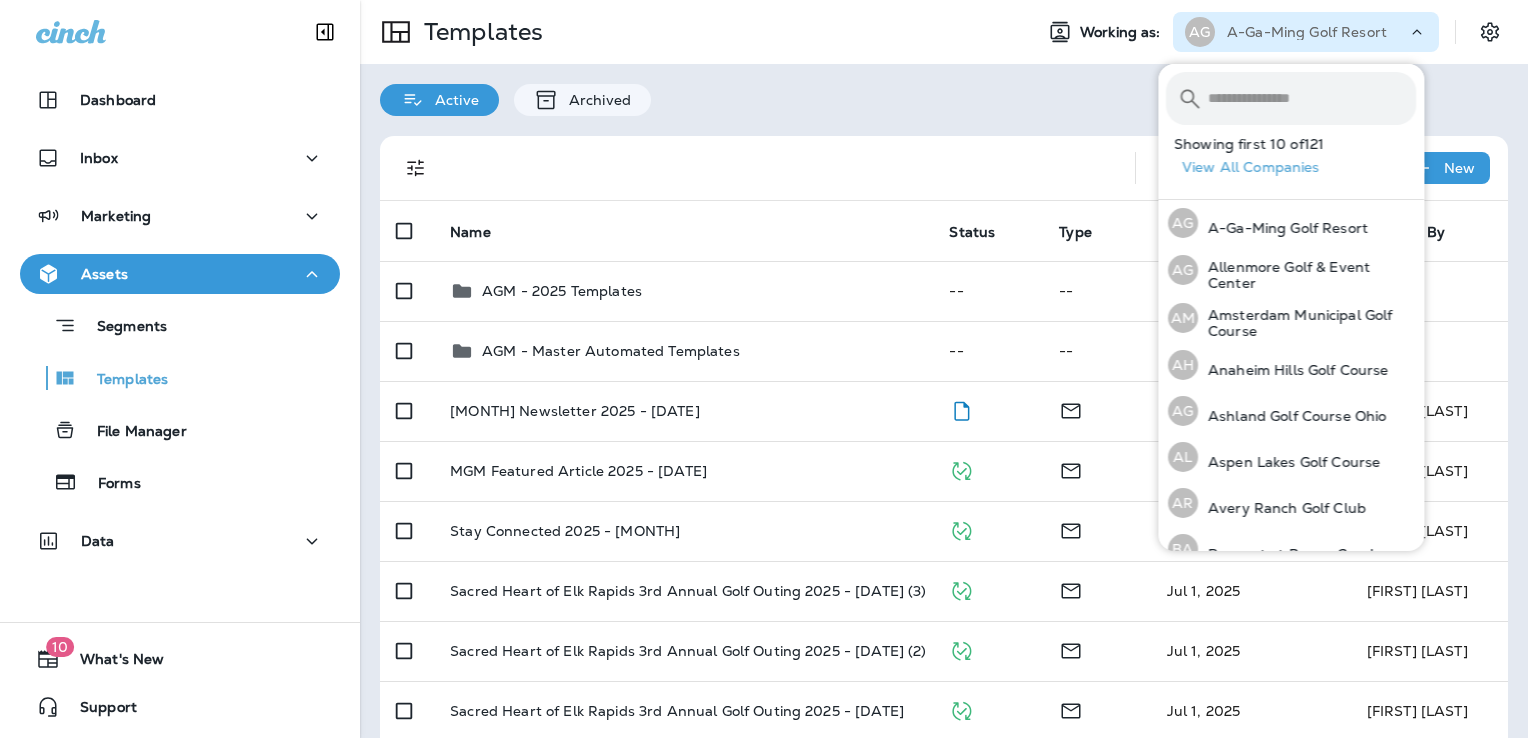 click at bounding box center [1312, 98] 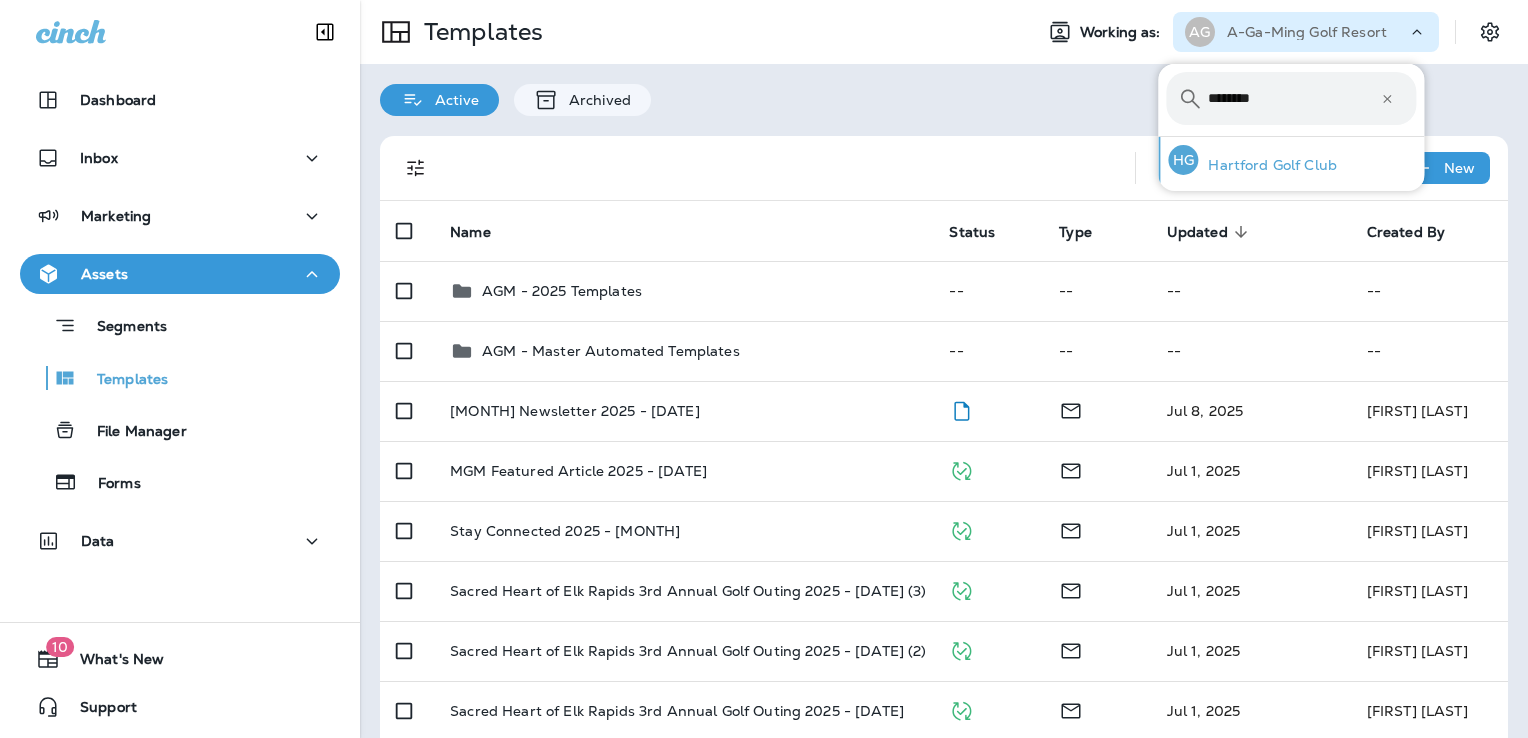 type on "********" 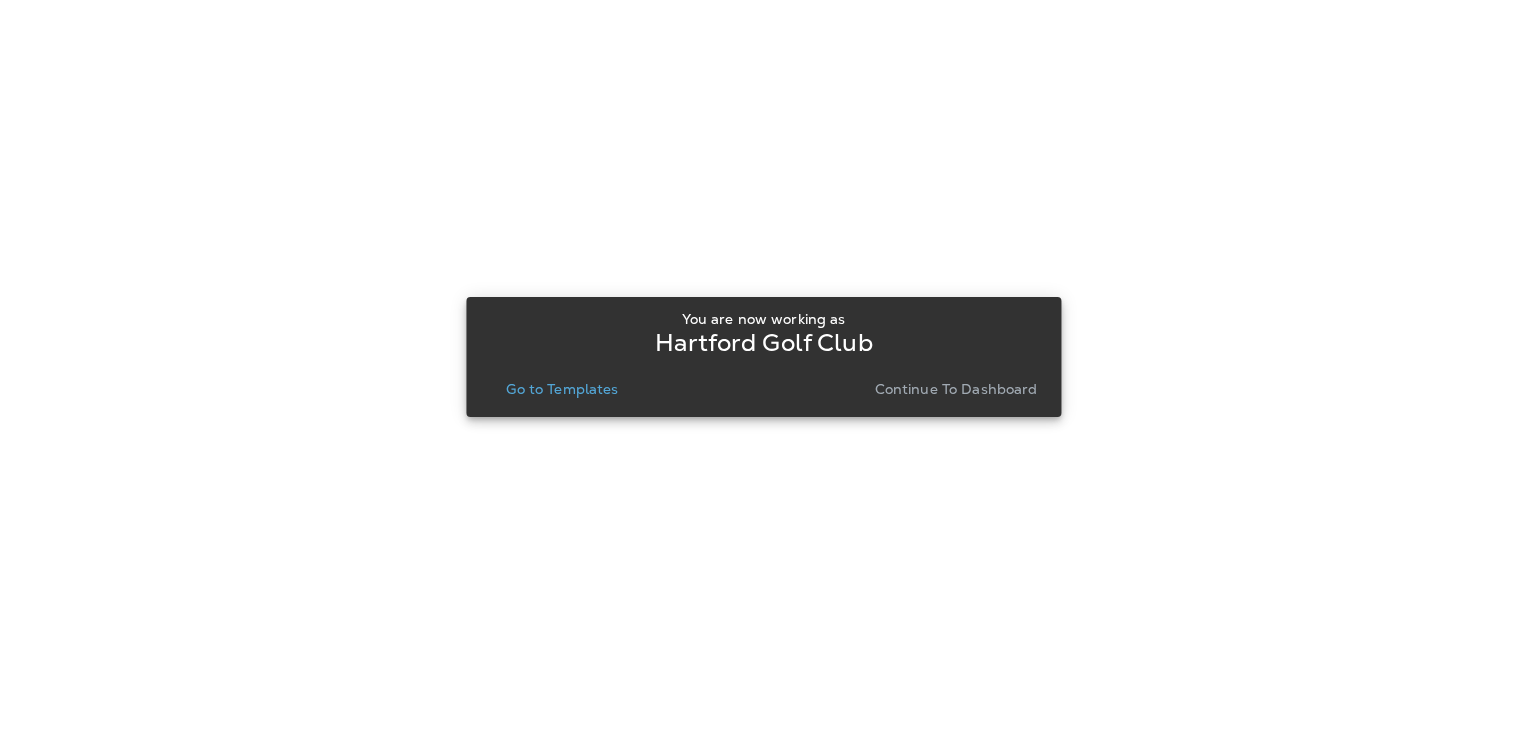 click on "Go to Templates" at bounding box center [562, 389] 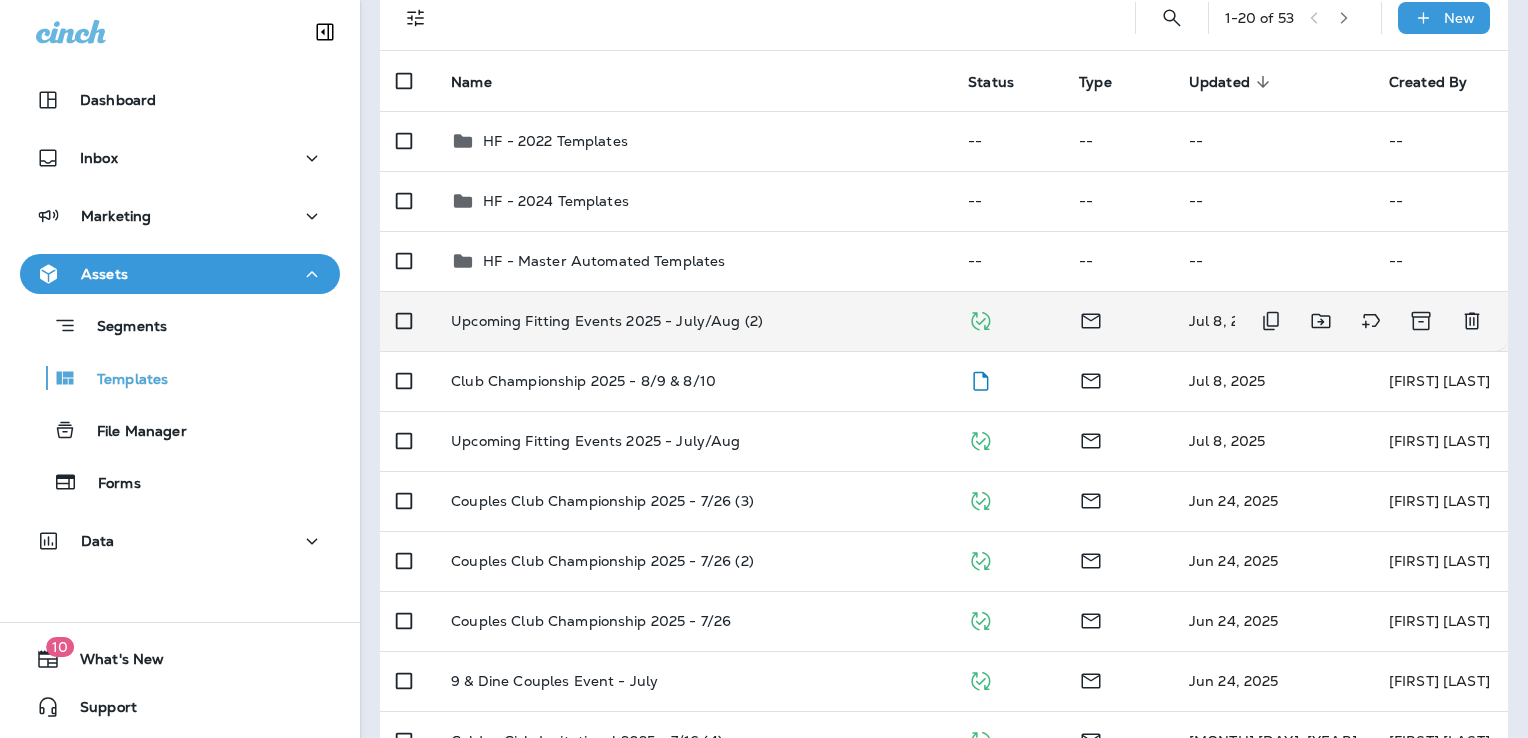 scroll, scrollTop: 200, scrollLeft: 0, axis: vertical 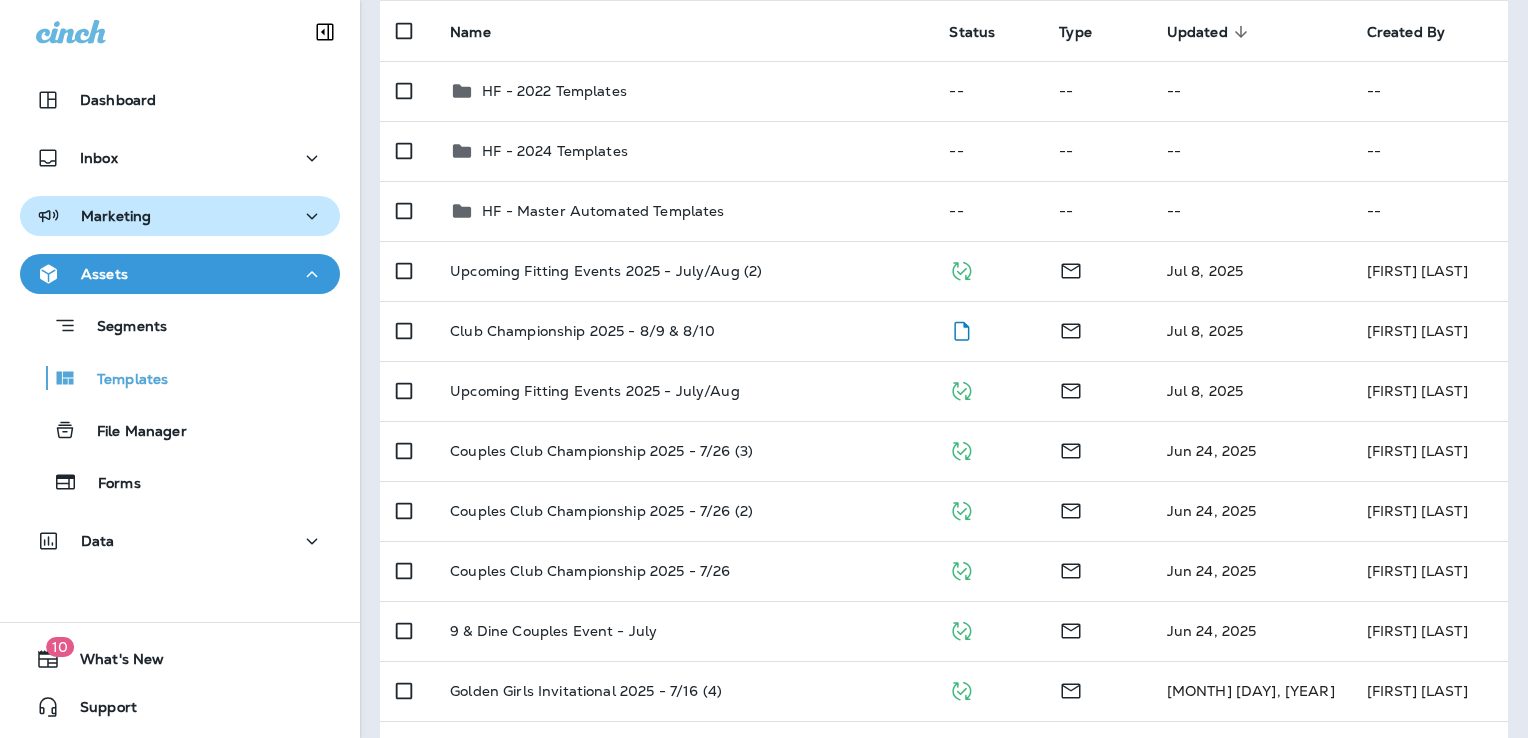 click on "Marketing" at bounding box center [180, 100] 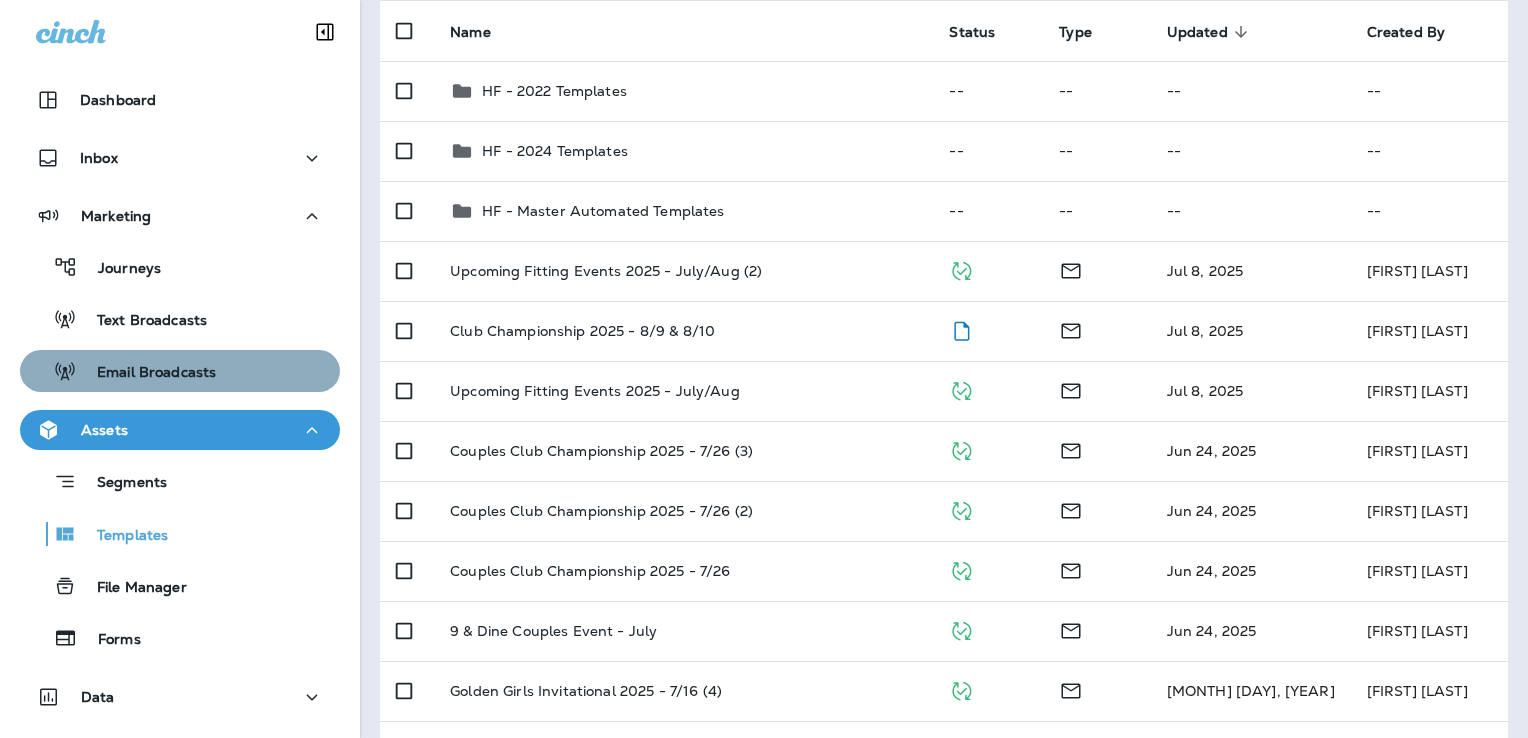 click on "Email Broadcasts" at bounding box center (119, 269) 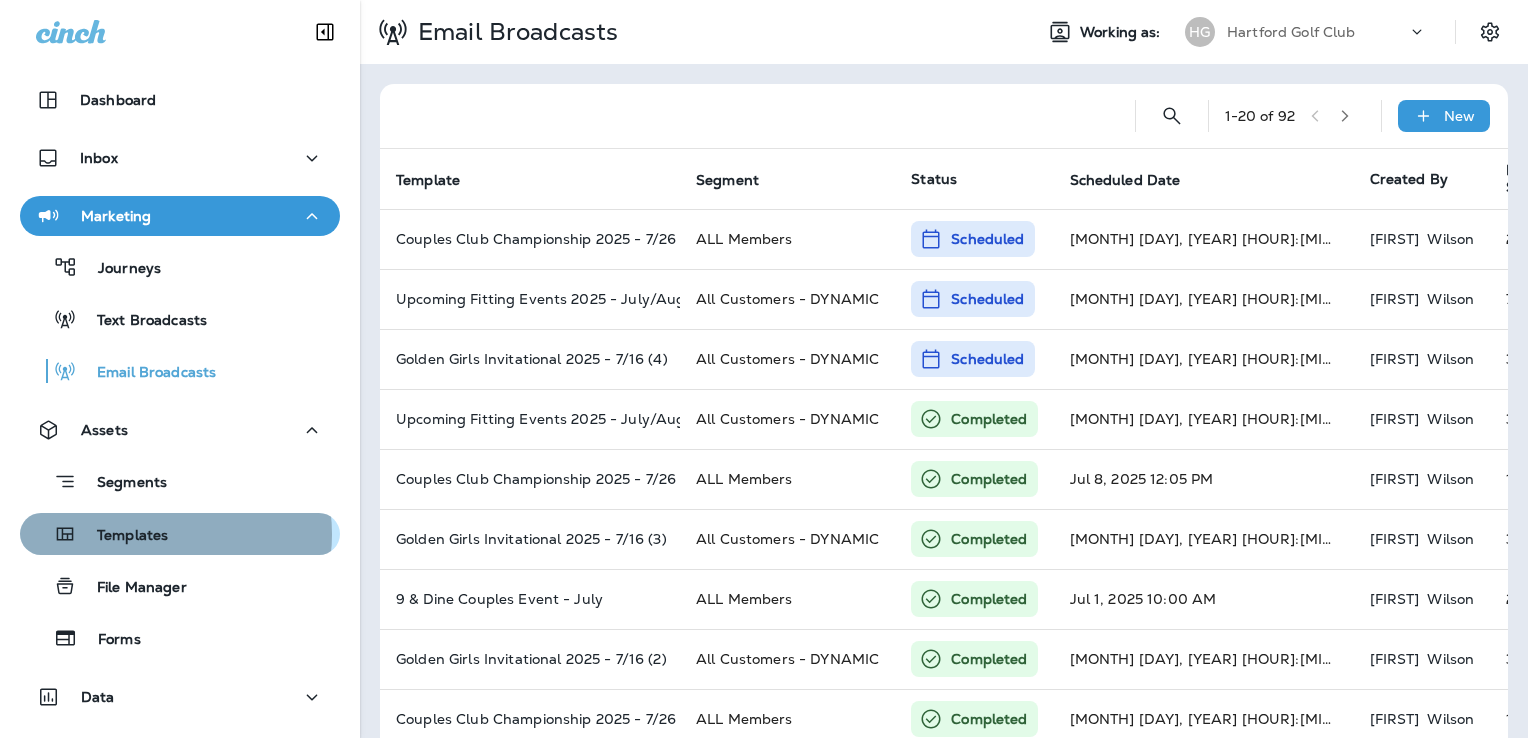click on "Templates" at bounding box center [119, 269] 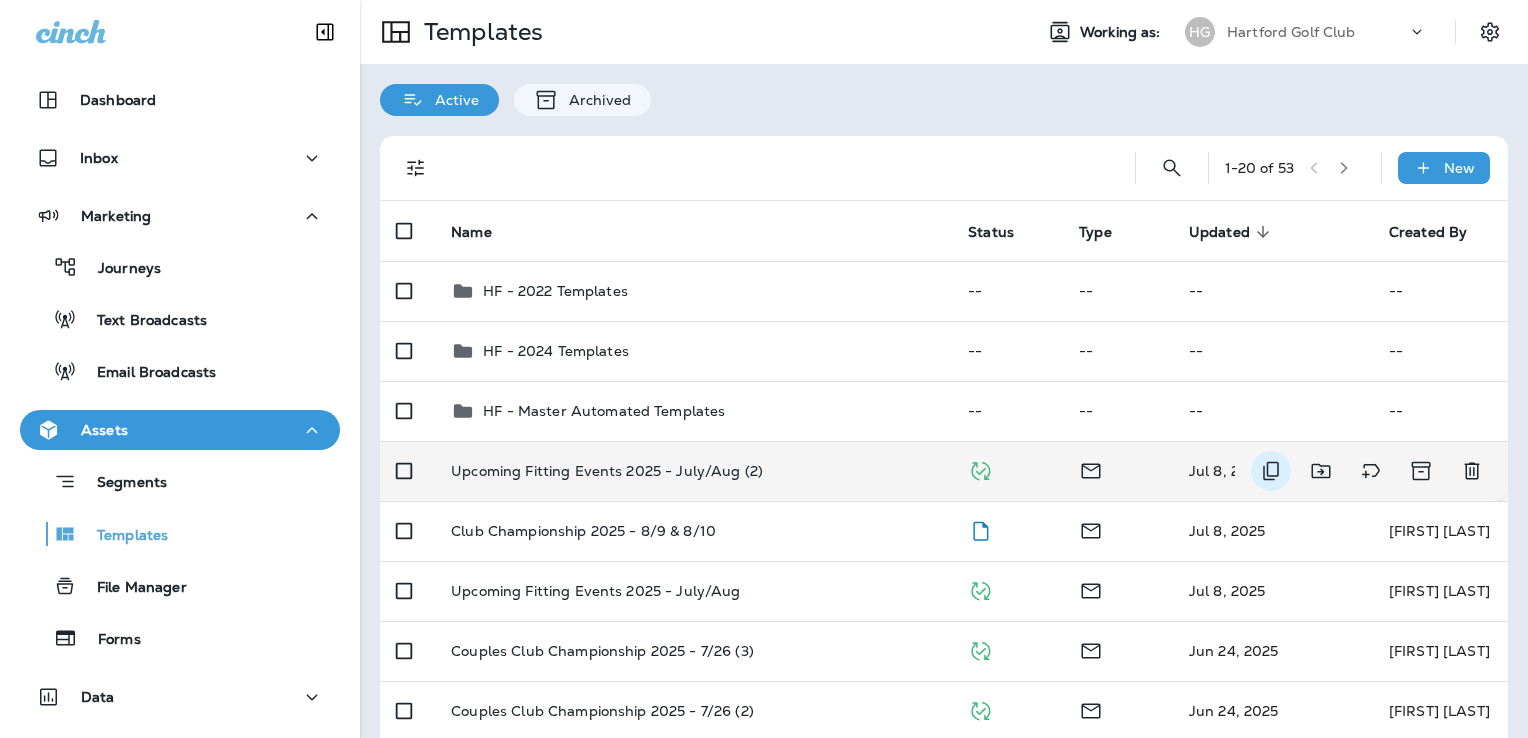 click at bounding box center [1271, 471] 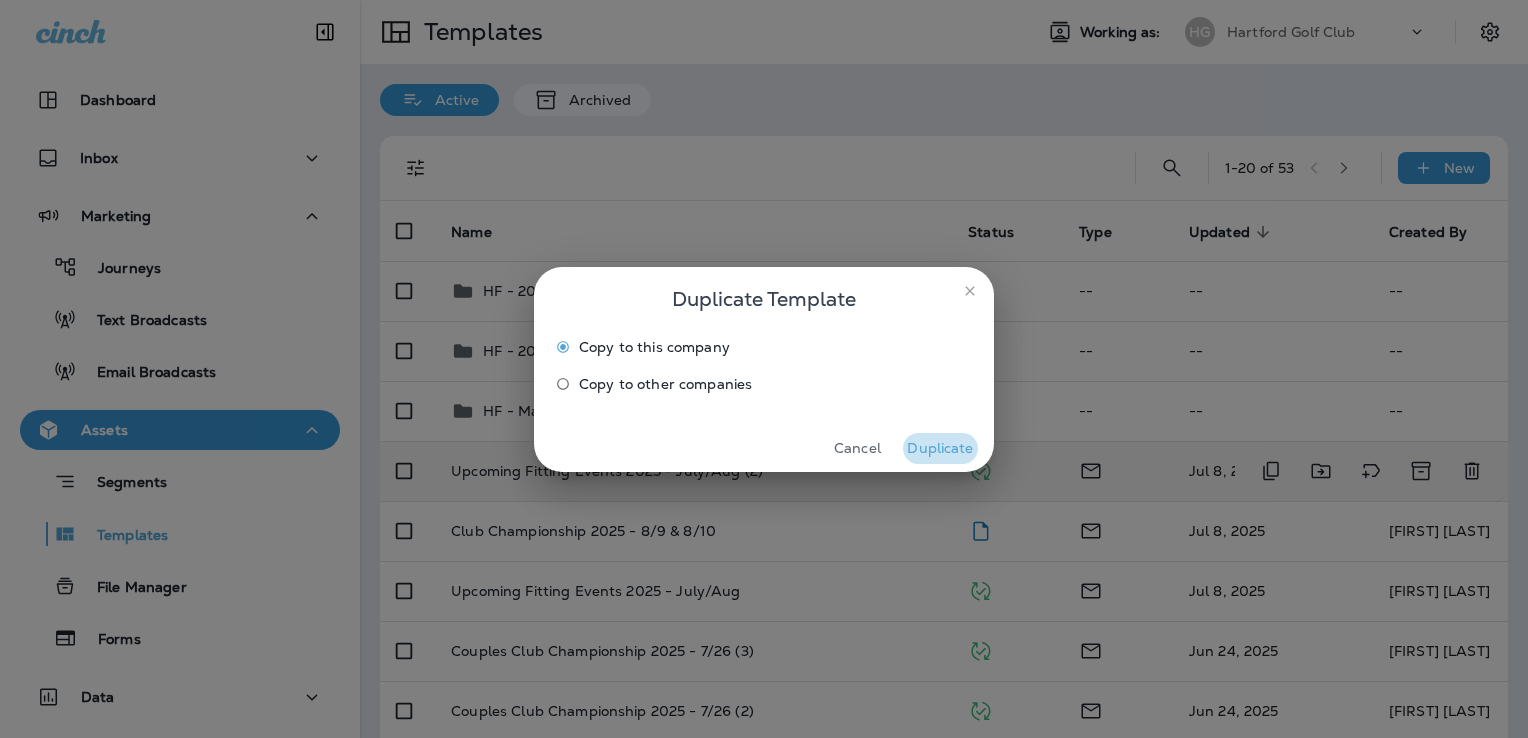 click on "Duplicate" at bounding box center (940, 448) 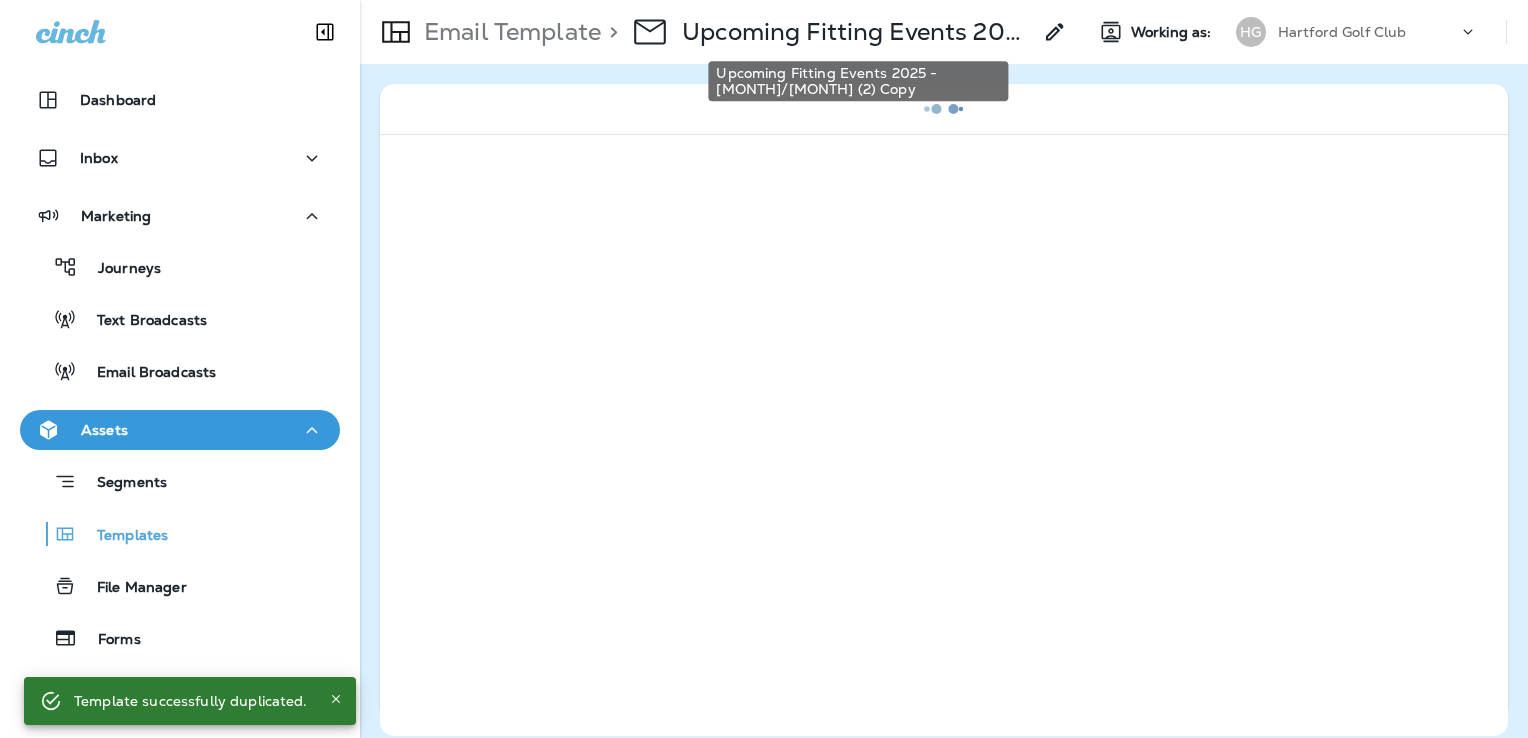 click on "Upcoming Fitting Events 2025 - [MONTH]/[MONTH] (2) Copy" at bounding box center [856, 32] 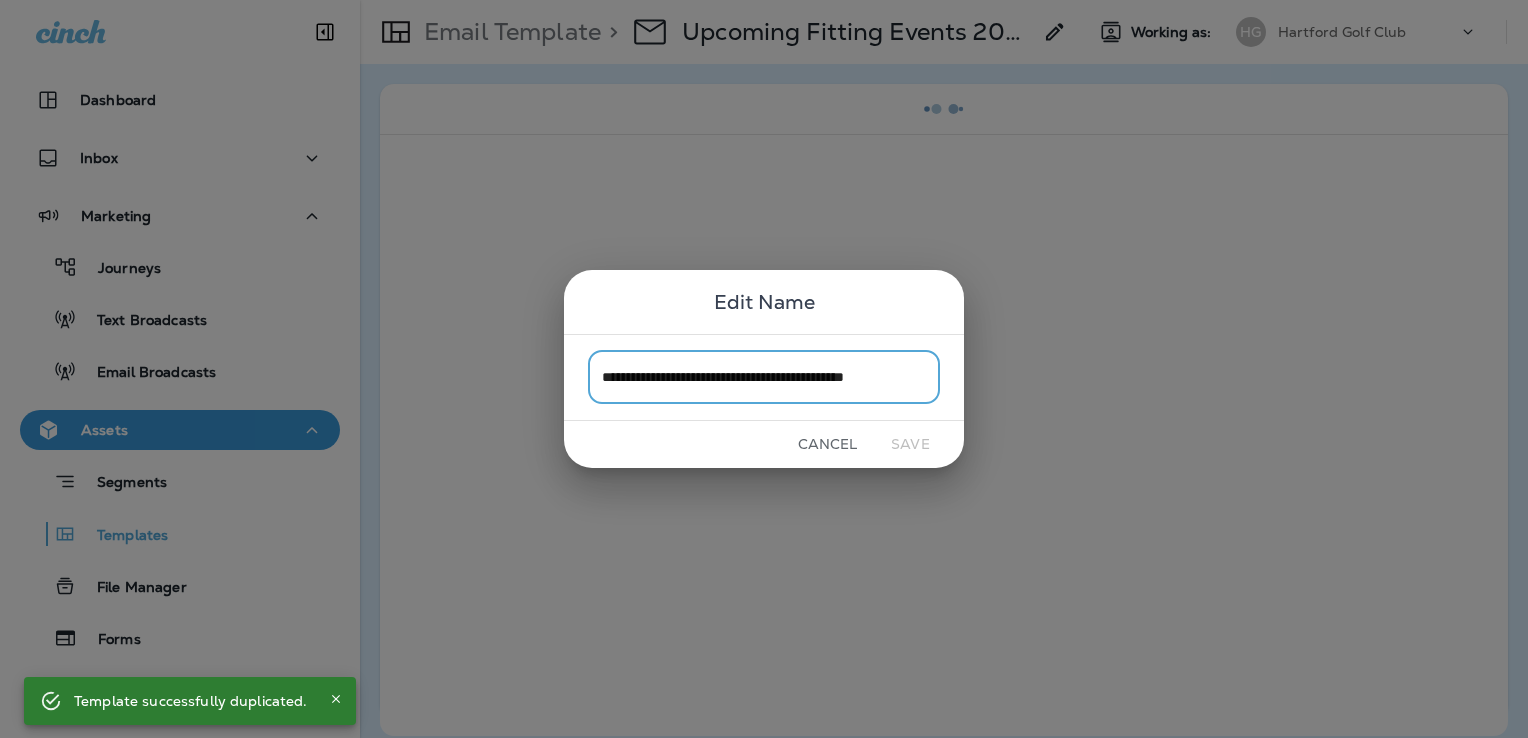 scroll, scrollTop: 0, scrollLeft: 20, axis: horizontal 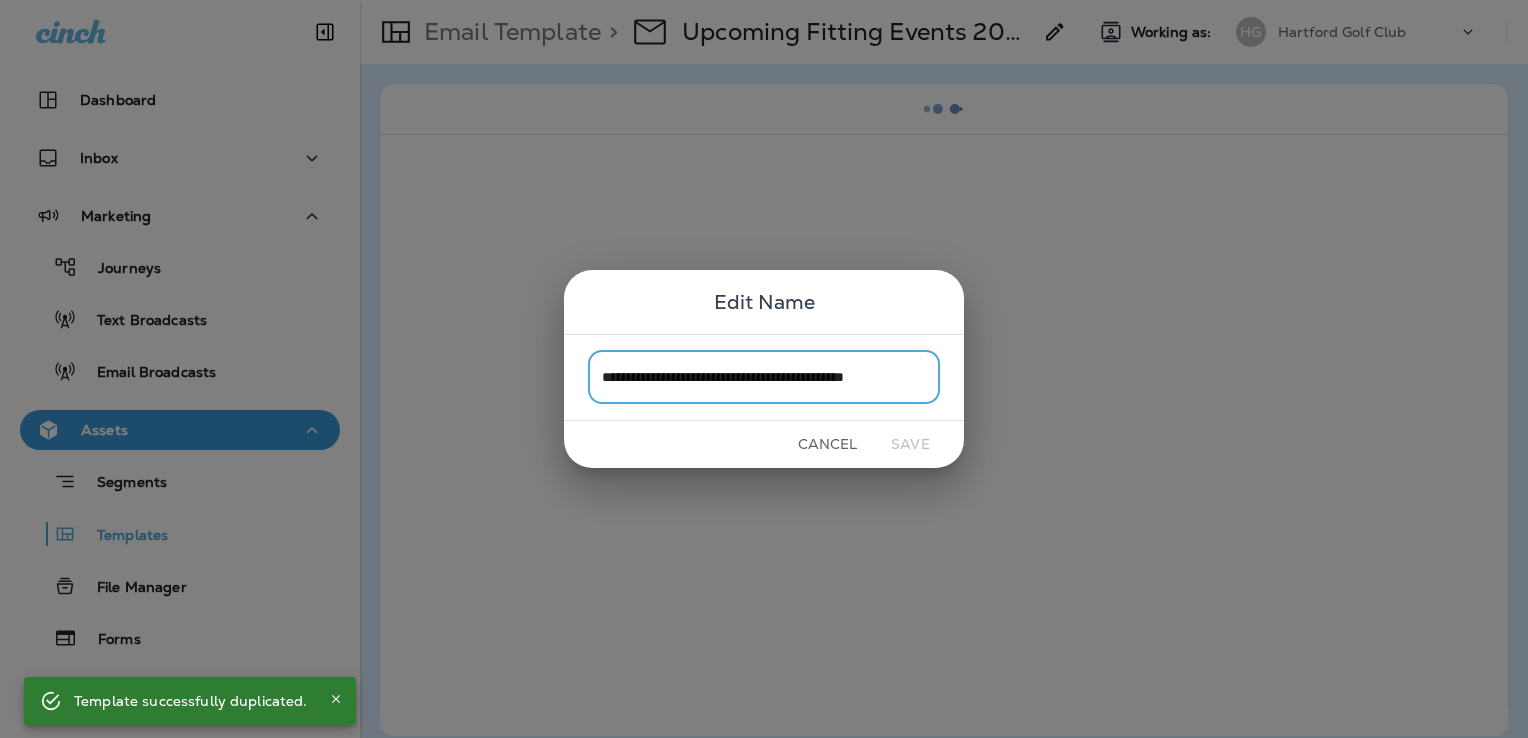 click on "**********" at bounding box center (764, 377) 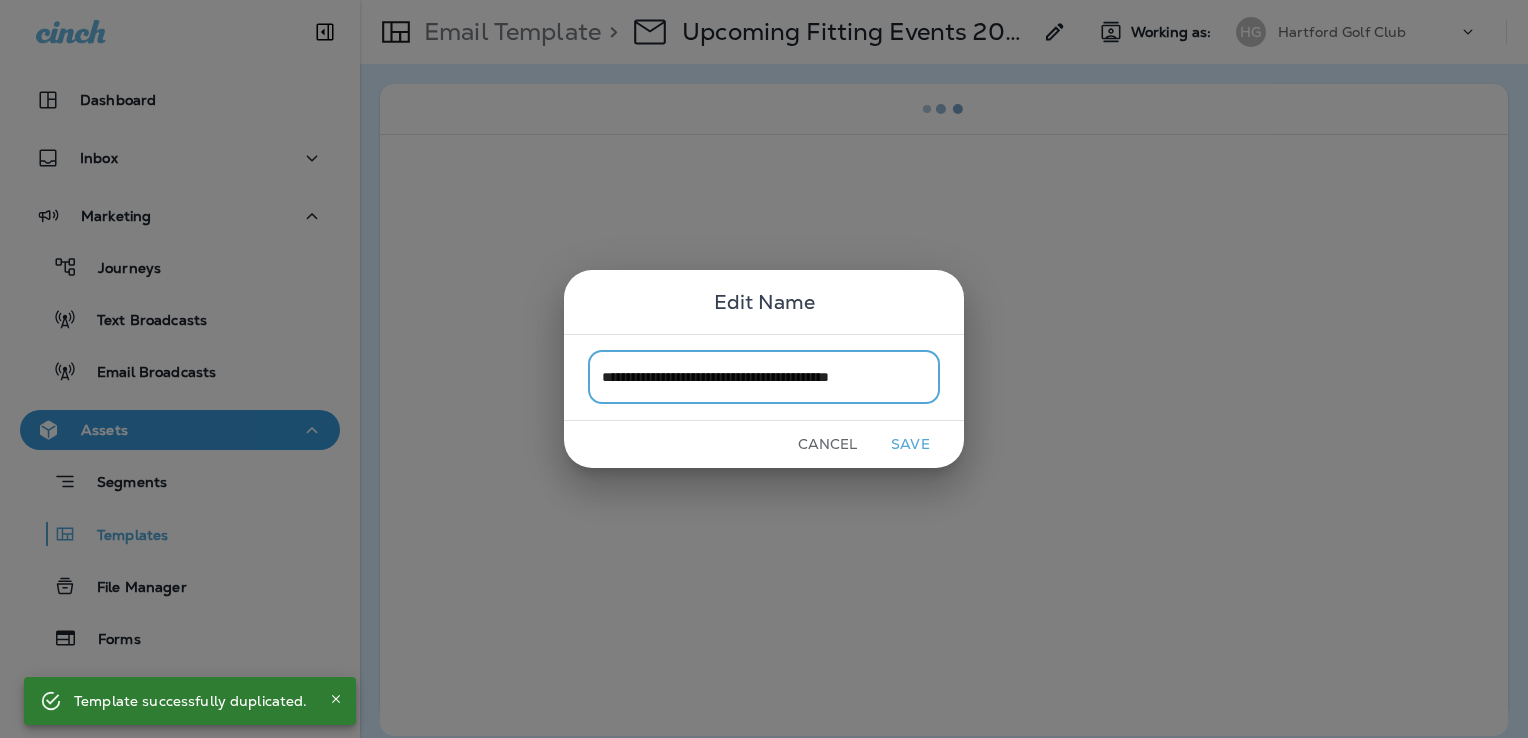 scroll, scrollTop: 0, scrollLeft: 0, axis: both 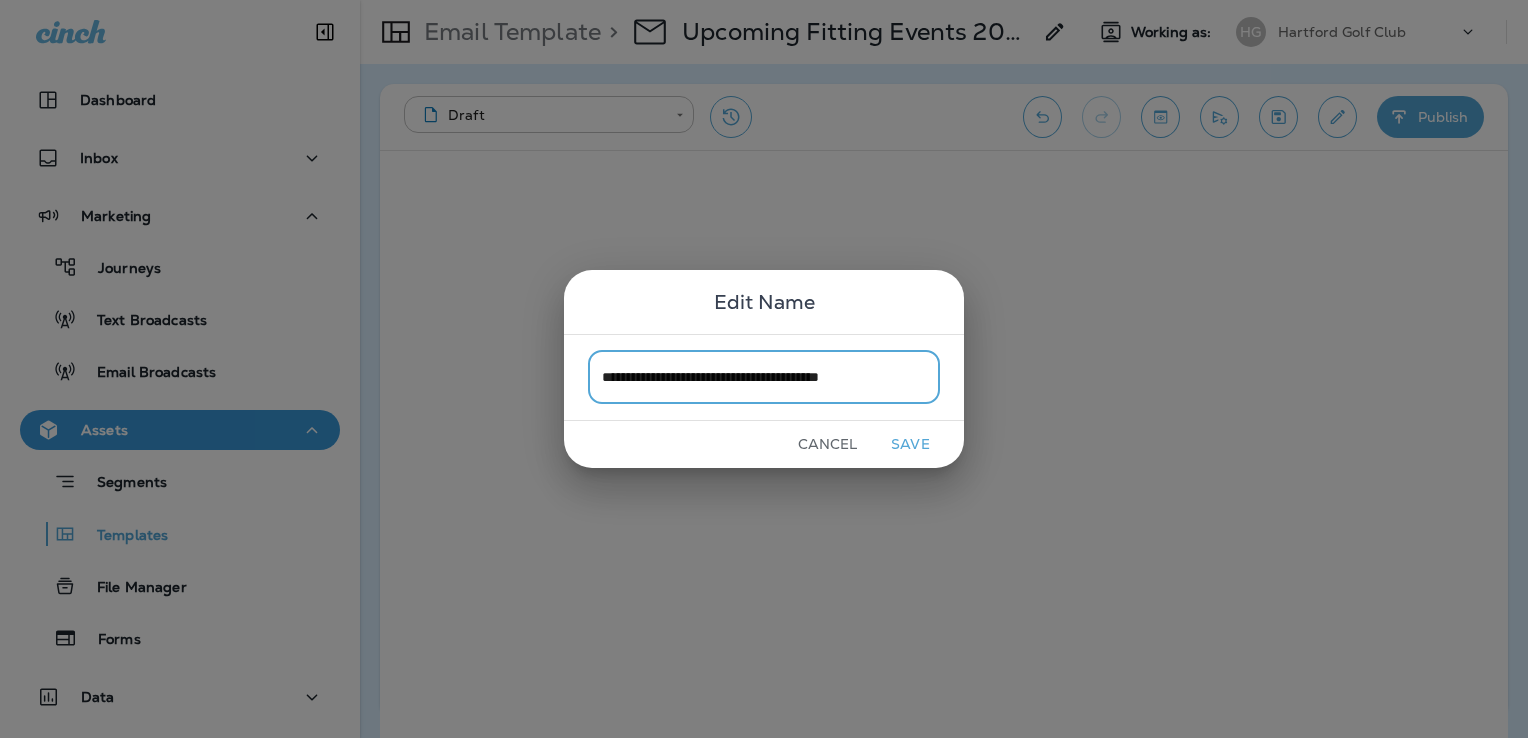 type on "**********" 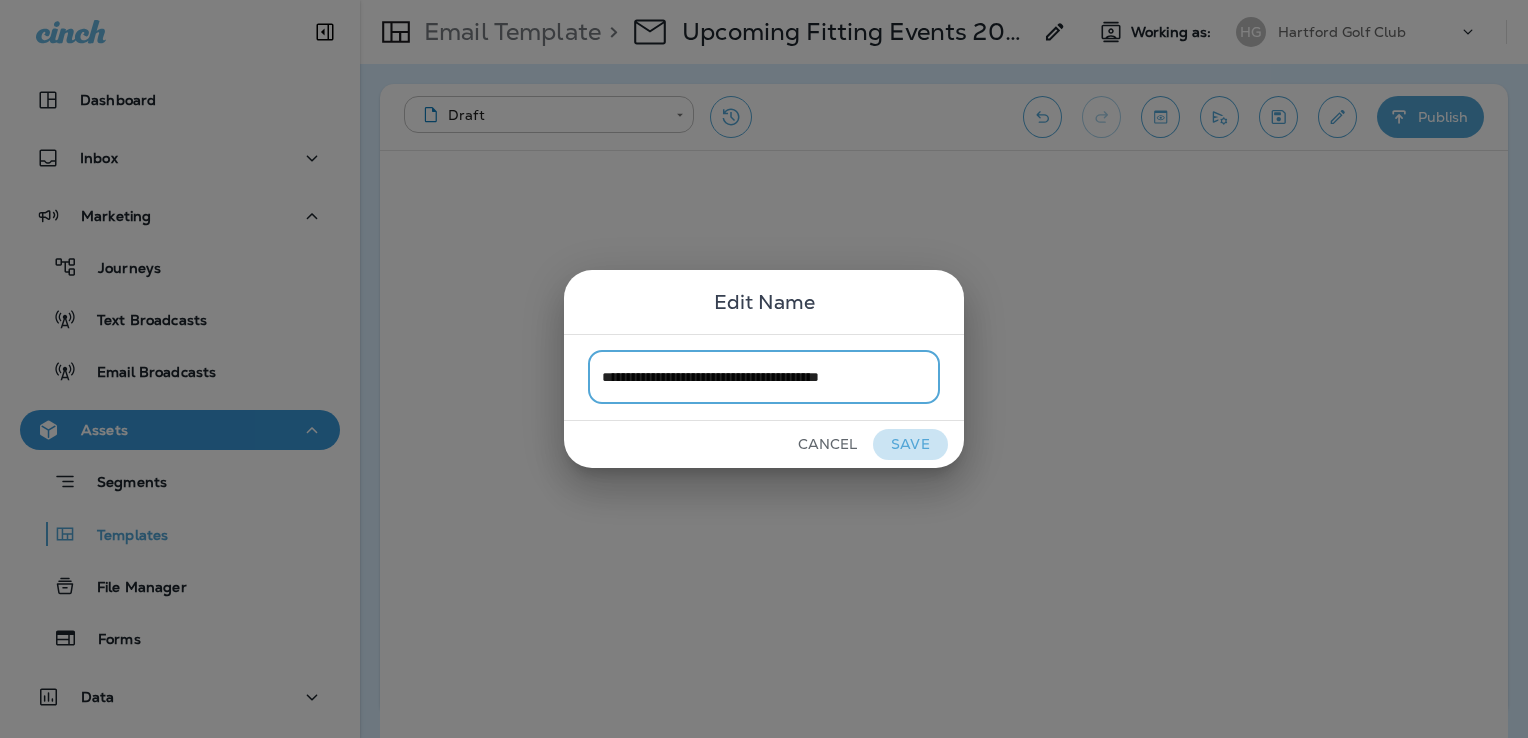 click on "Save" at bounding box center [910, 444] 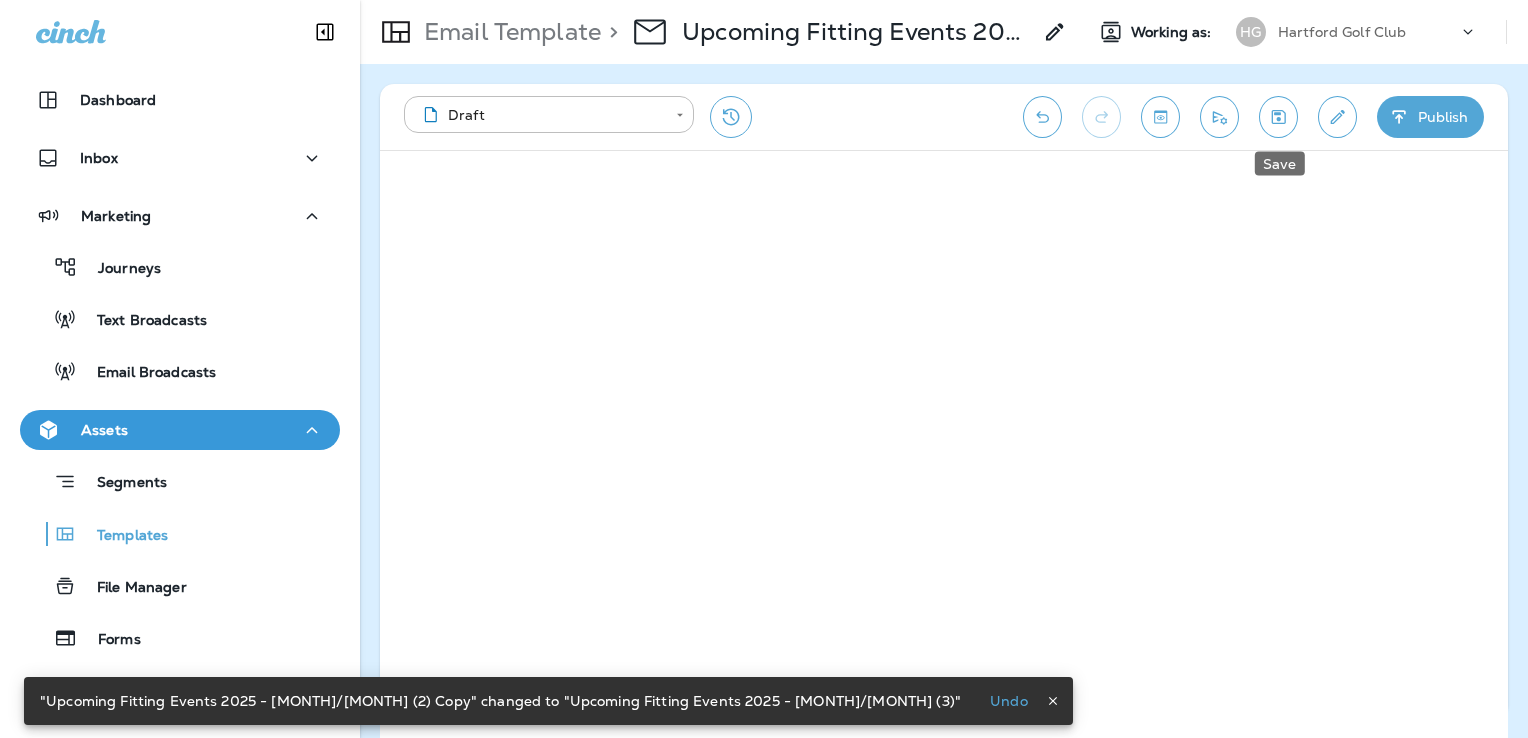 click at bounding box center (1278, 117) 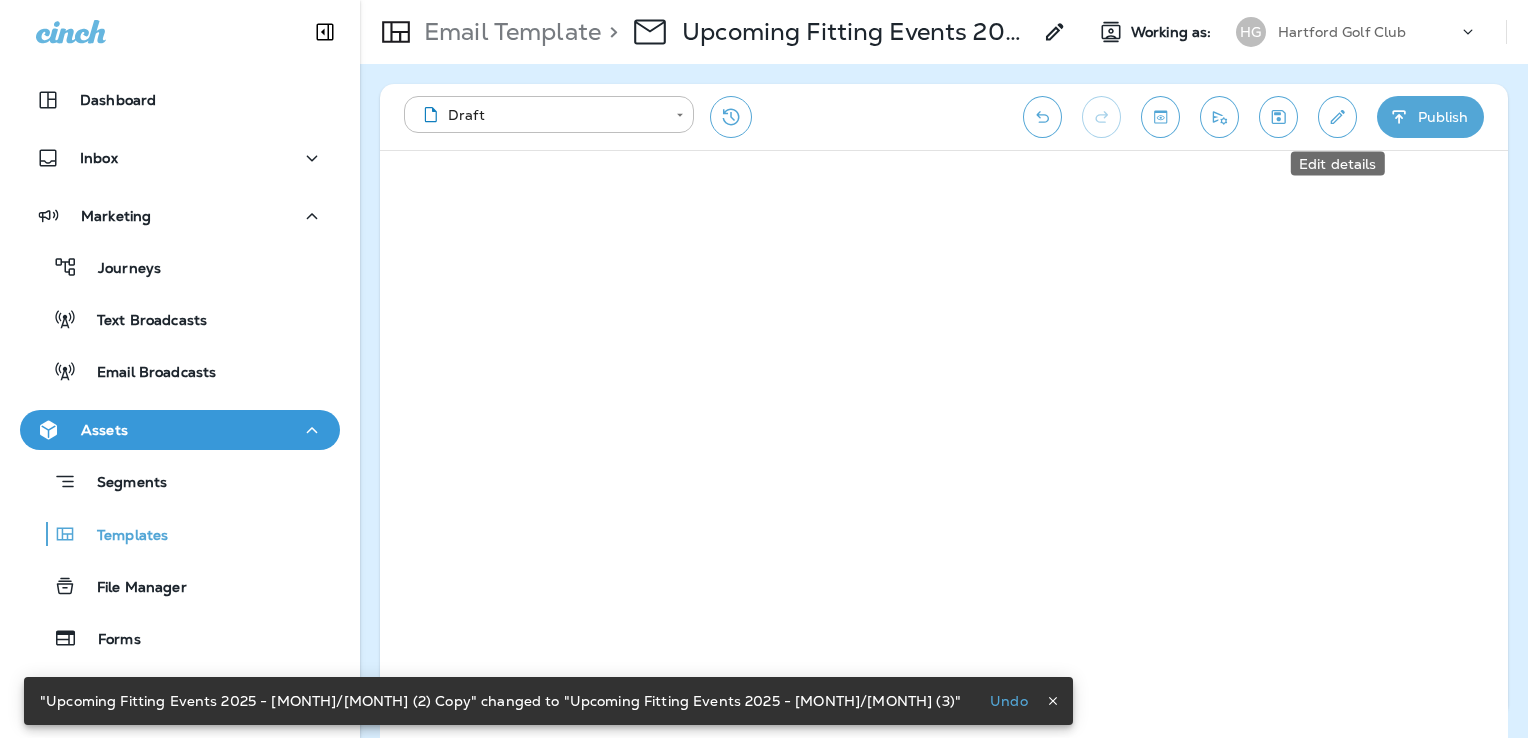 click at bounding box center [1337, 117] 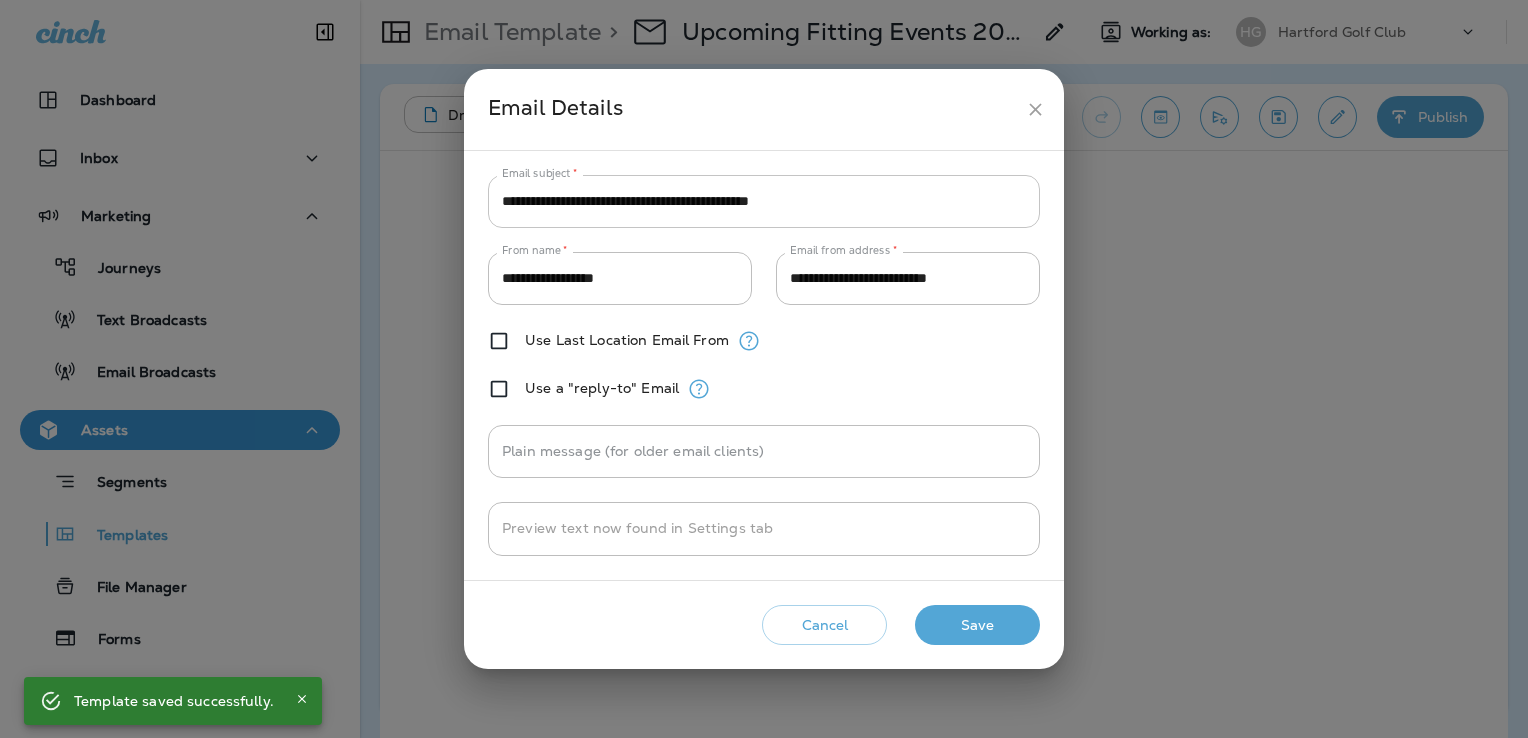 click on "**********" at bounding box center (764, 201) 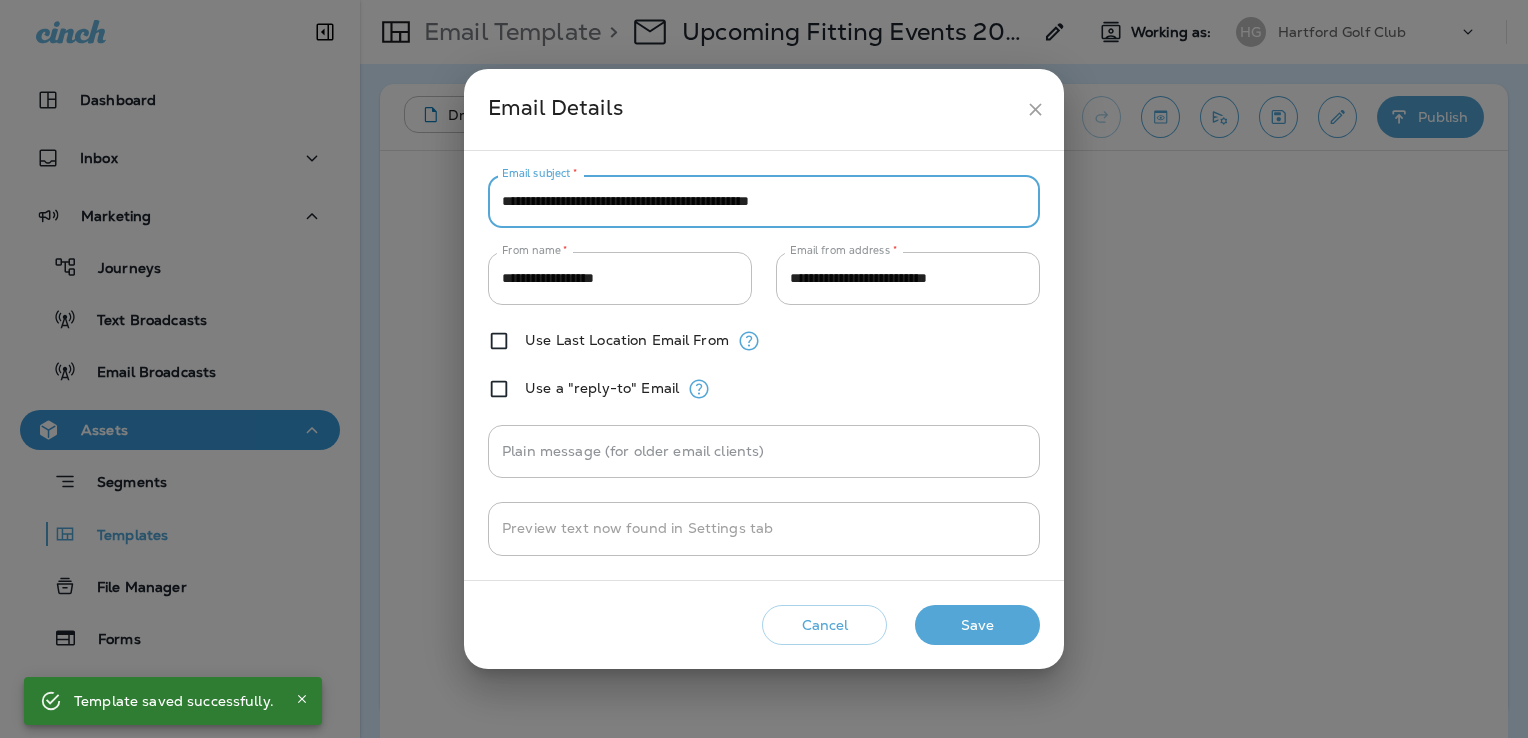 click on "**********" at bounding box center (764, 201) 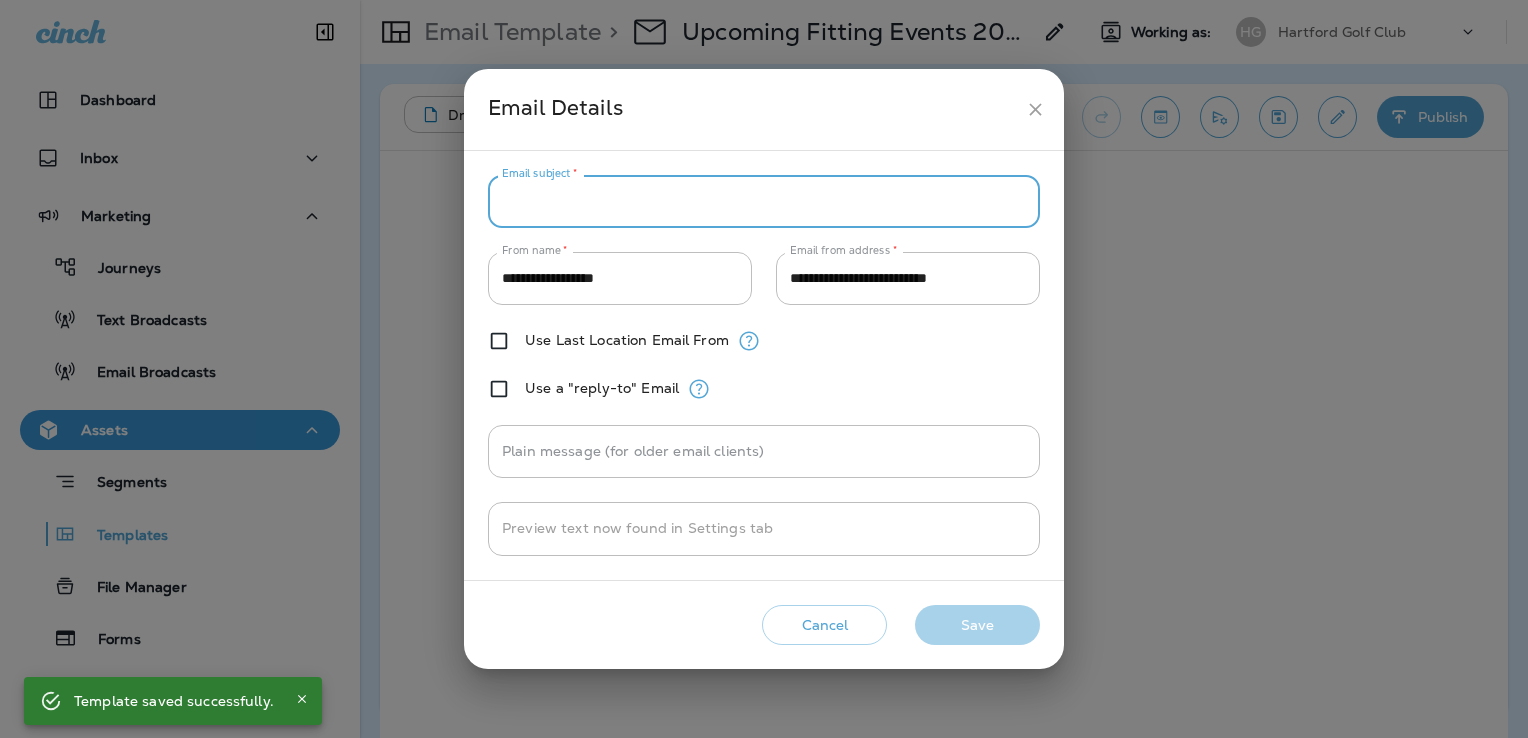 paste on "**********" 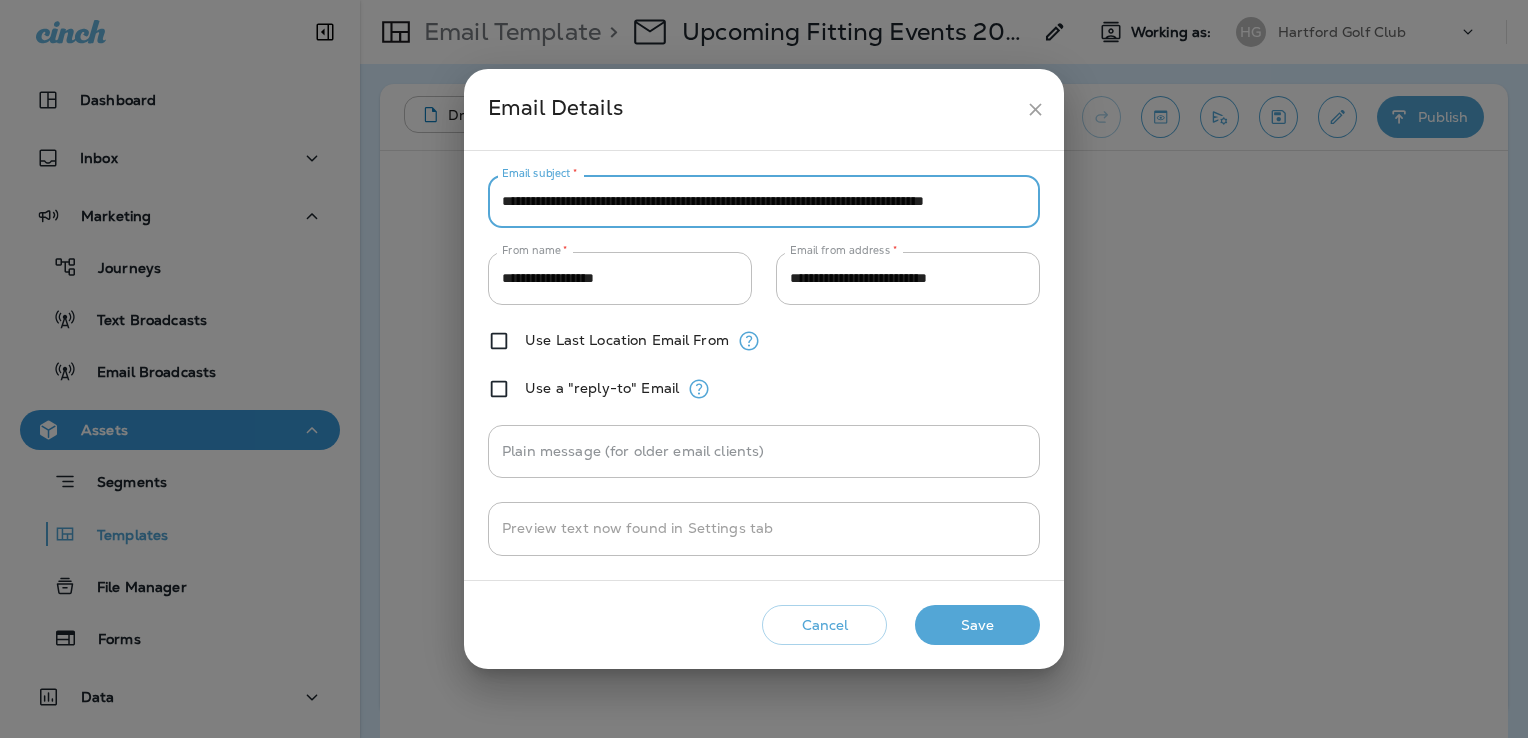 scroll, scrollTop: 0, scrollLeft: 52, axis: horizontal 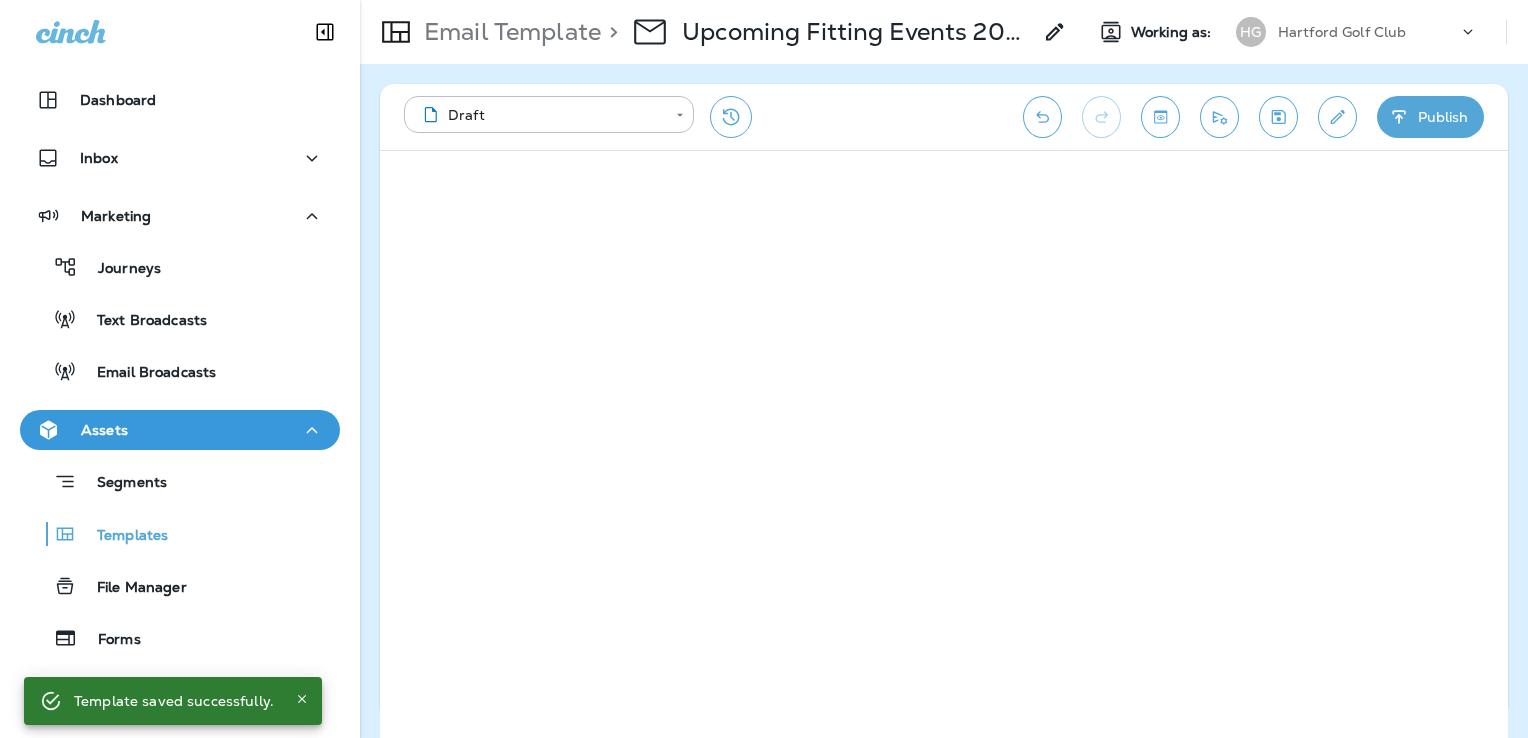 click at bounding box center [1278, 117] 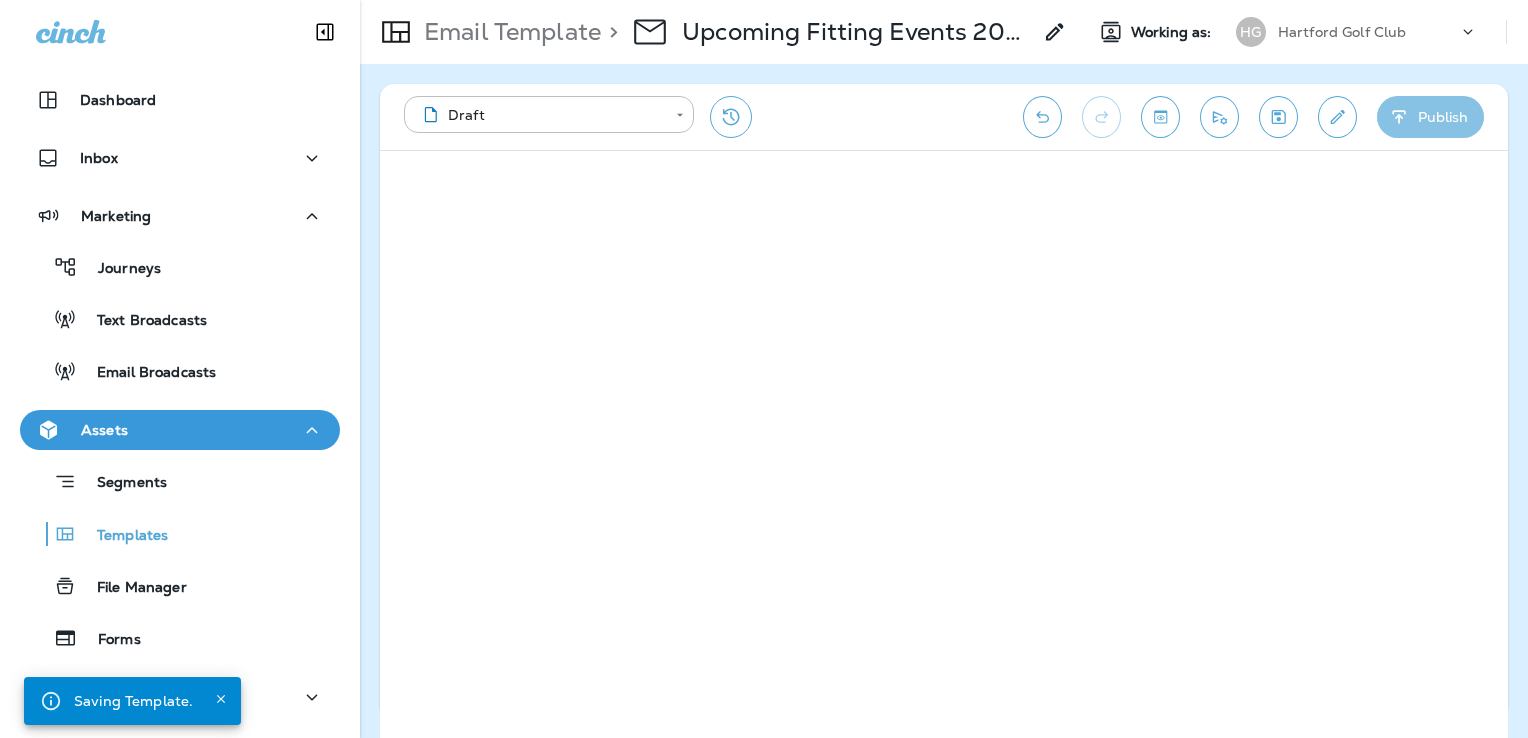 click at bounding box center (1399, 117) 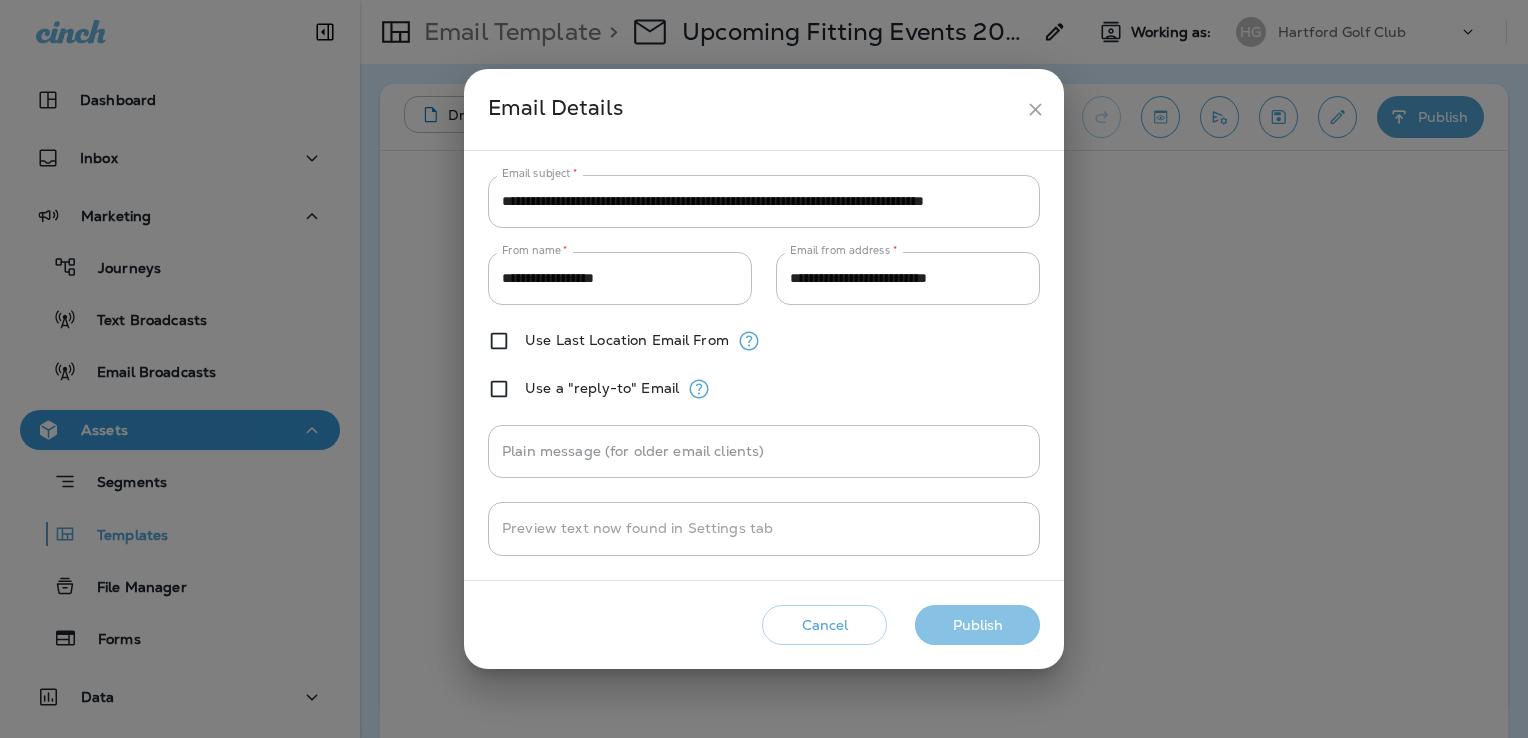 click on "Publish" at bounding box center [977, 625] 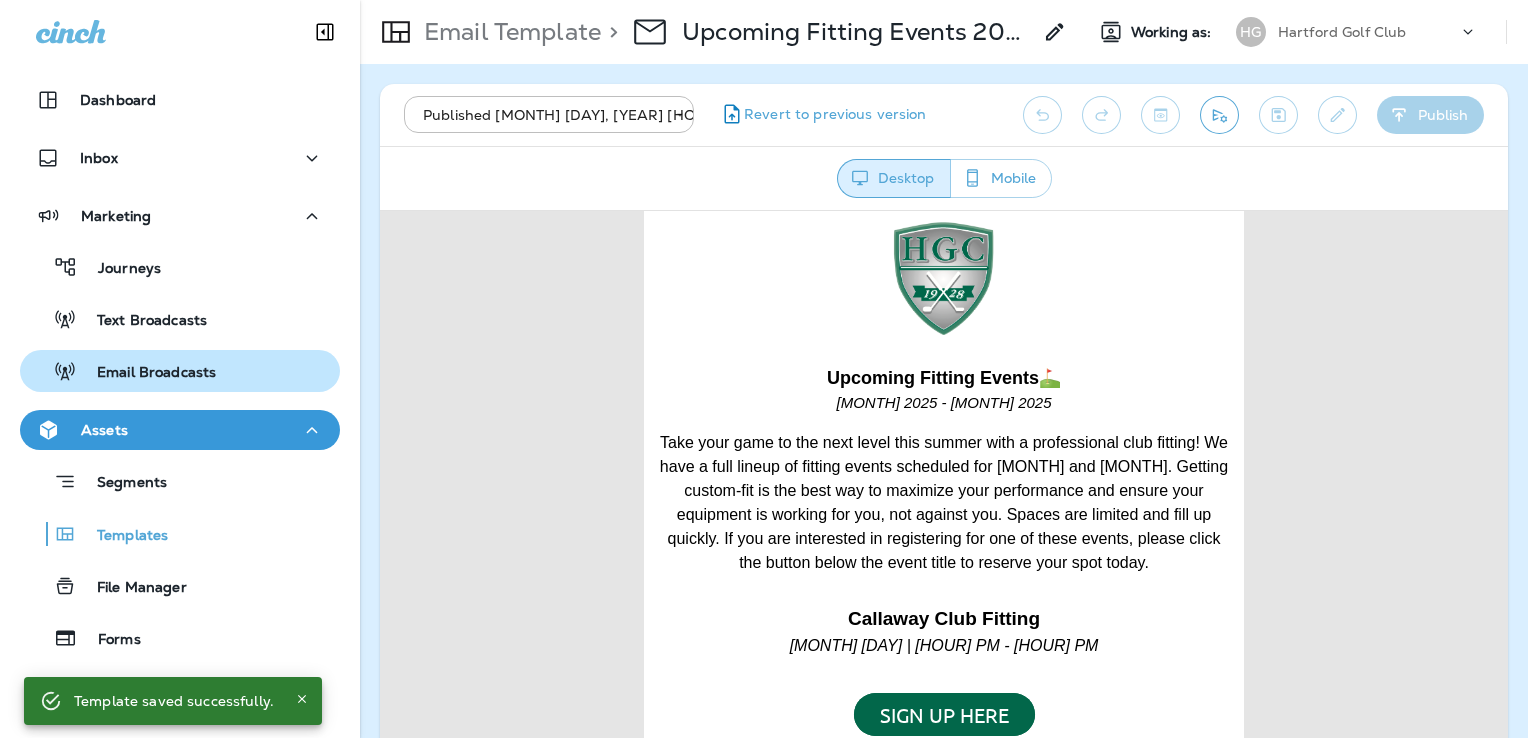 scroll, scrollTop: 0, scrollLeft: 0, axis: both 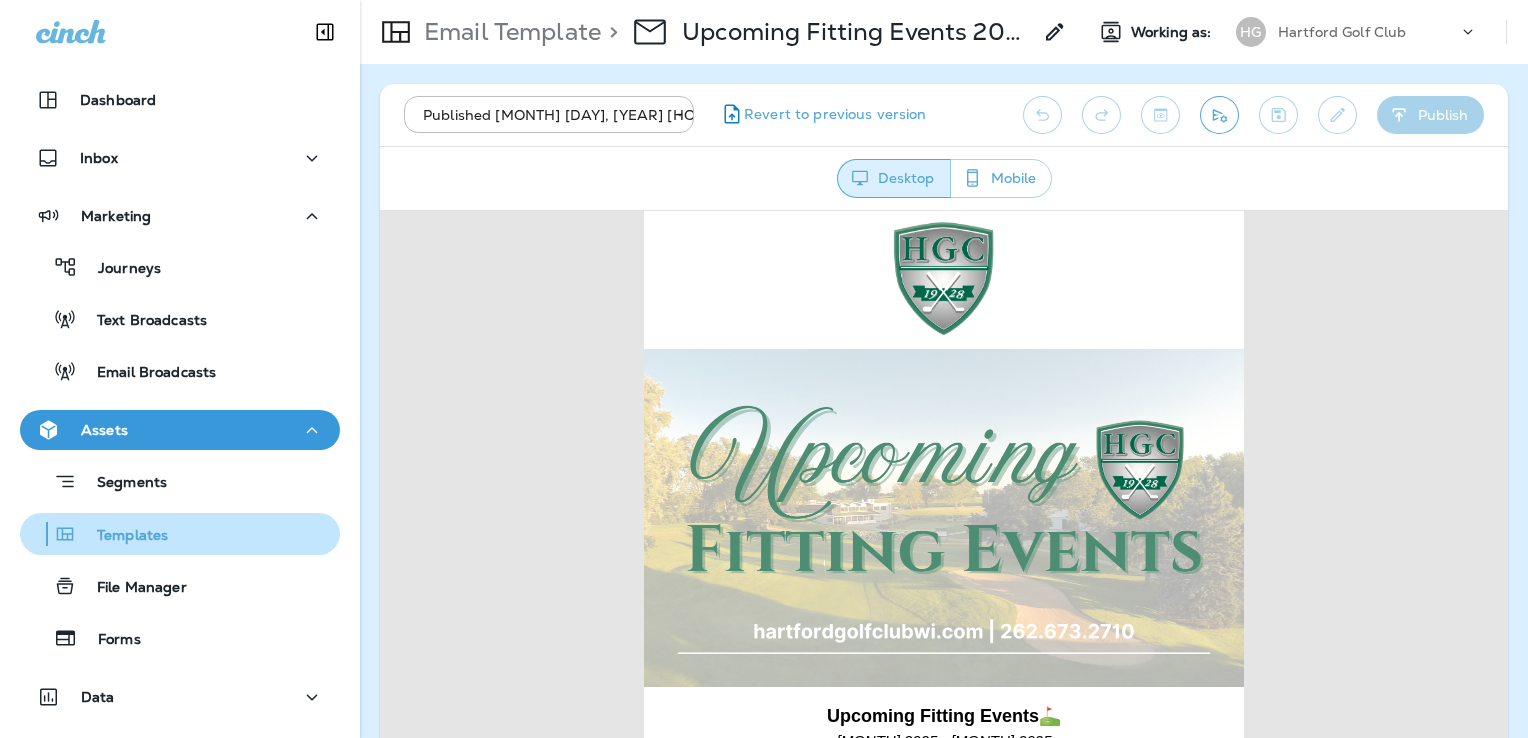 click on "Templates" at bounding box center [180, 267] 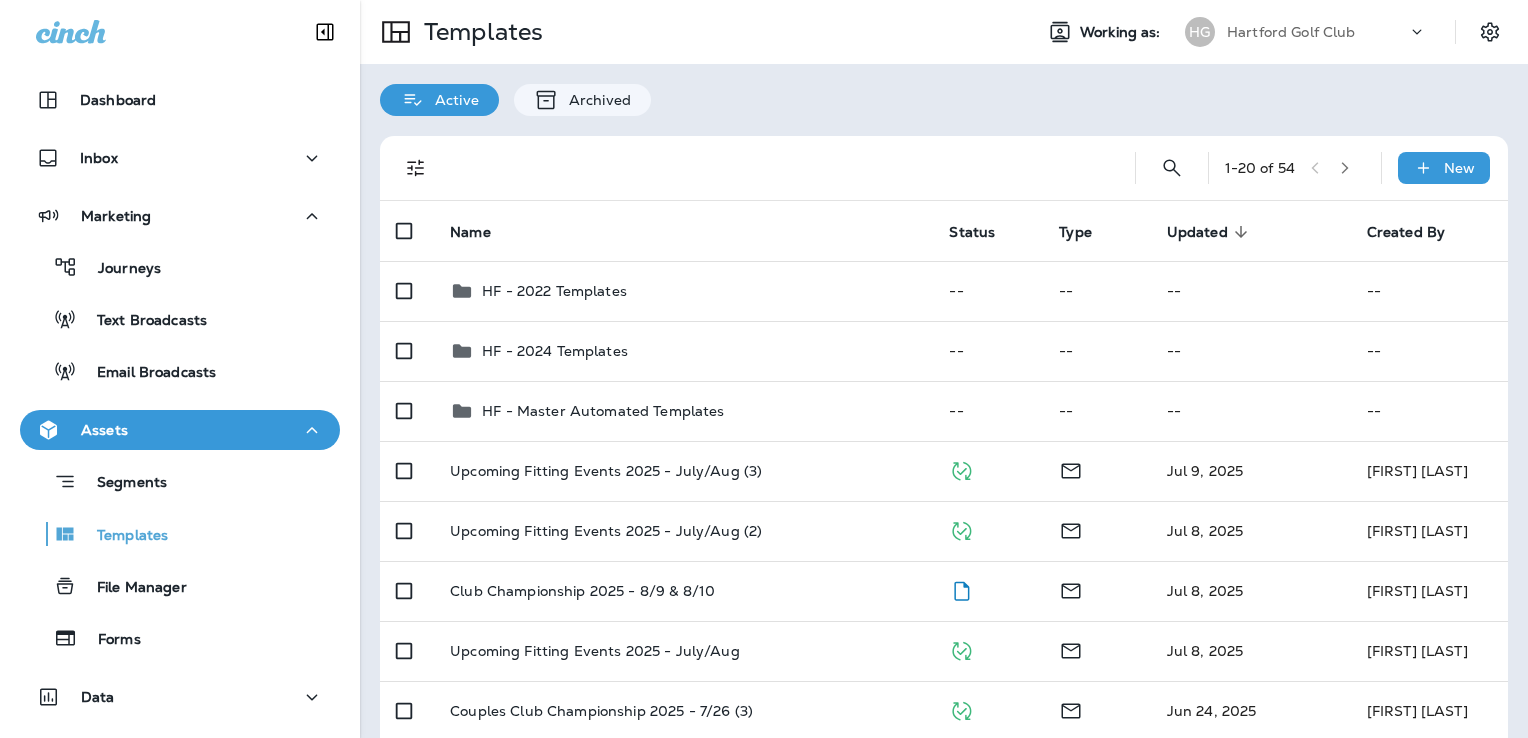 click at bounding box center [777, 168] 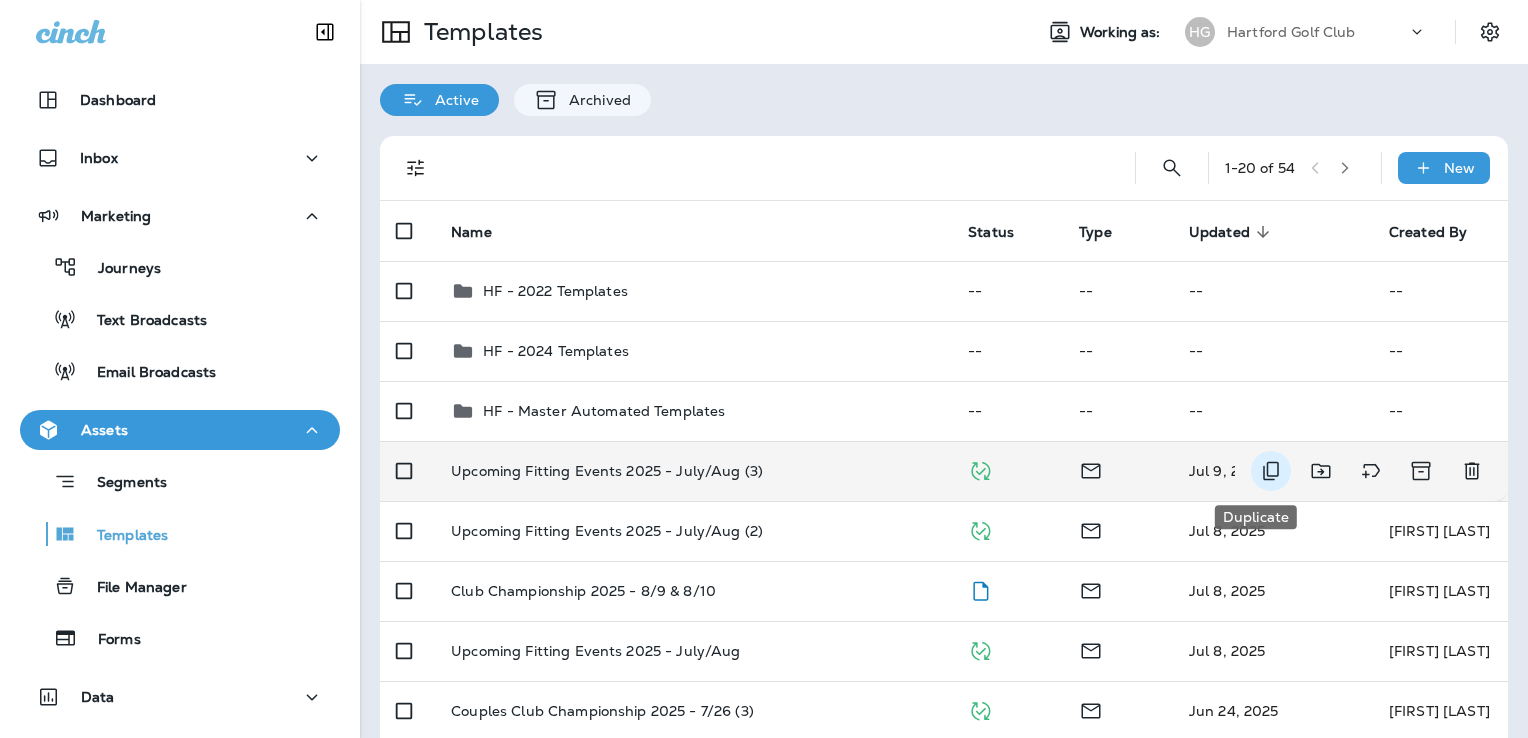 click at bounding box center (1271, 471) 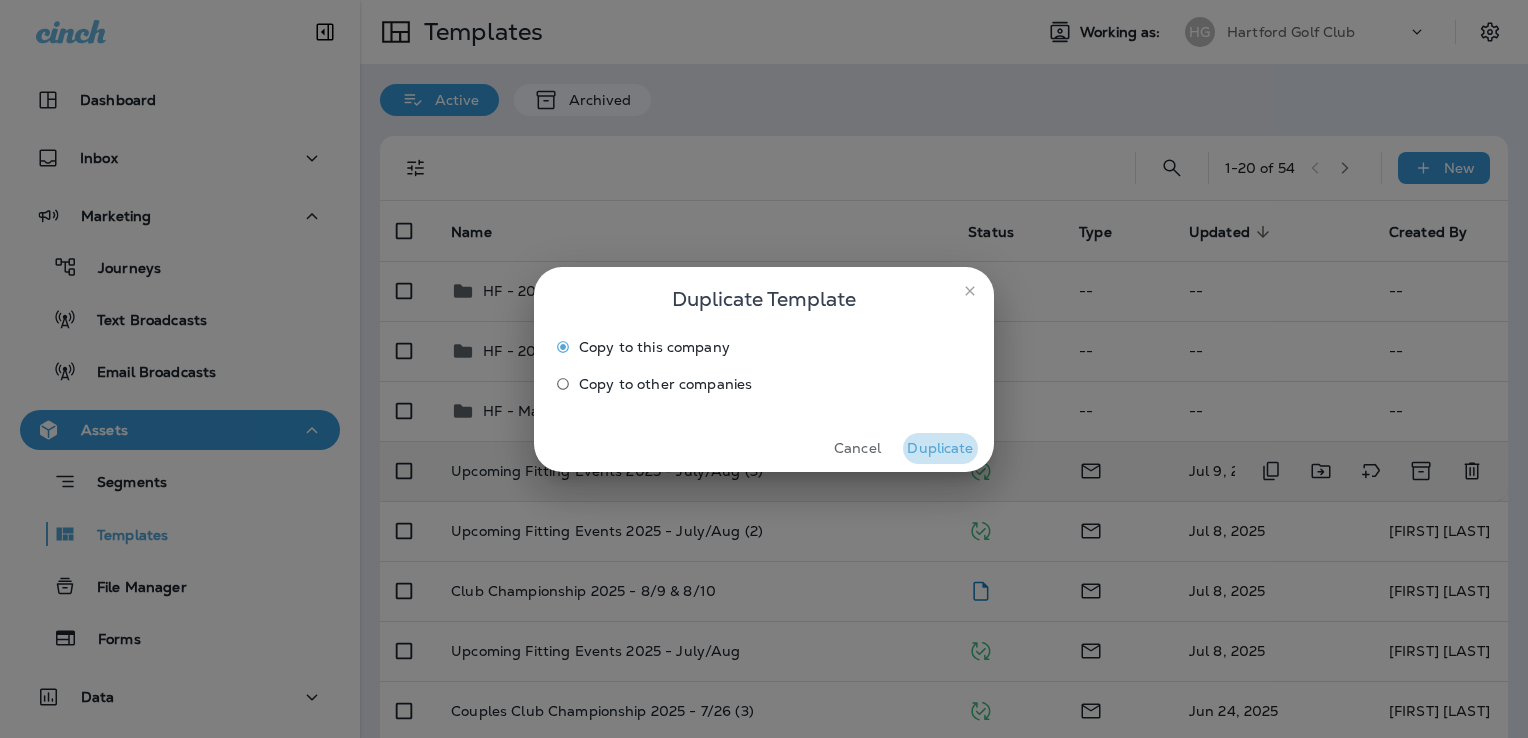 click on "Duplicate" at bounding box center [940, 448] 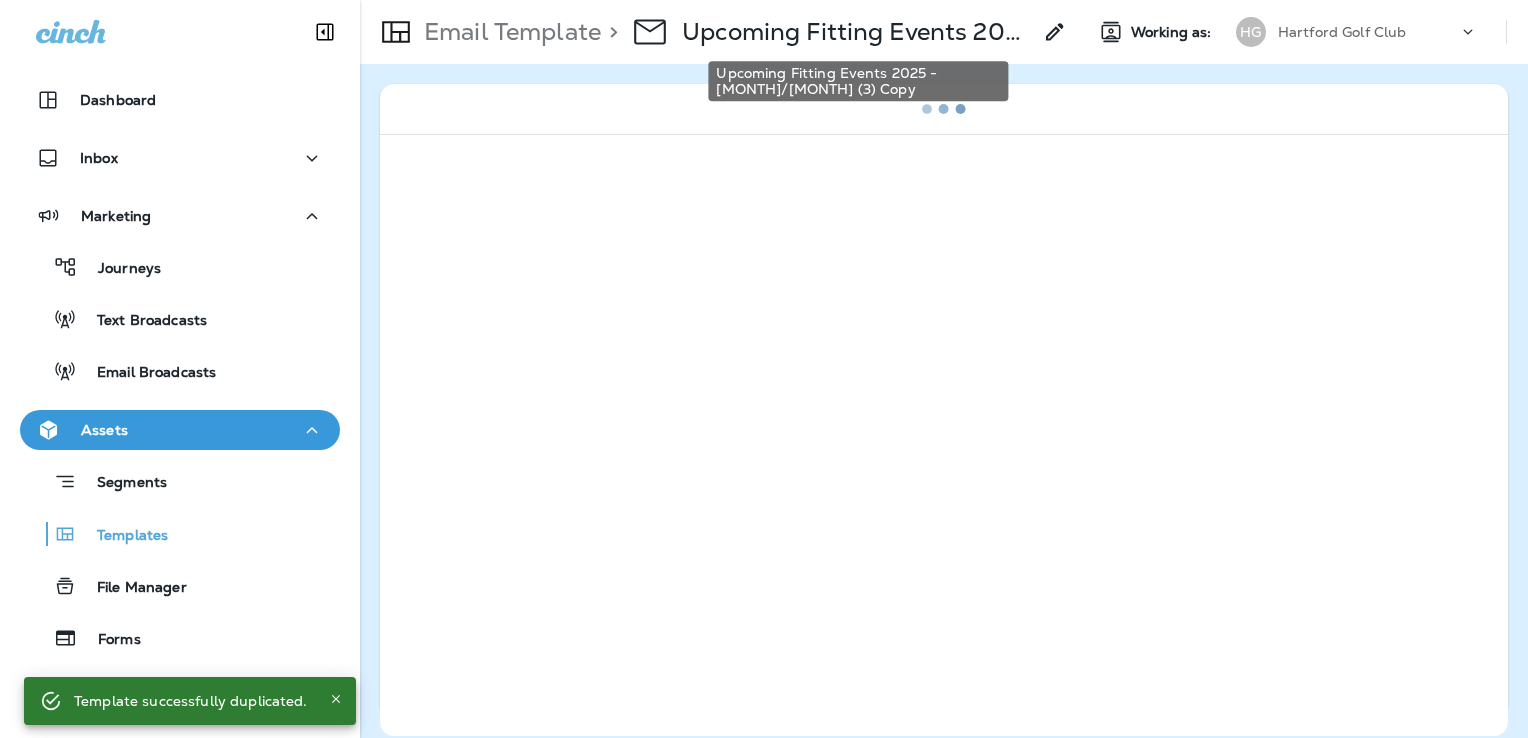 click on "Upcoming Fitting Events 2025 - [MONTH]/[MONTH] (3) Copy" at bounding box center (856, 32) 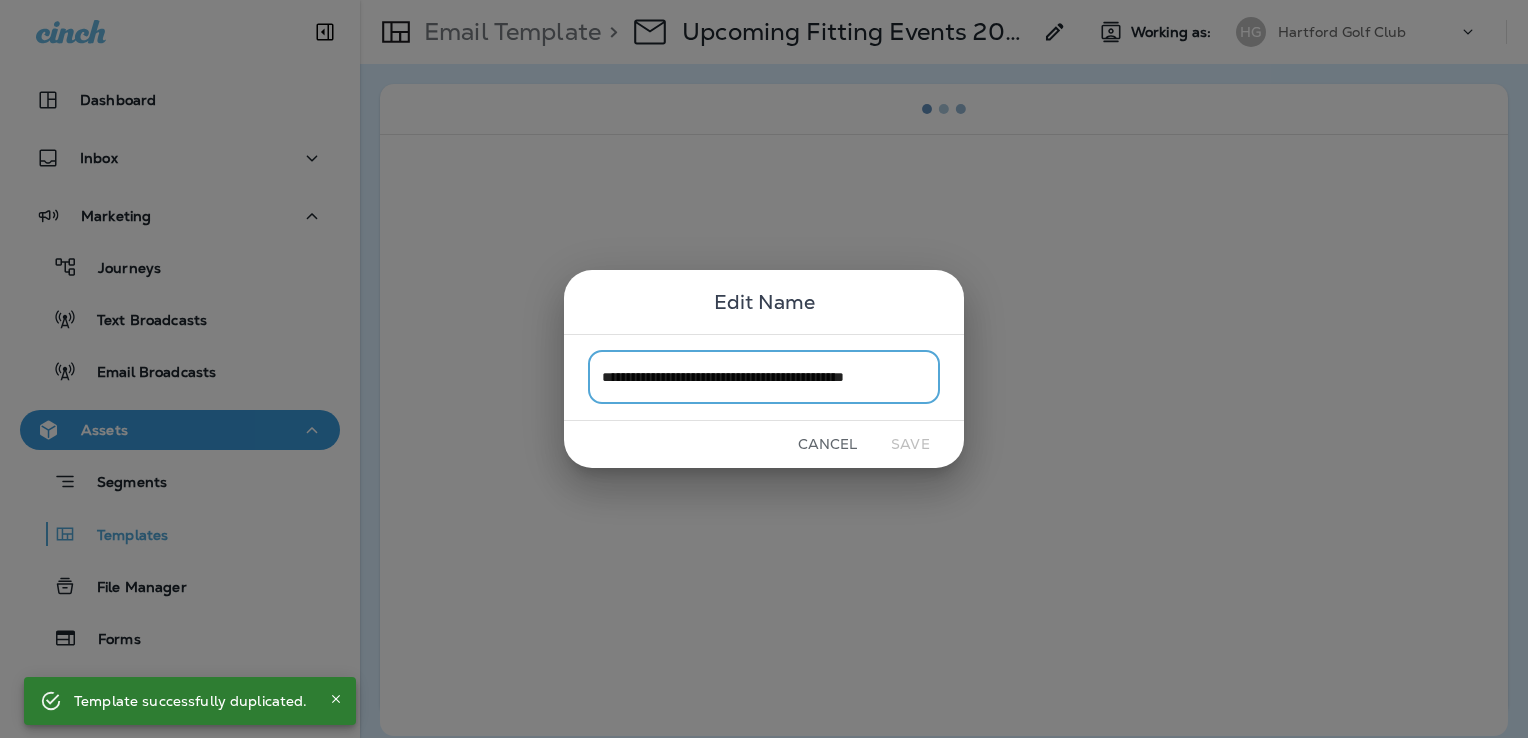 scroll, scrollTop: 0, scrollLeft: 20, axis: horizontal 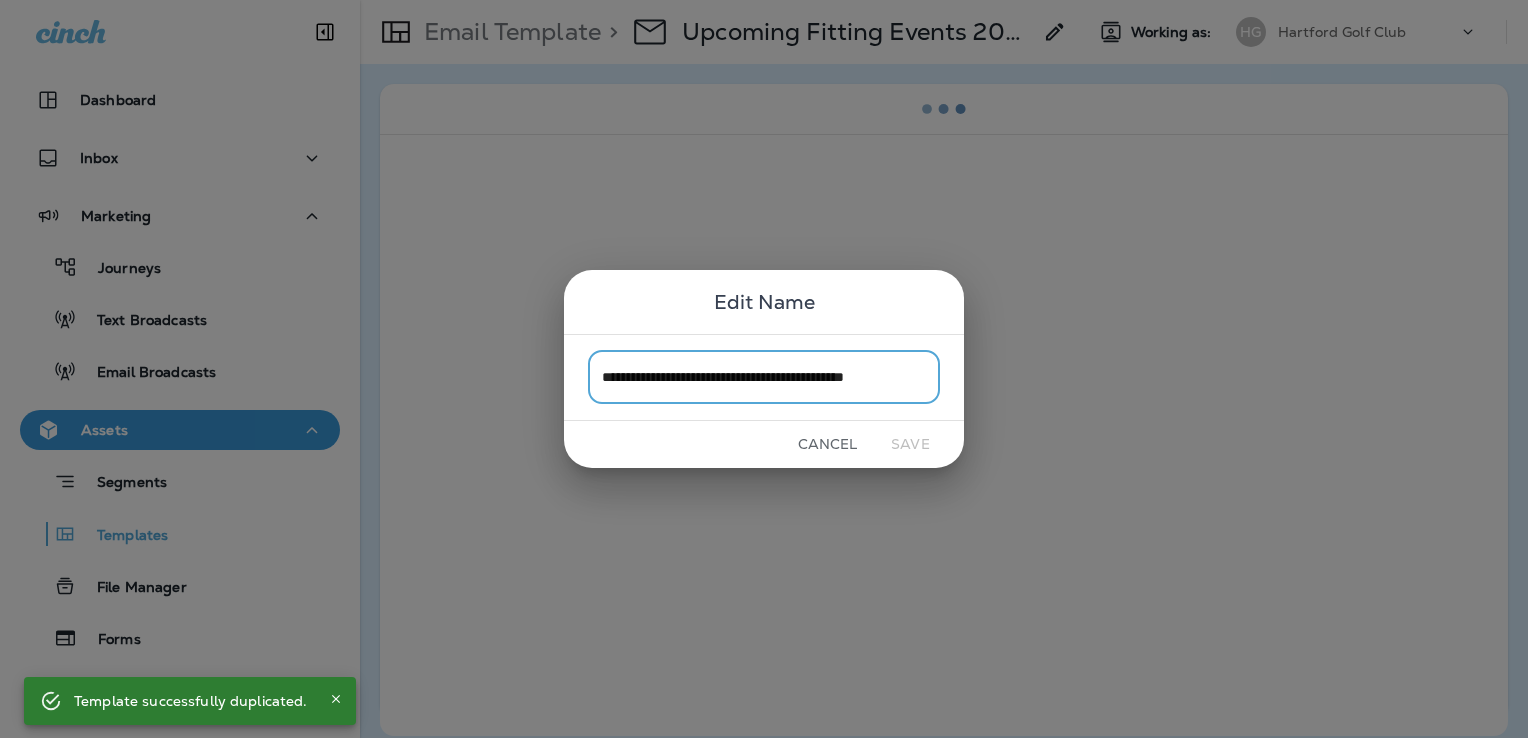 click on "**********" at bounding box center (764, 377) 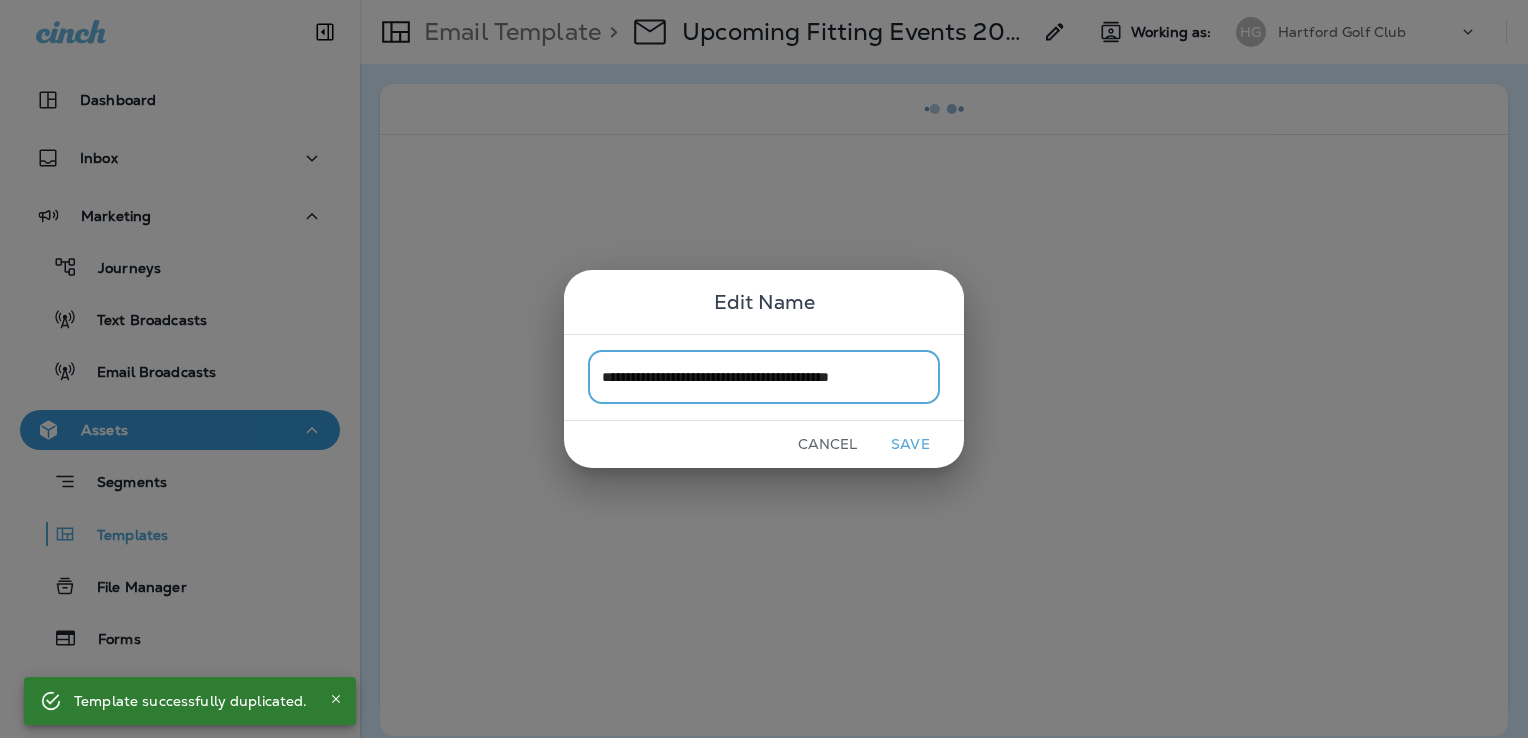 scroll, scrollTop: 0, scrollLeft: 0, axis: both 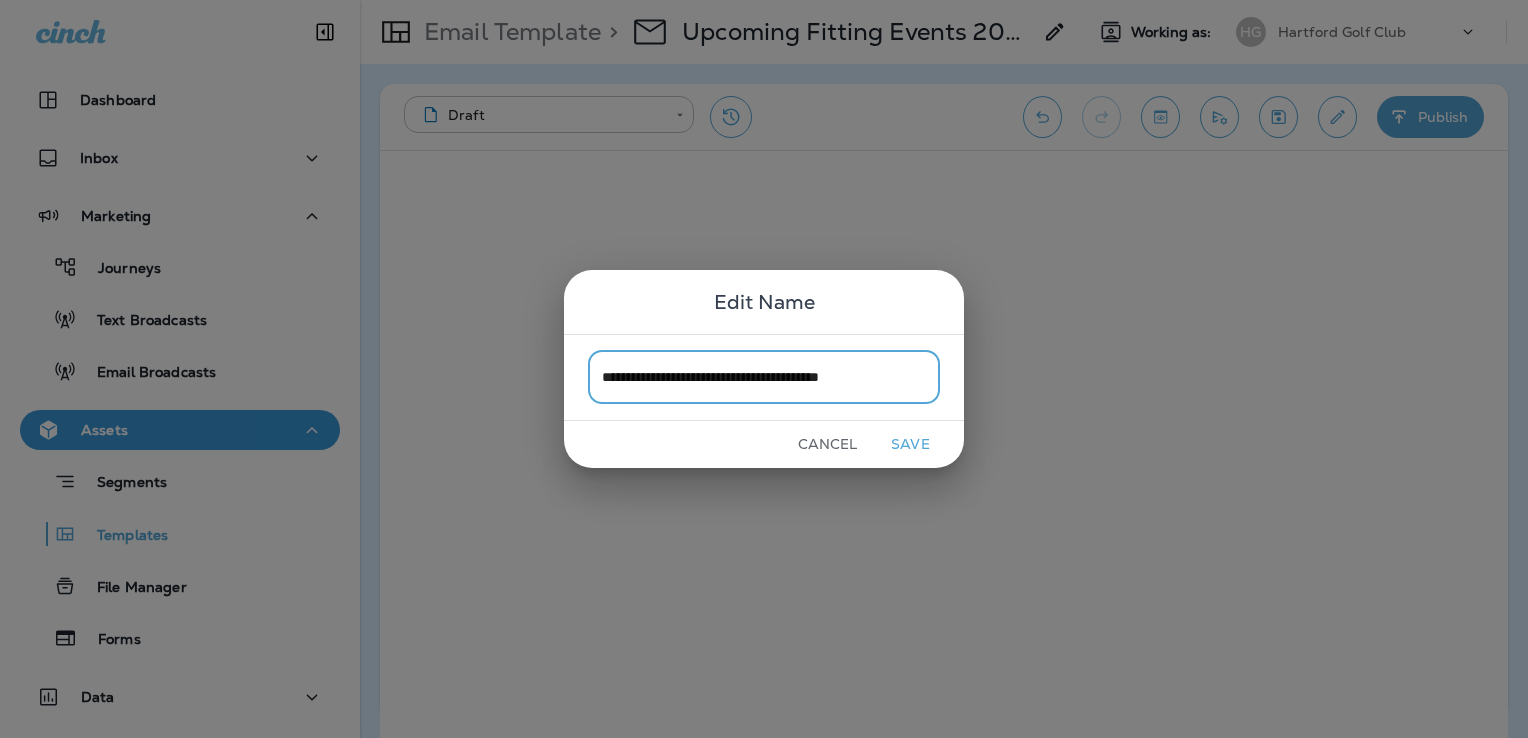 type on "**********" 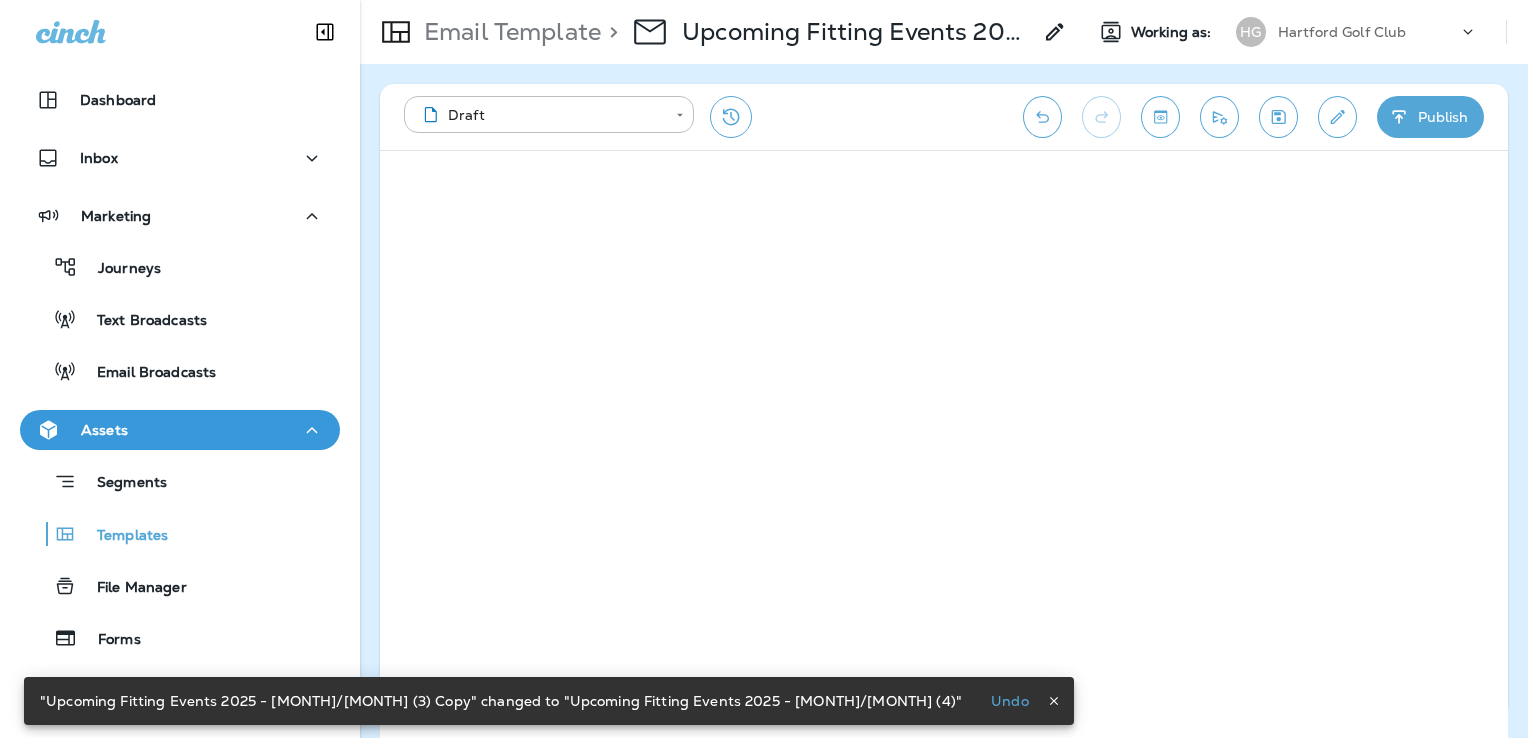 click at bounding box center [1279, 117] 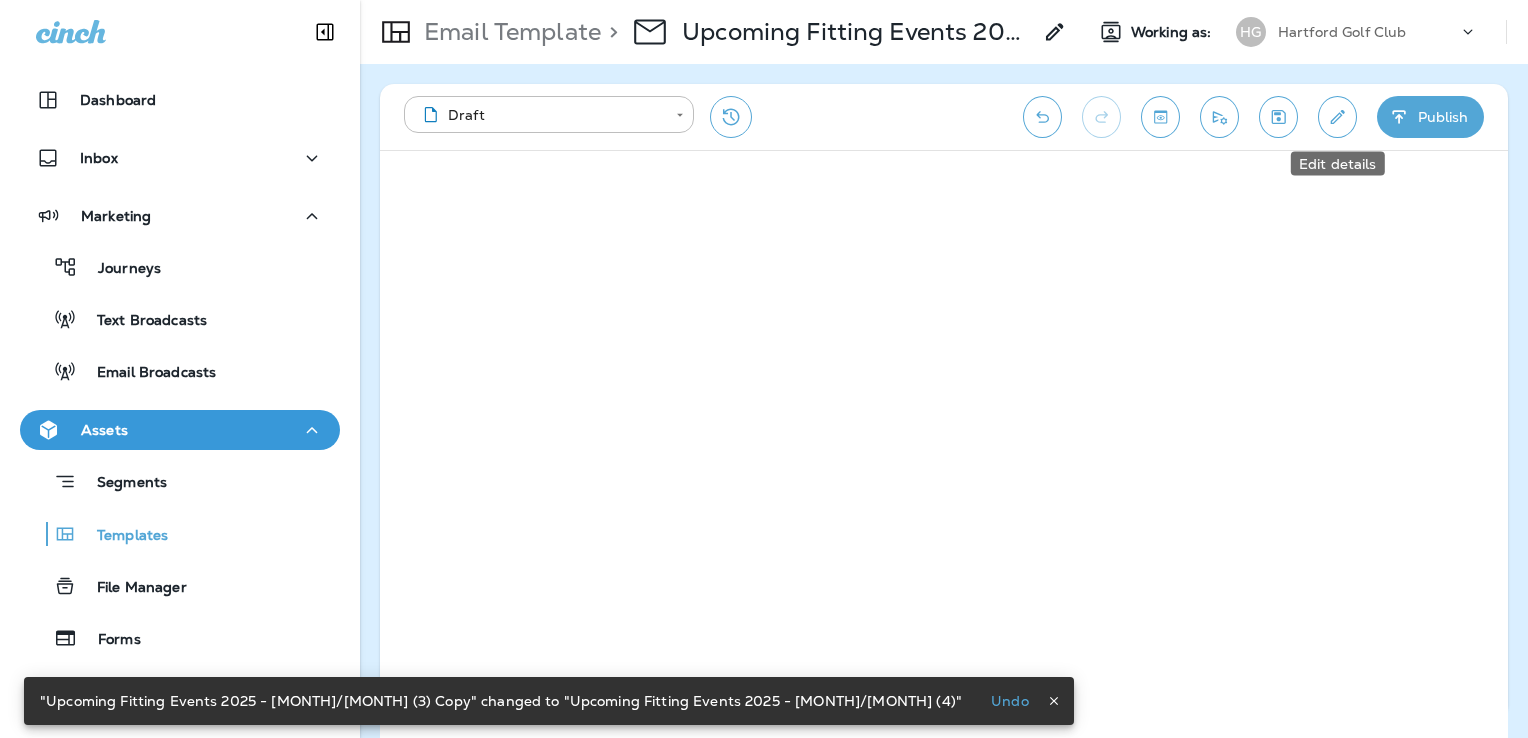 click at bounding box center (1337, 117) 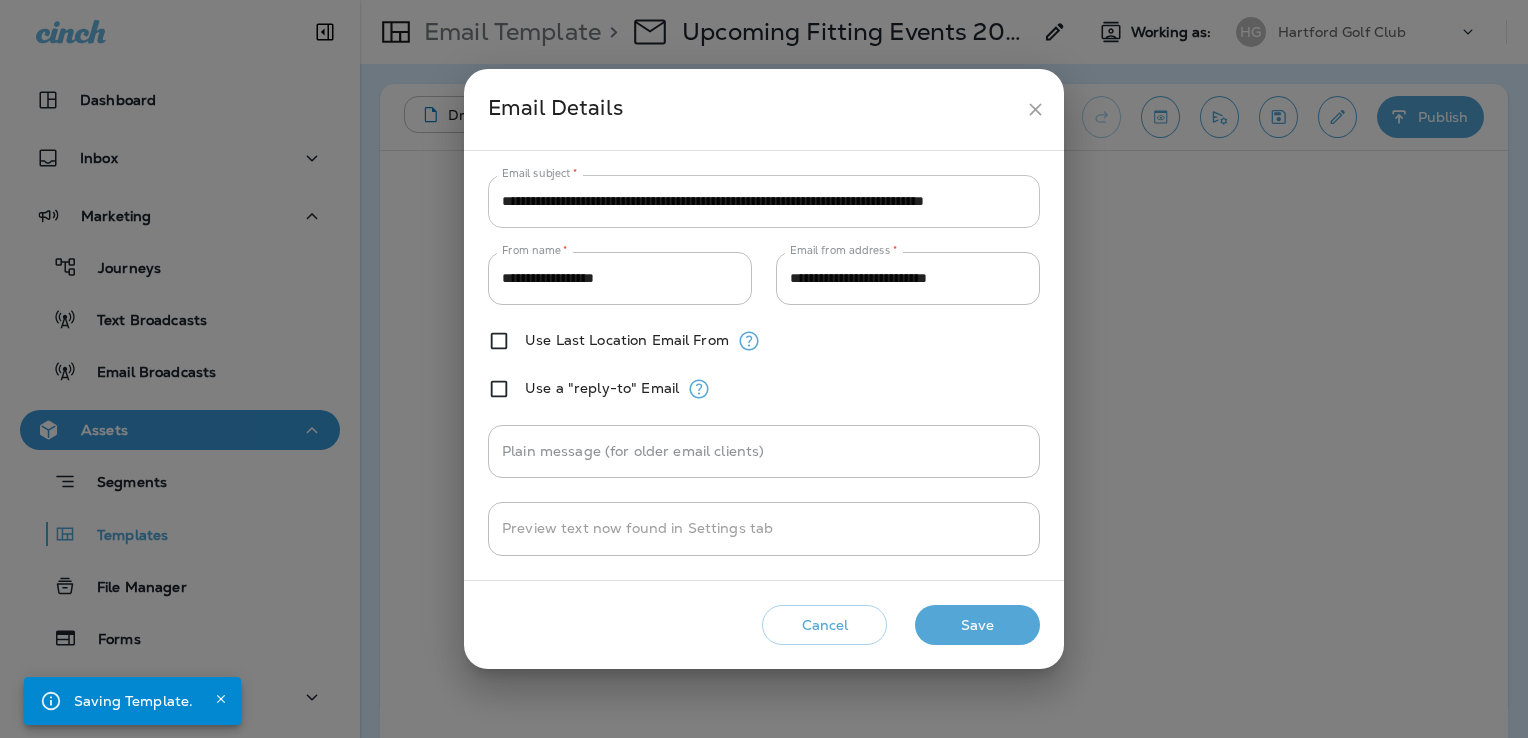 click on "**********" at bounding box center [764, 201] 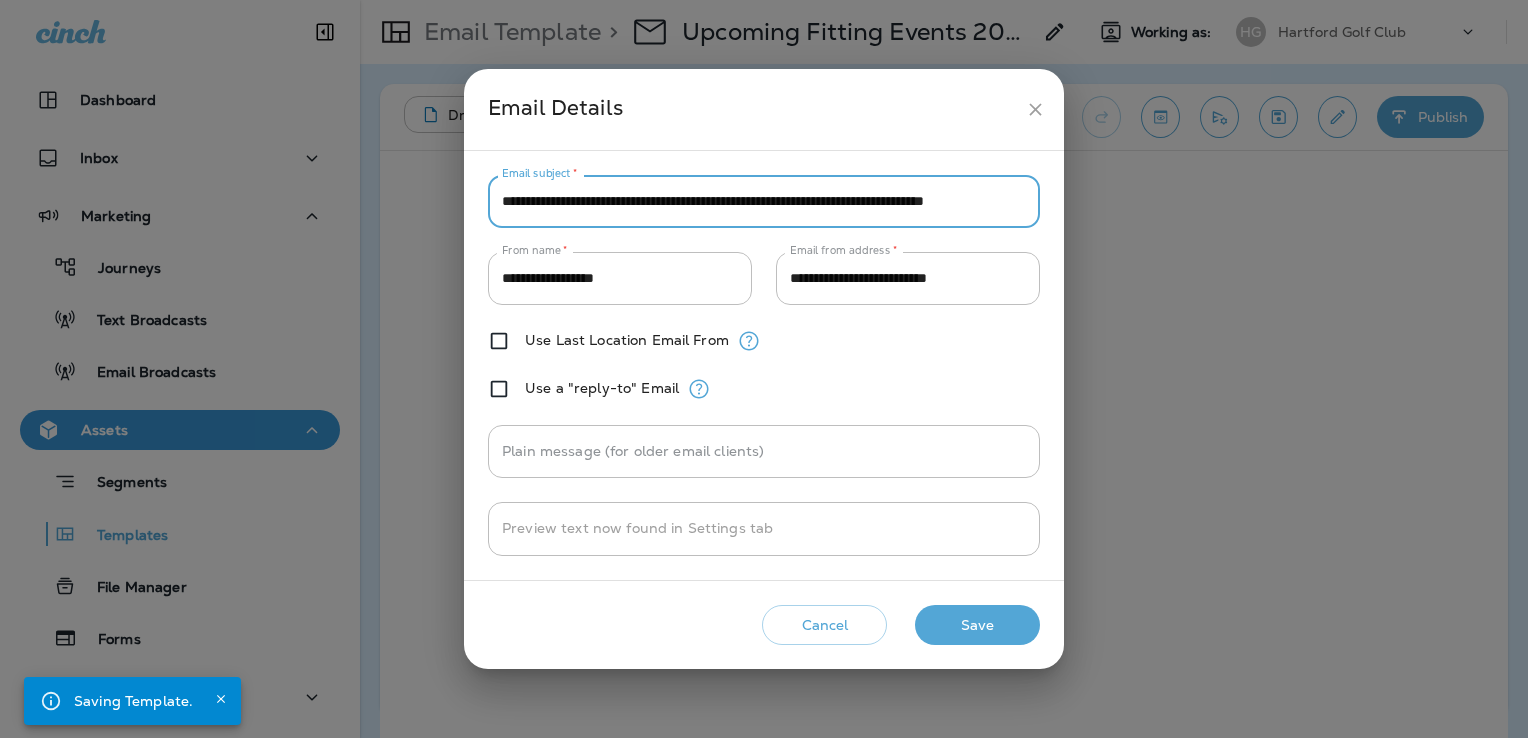 click on "**********" at bounding box center [764, 201] 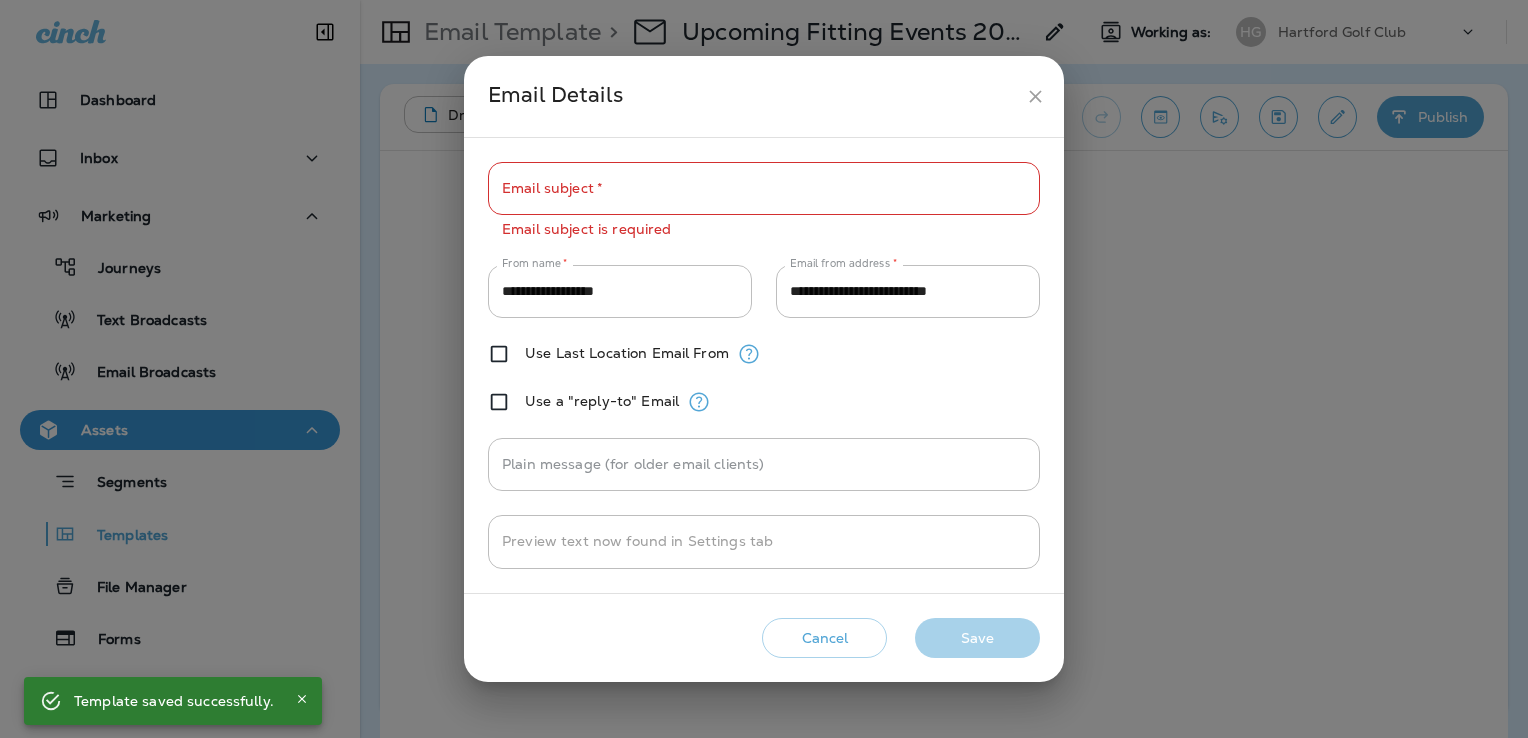 click on "Email subject   *" at bounding box center (764, 188) 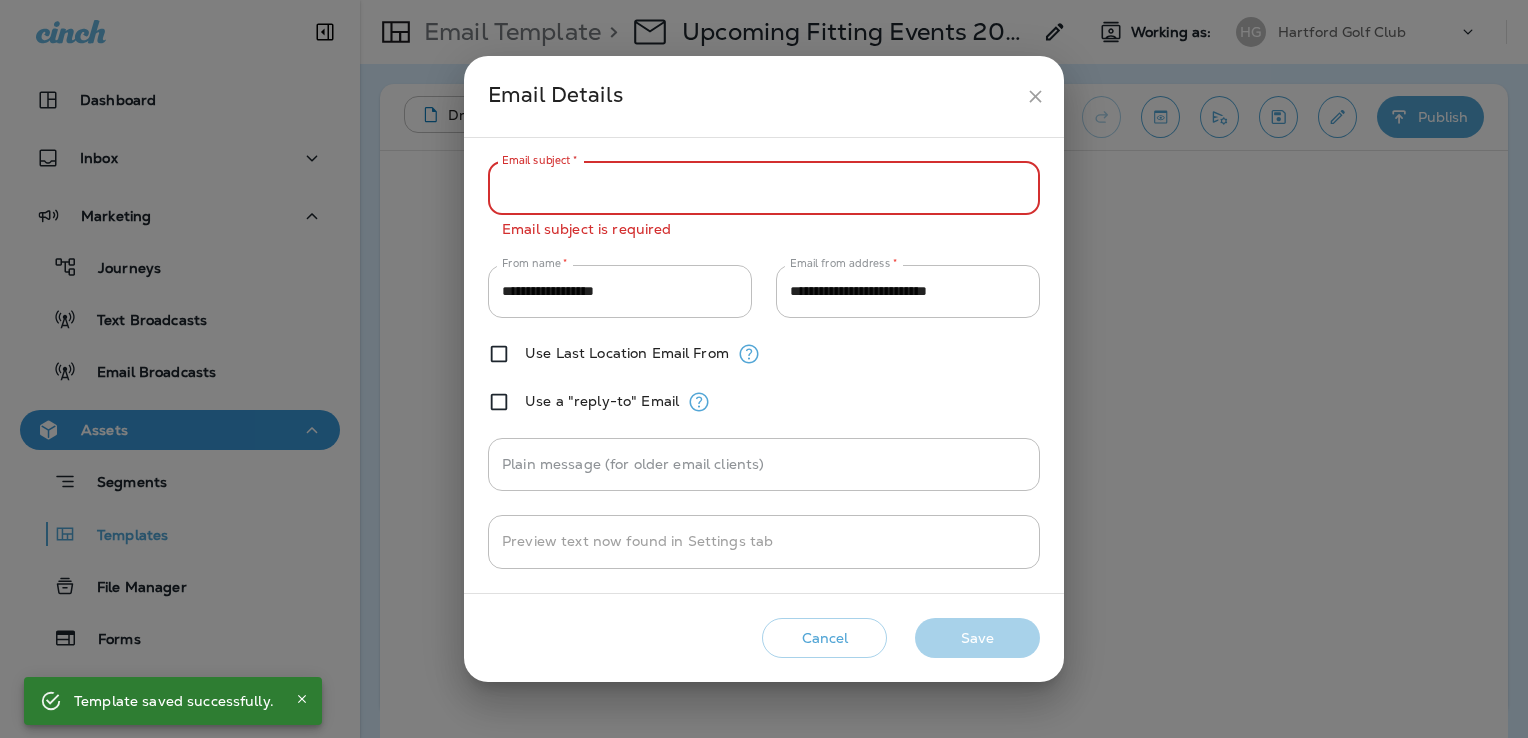 paste on "**********" 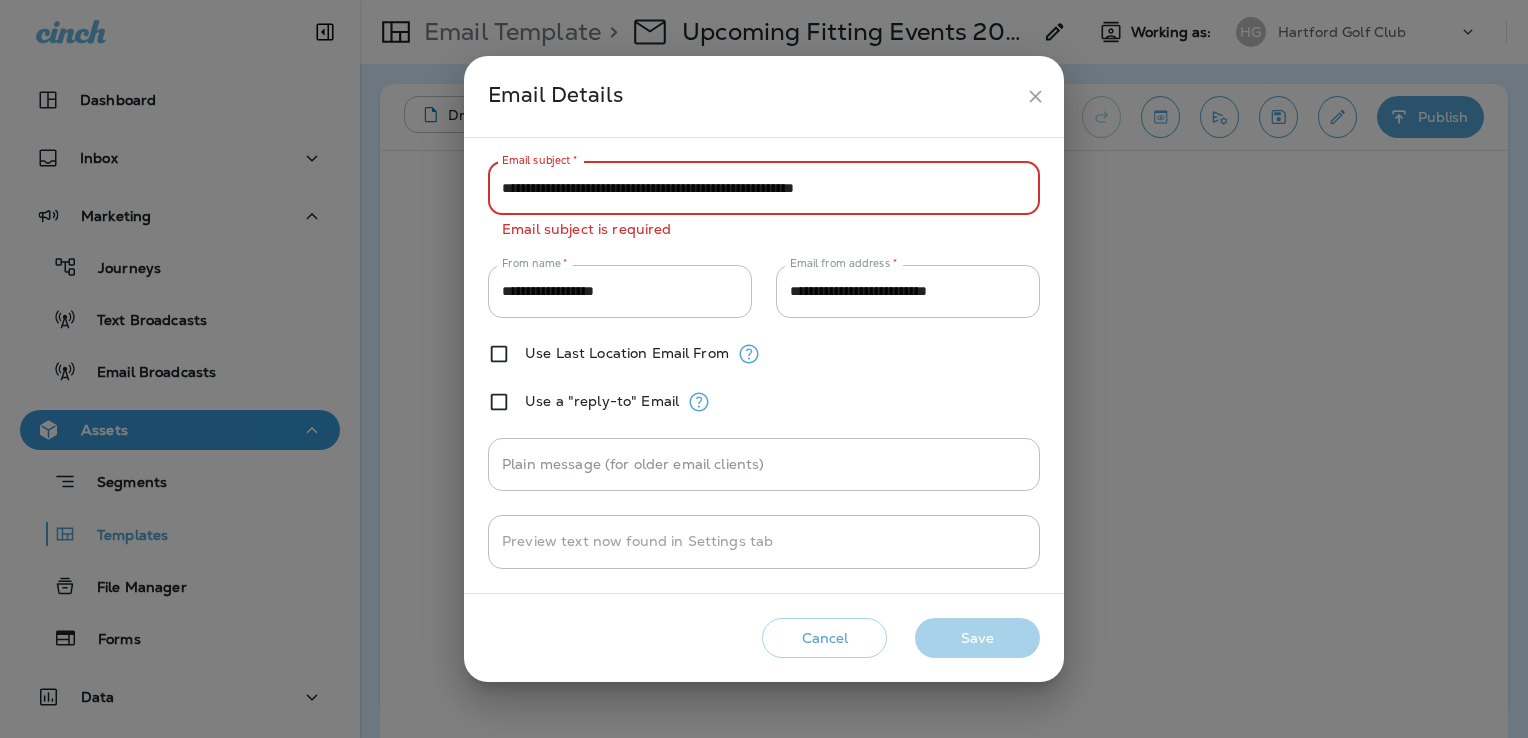 drag, startPoint x: 908, startPoint y: 187, endPoint x: 647, endPoint y: 201, distance: 261.3752 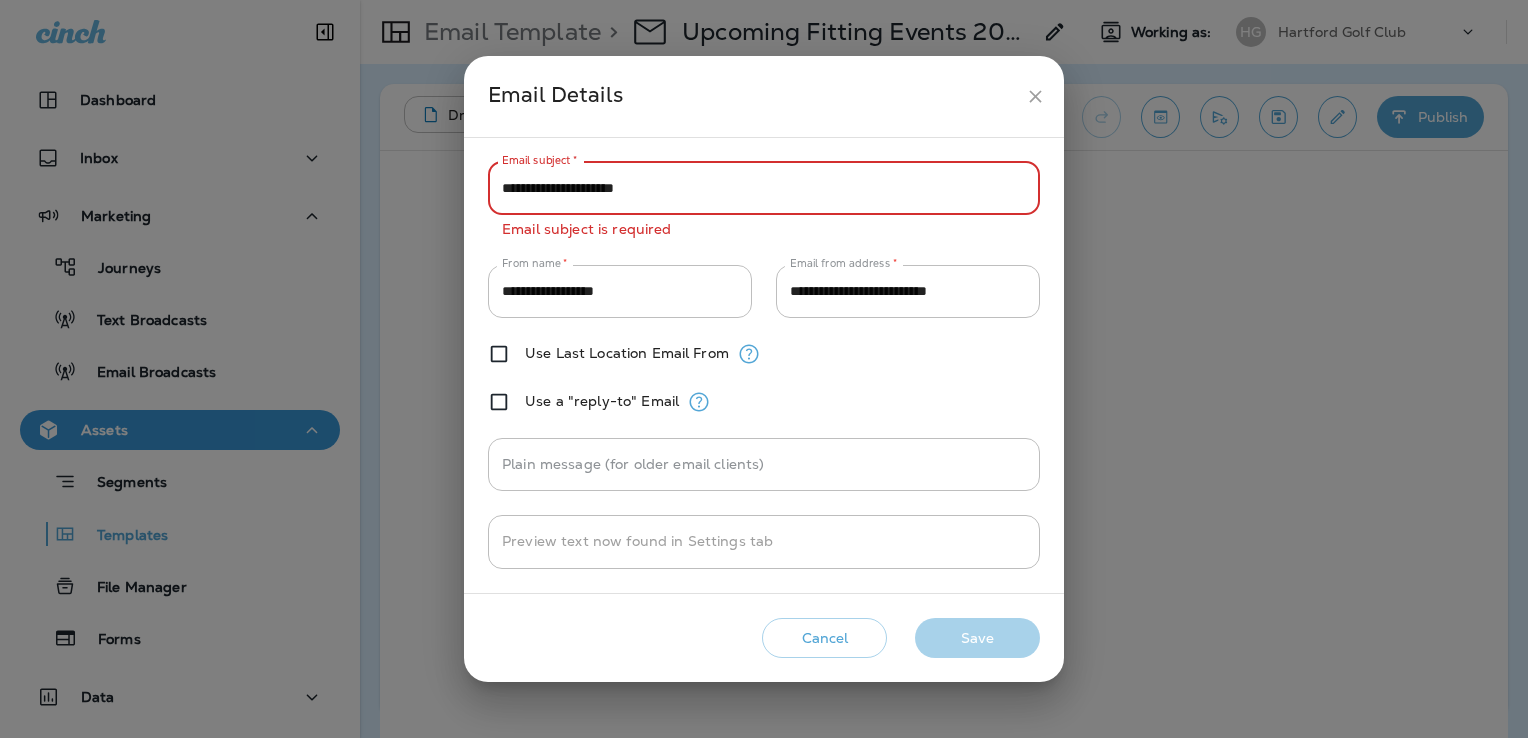 type on "**********" 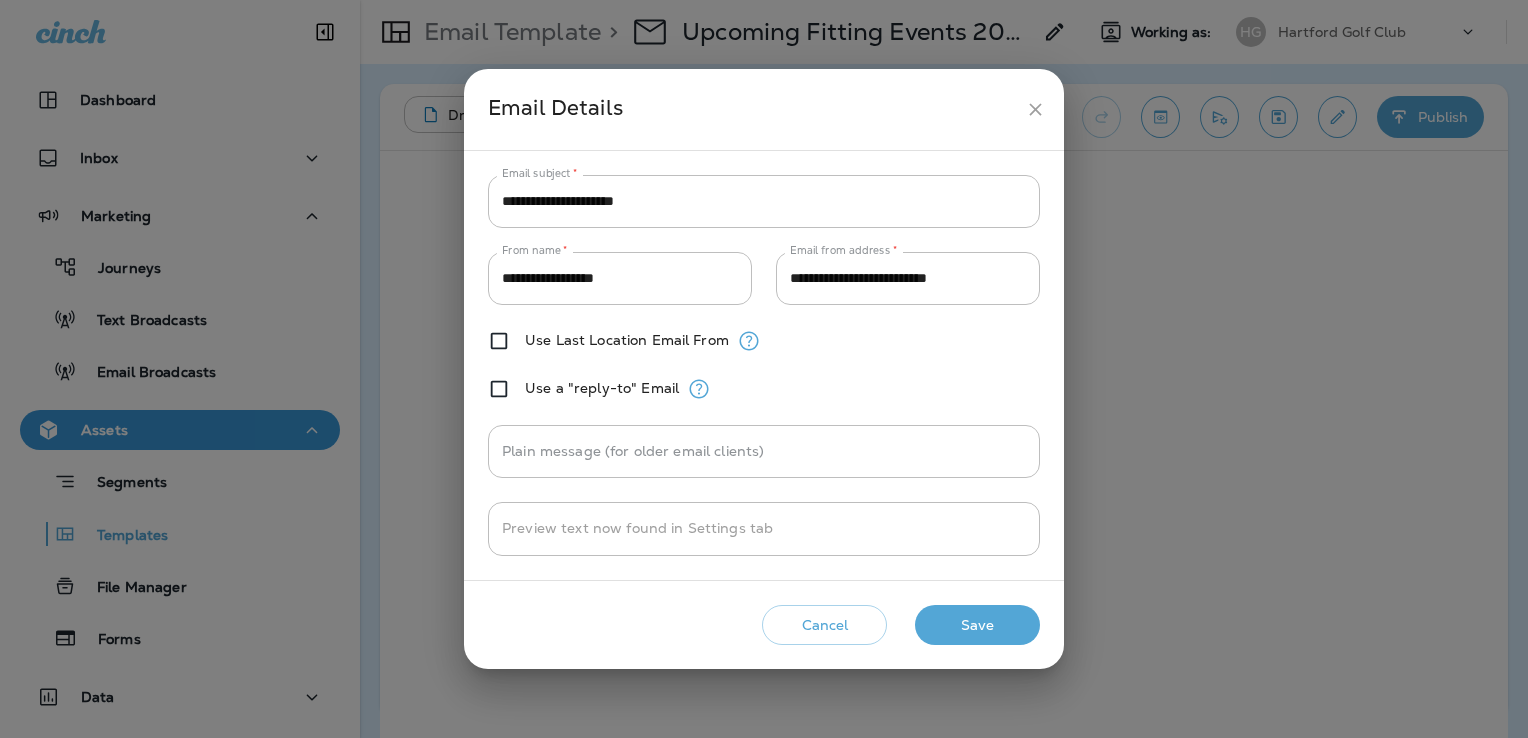 click on "Save" at bounding box center [977, 625] 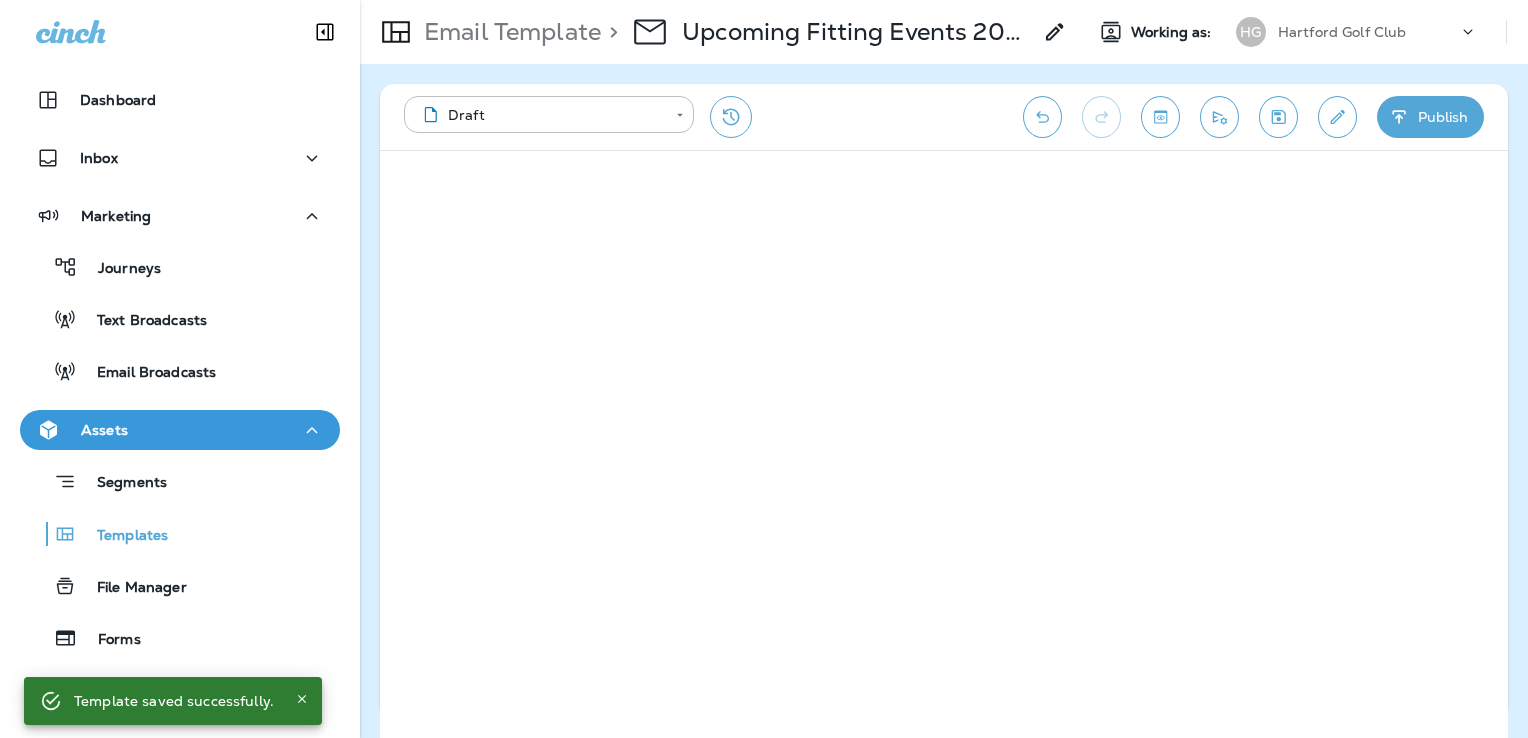 click at bounding box center [1338, 117] 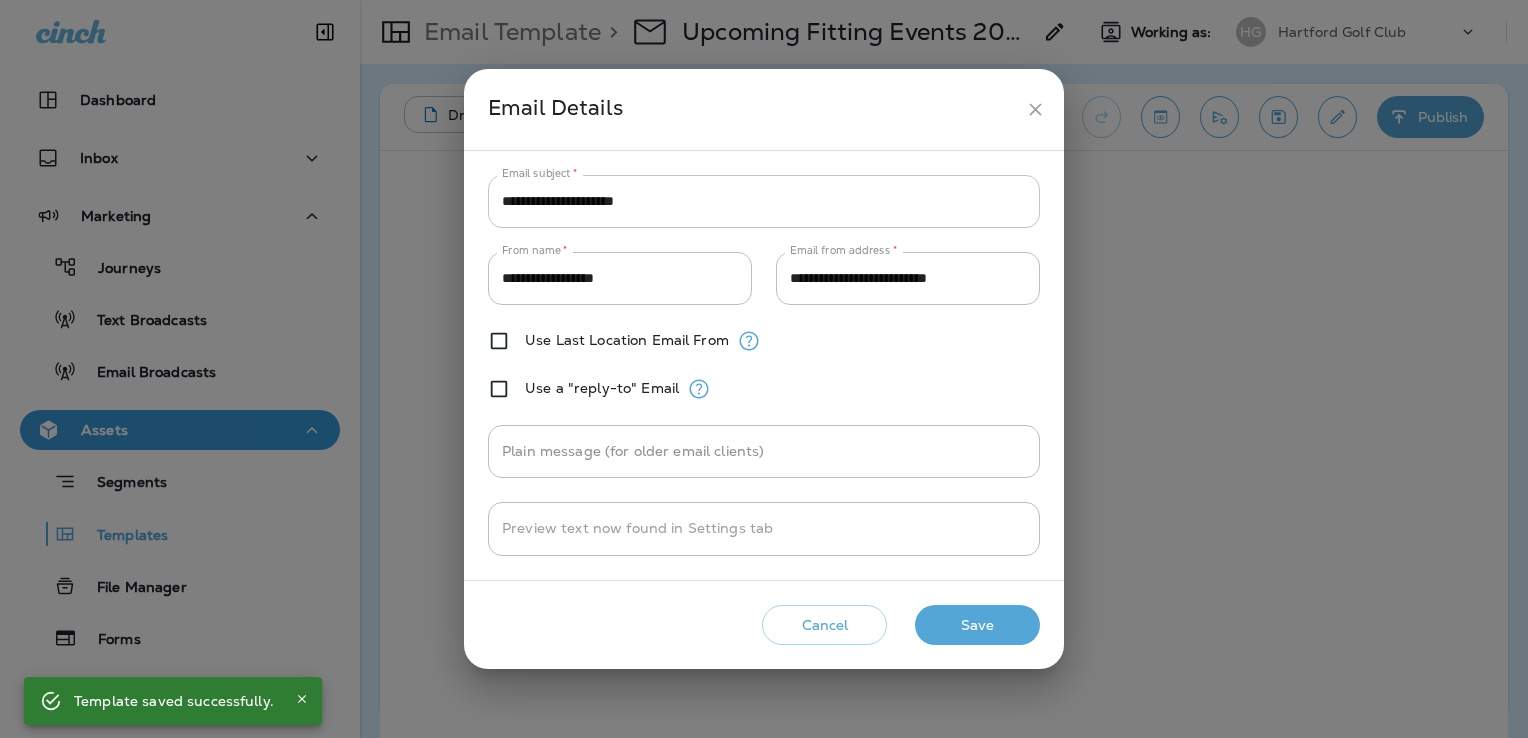 click on "**********" at bounding box center (764, 201) 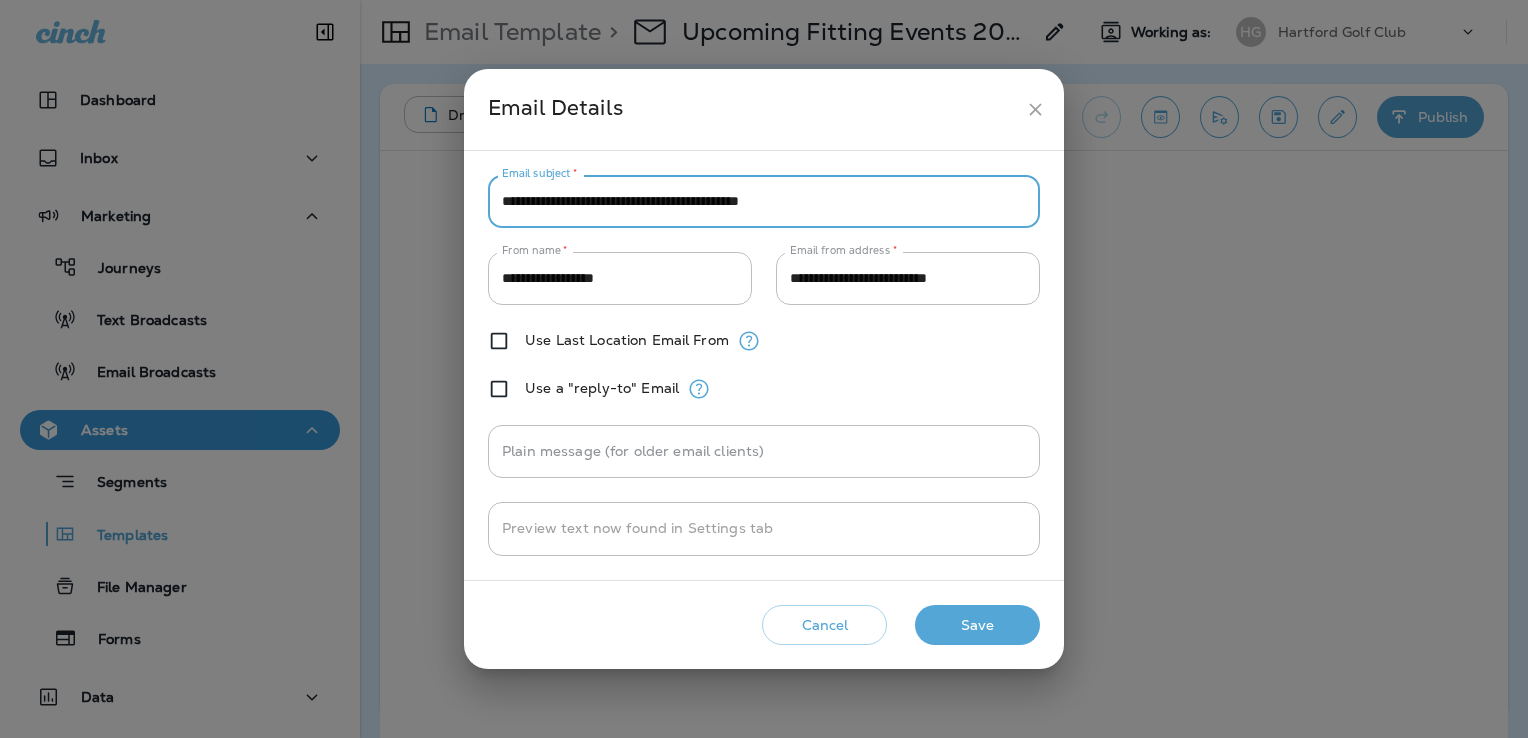 click on "**********" at bounding box center [764, 201] 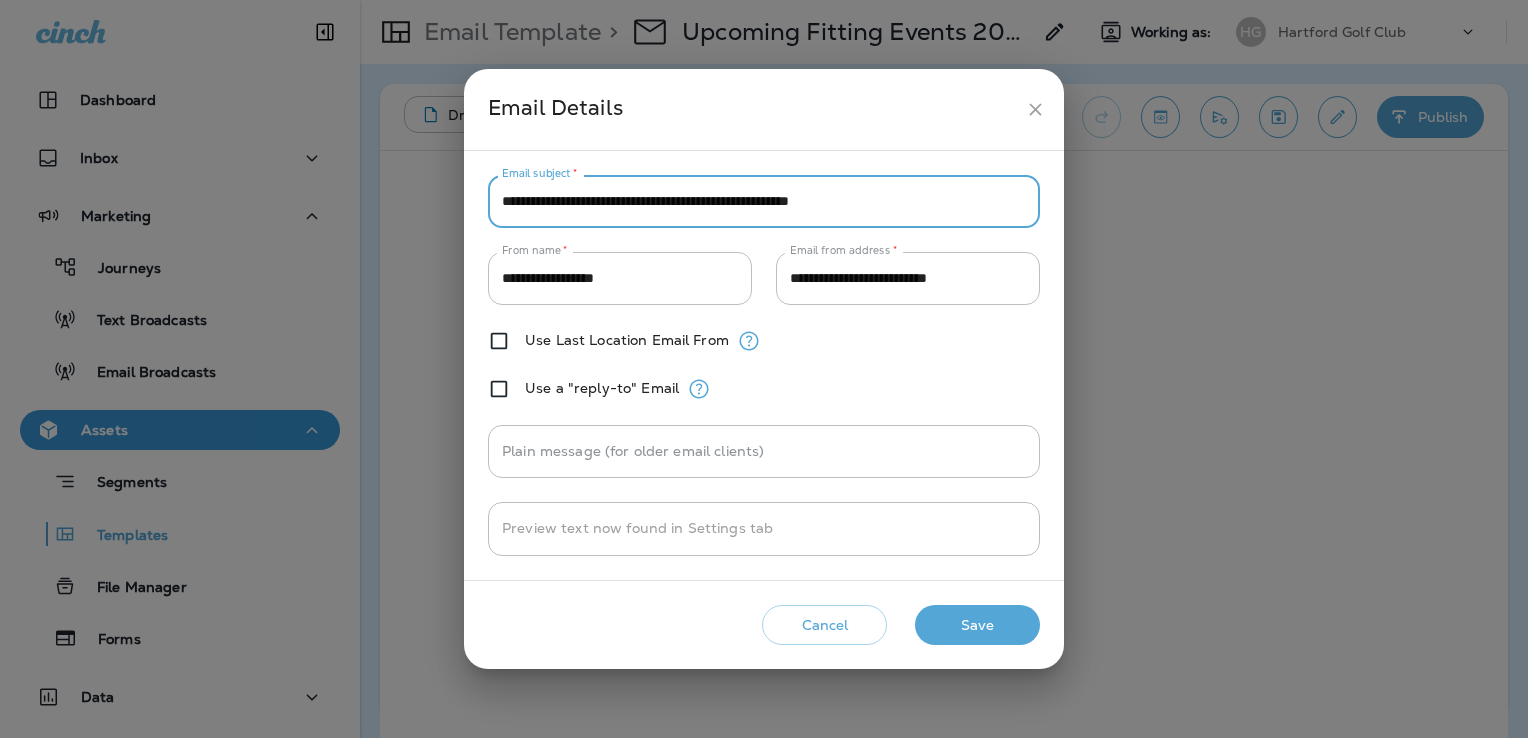 click on "**********" at bounding box center (764, 201) 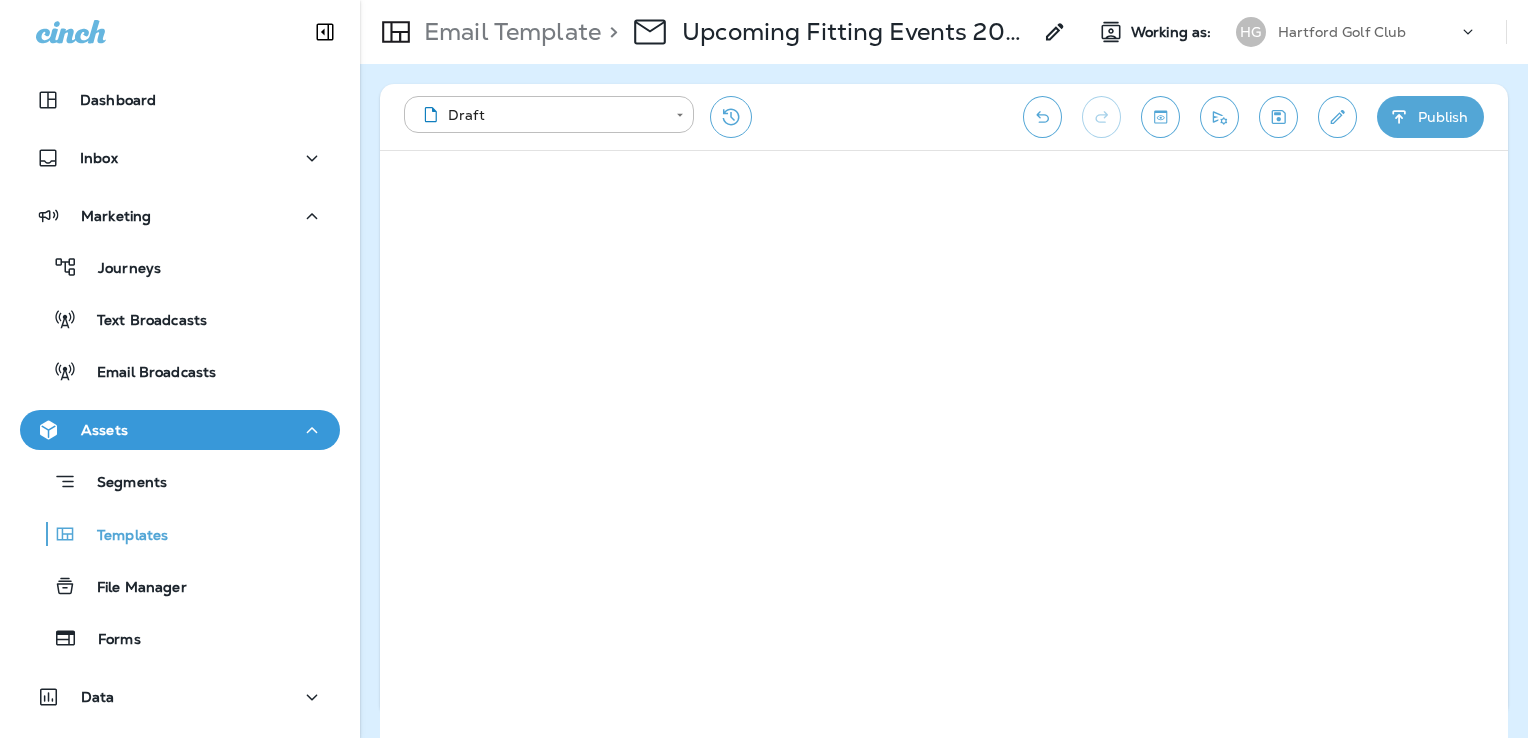 click at bounding box center (1279, 117) 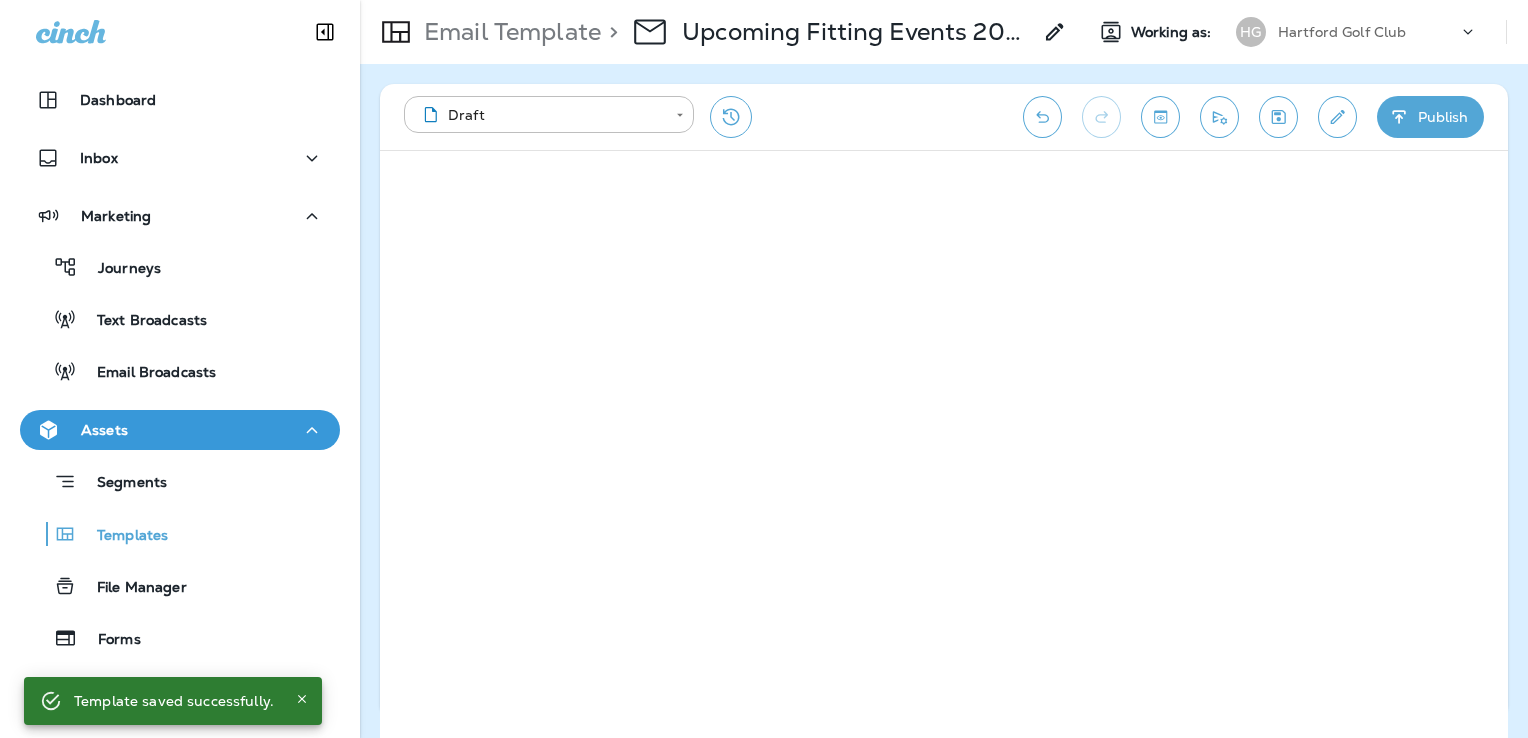 click on "Publish" at bounding box center (1430, 117) 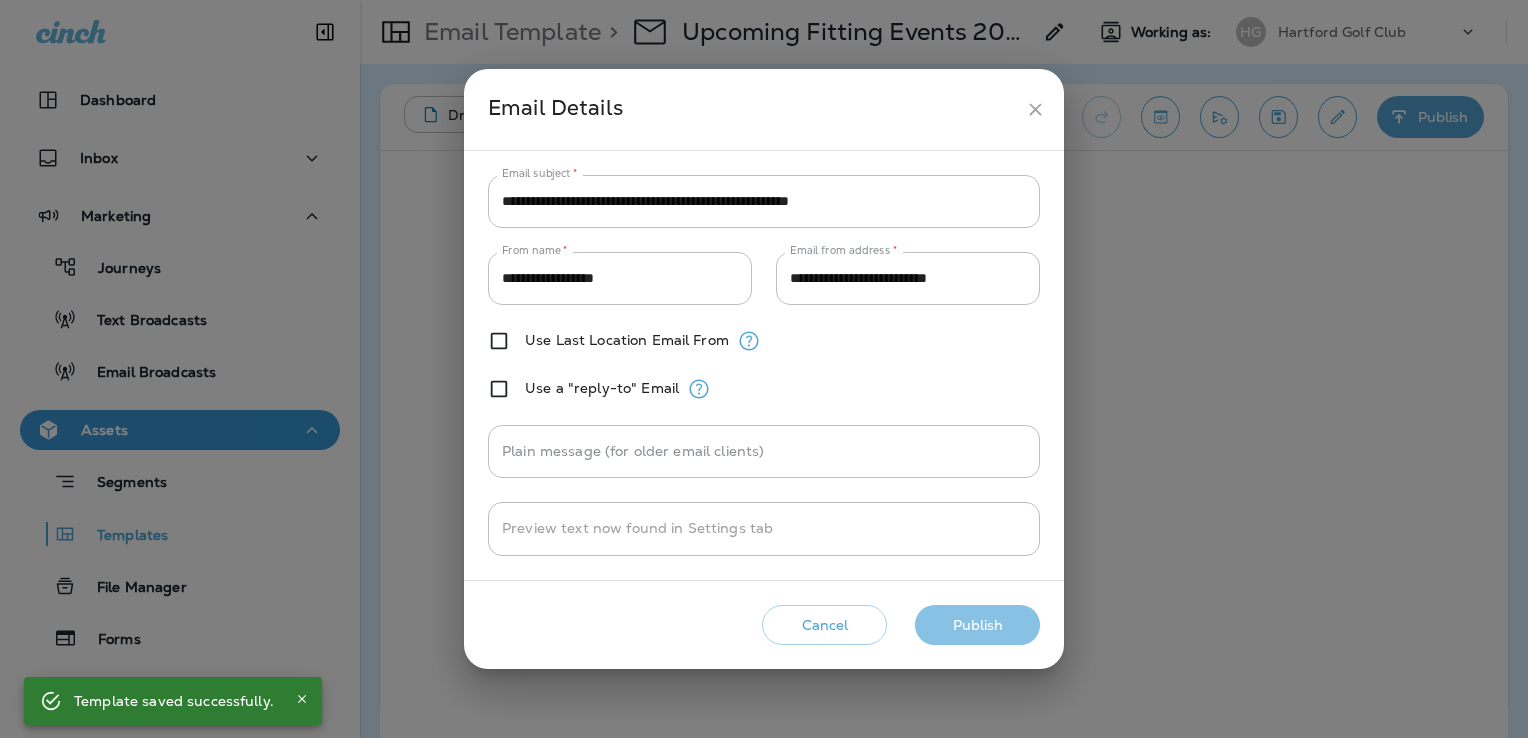 click on "Publish" at bounding box center [977, 625] 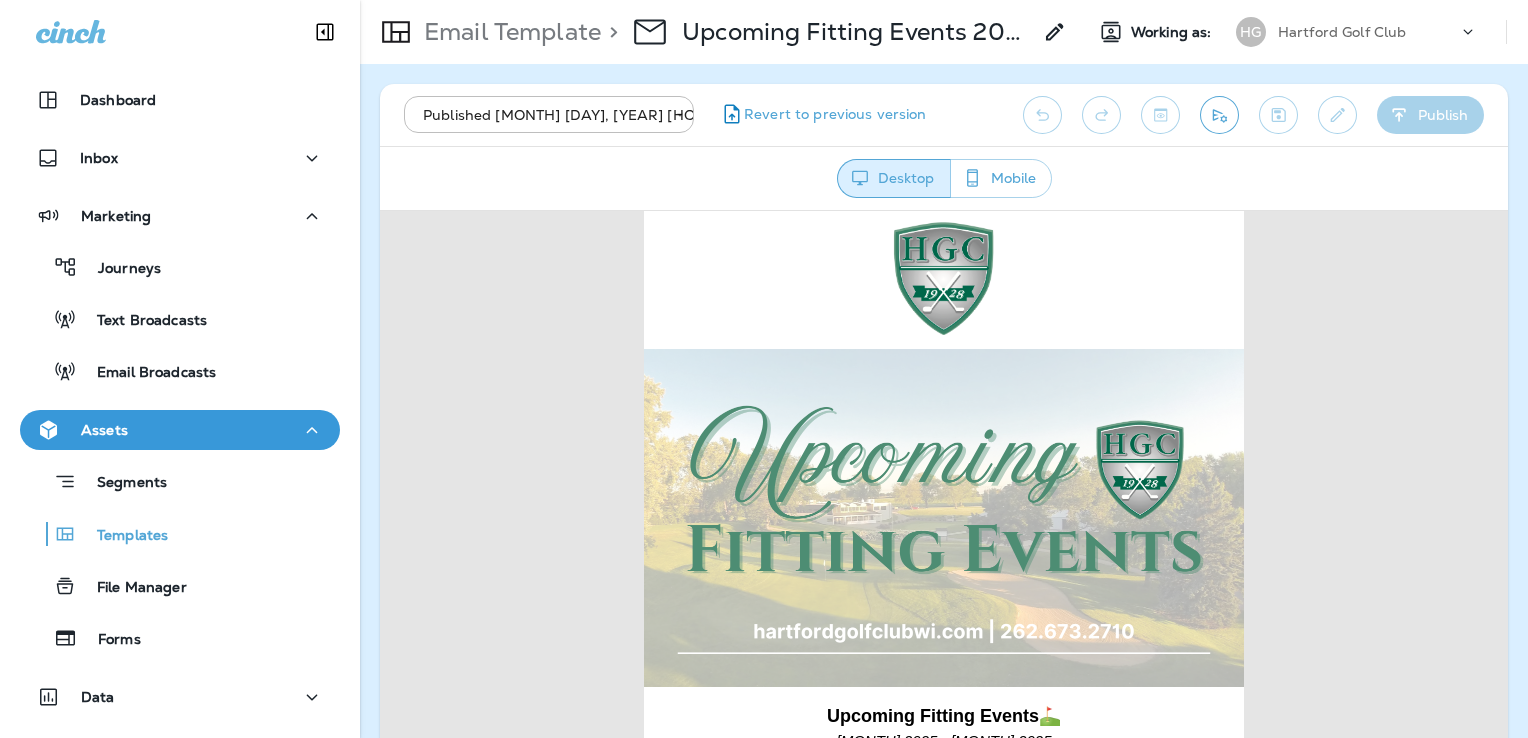 scroll, scrollTop: 0, scrollLeft: 0, axis: both 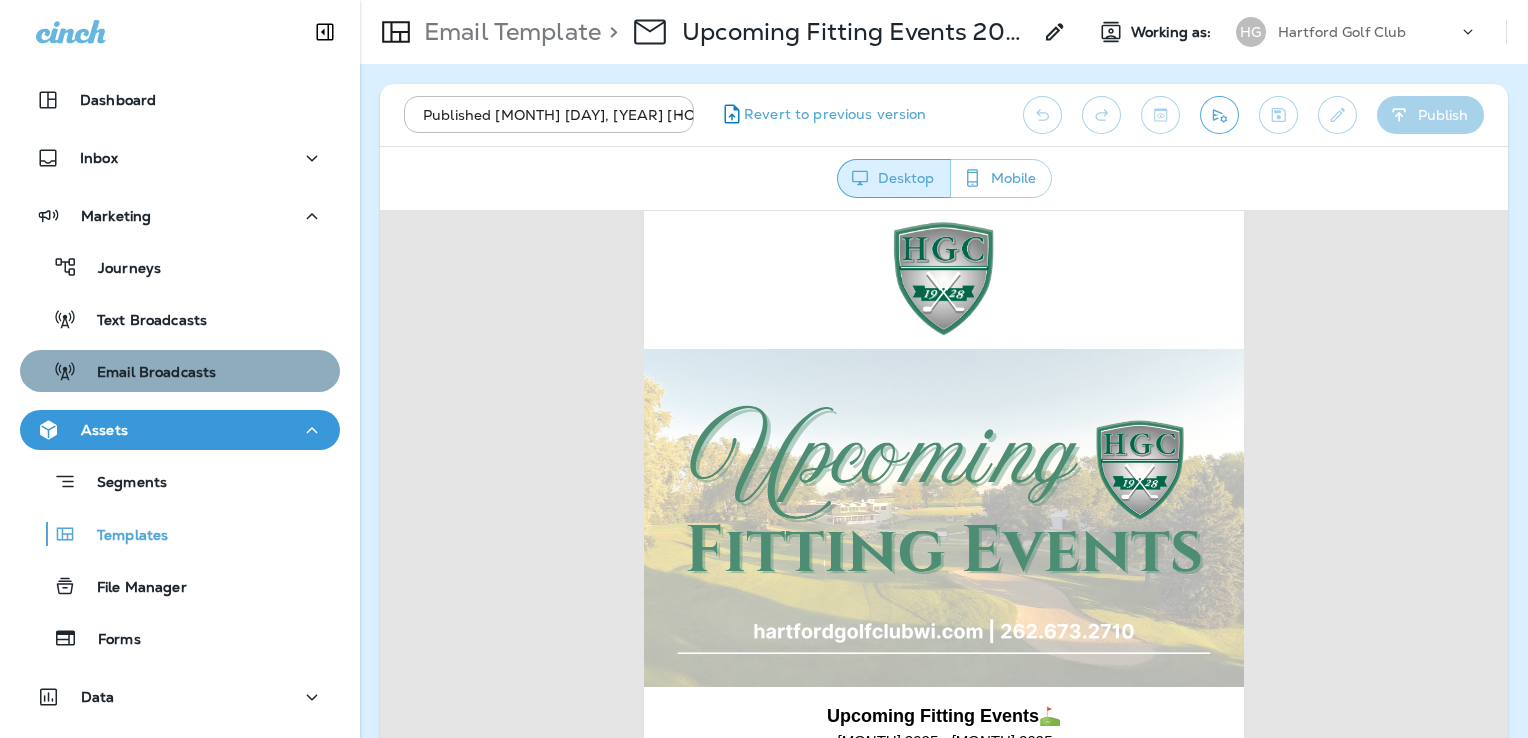click on "Email Broadcasts" at bounding box center (119, 269) 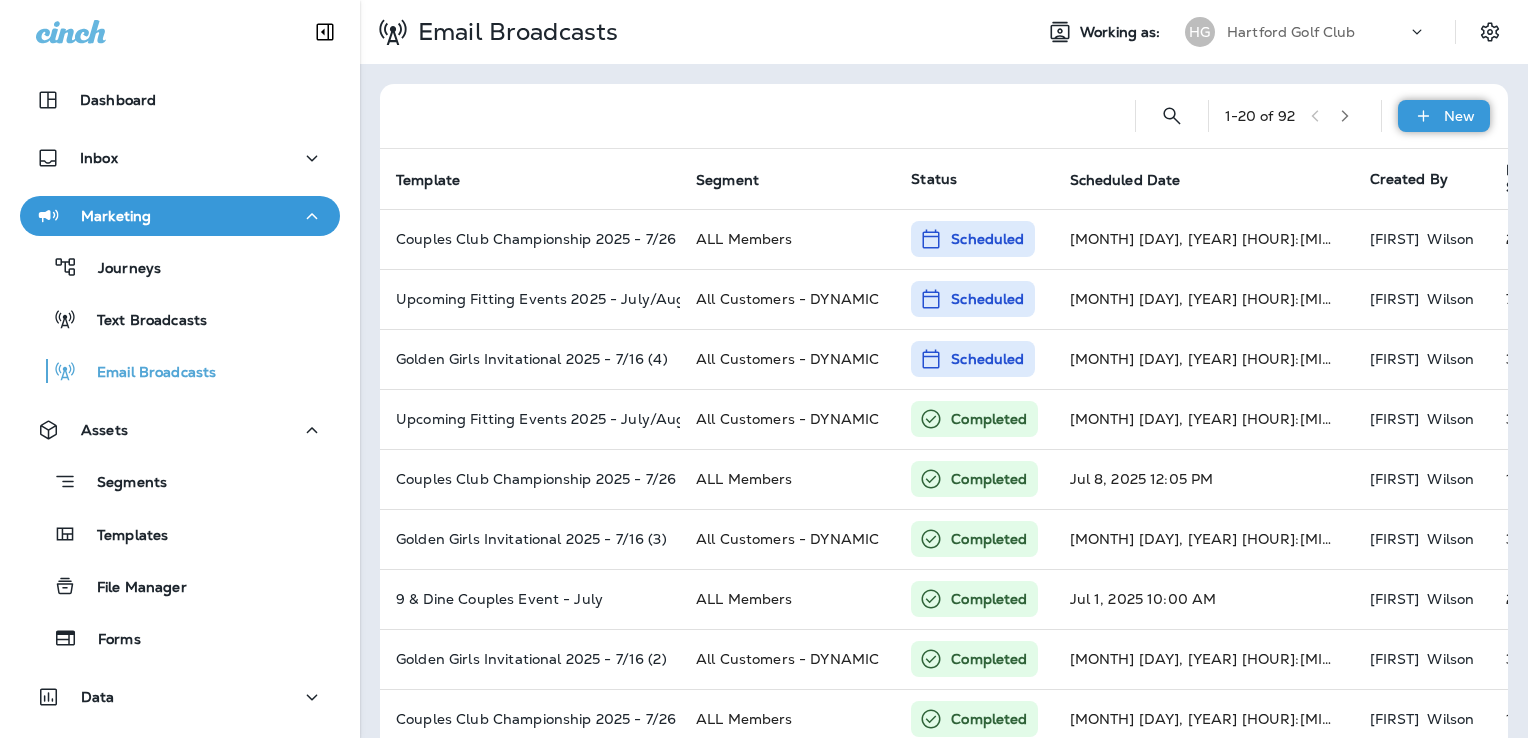 click on "New" at bounding box center [1444, 116] 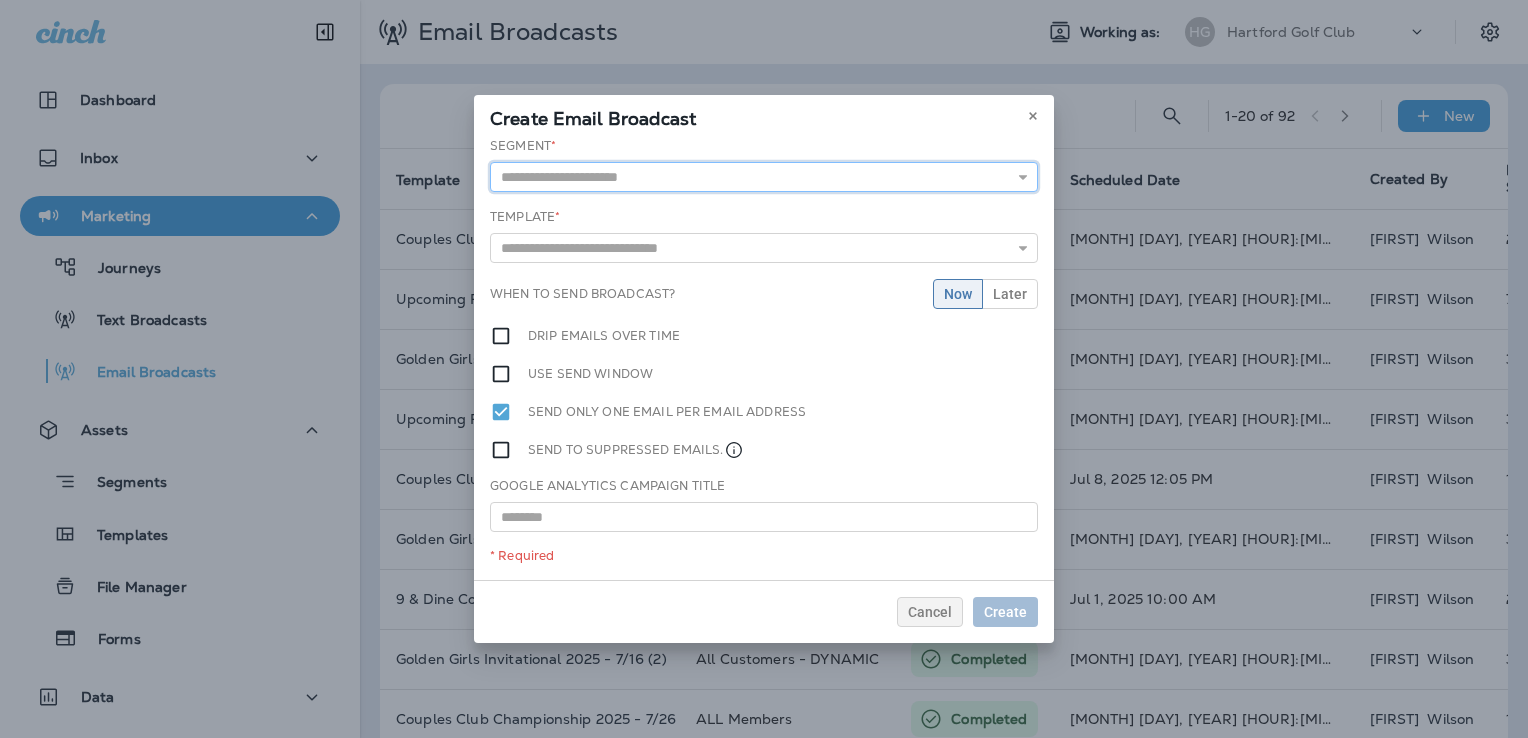 click at bounding box center (764, 177) 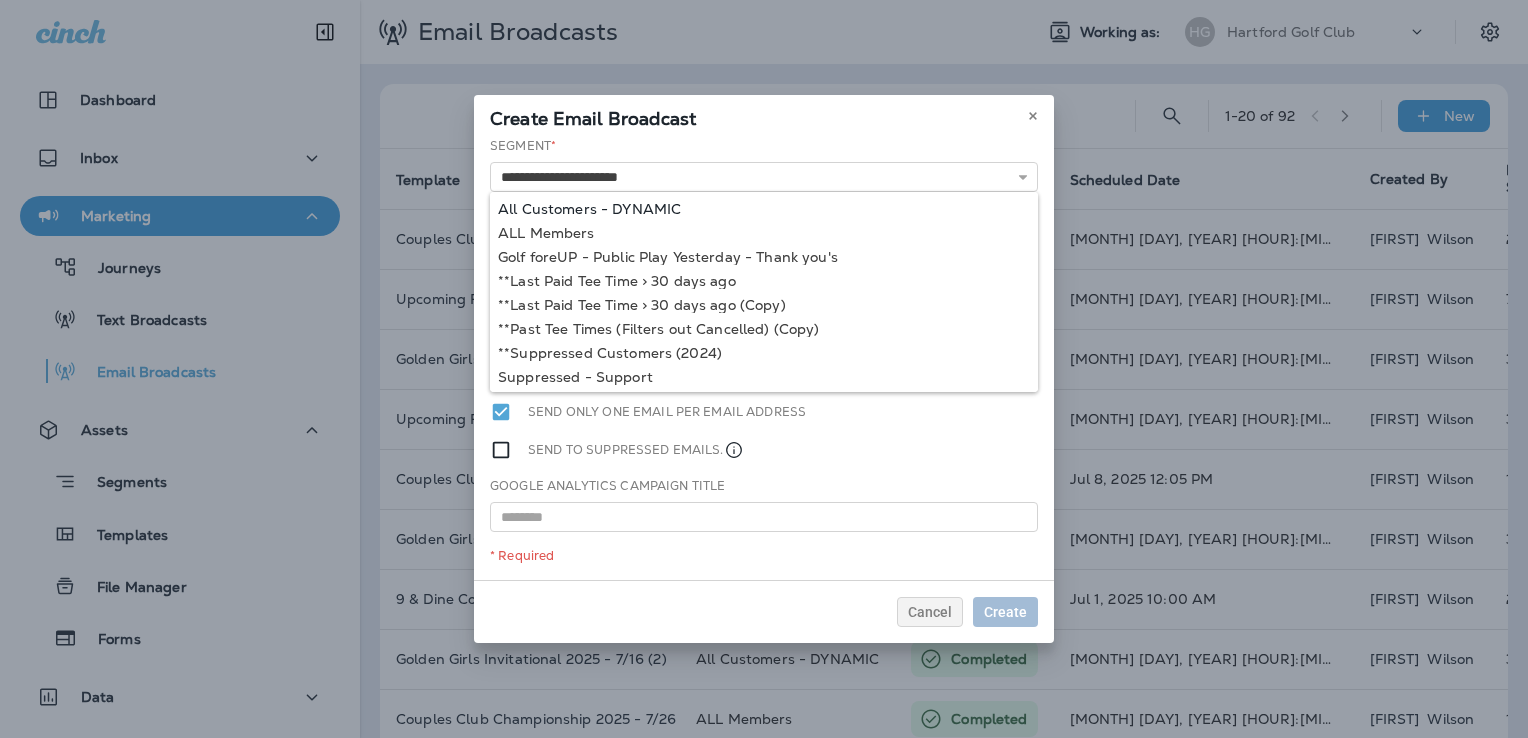 click on "**********" at bounding box center [764, 358] 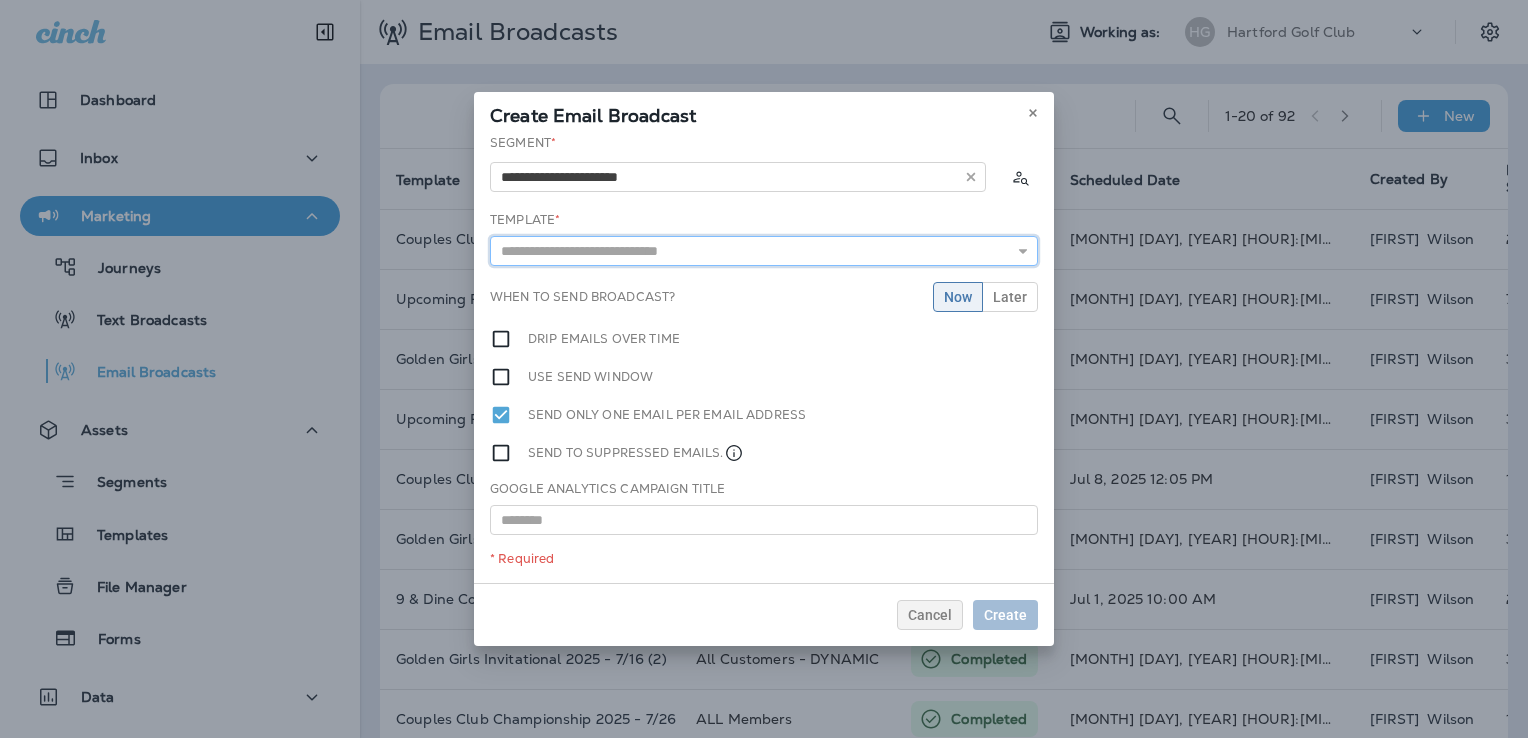 click at bounding box center [764, 251] 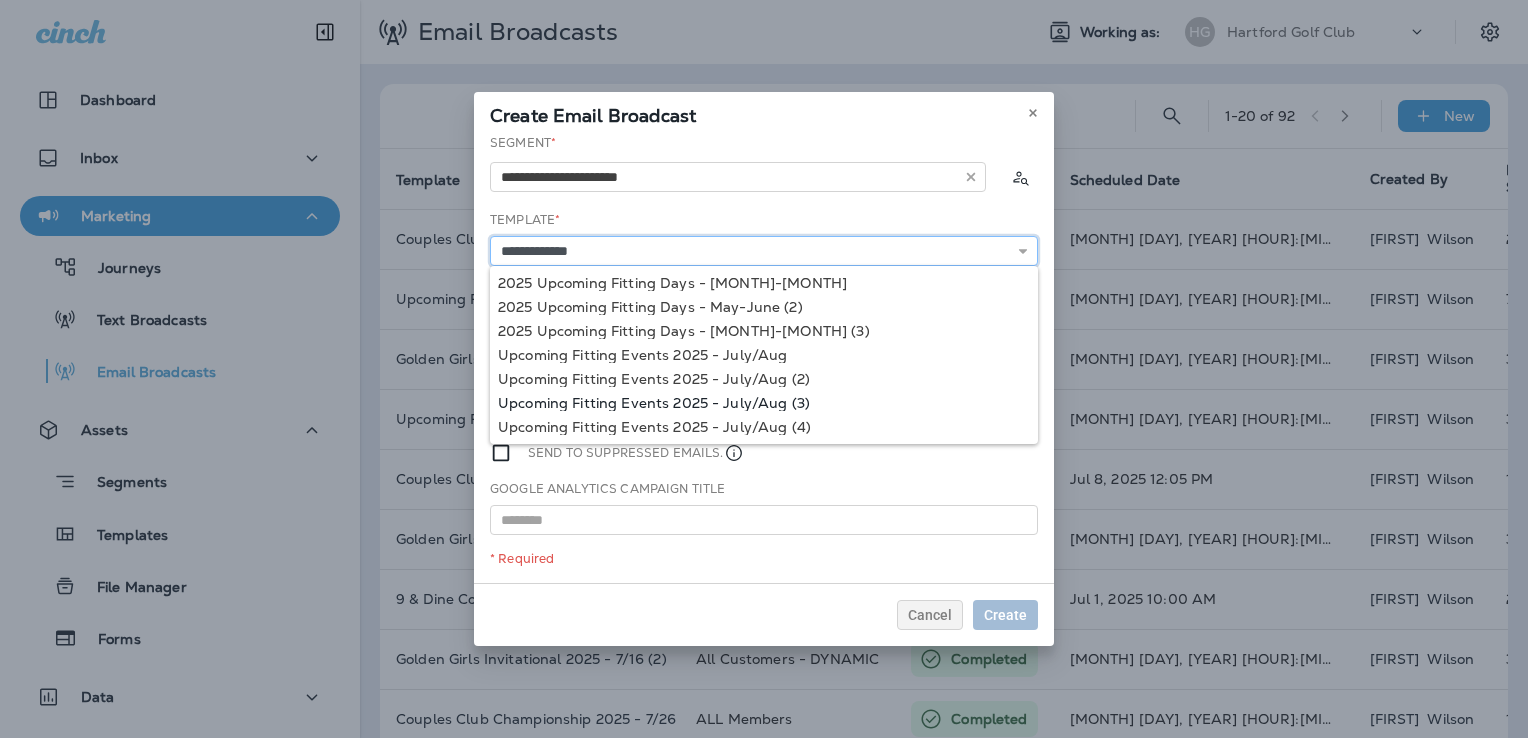 type on "**********" 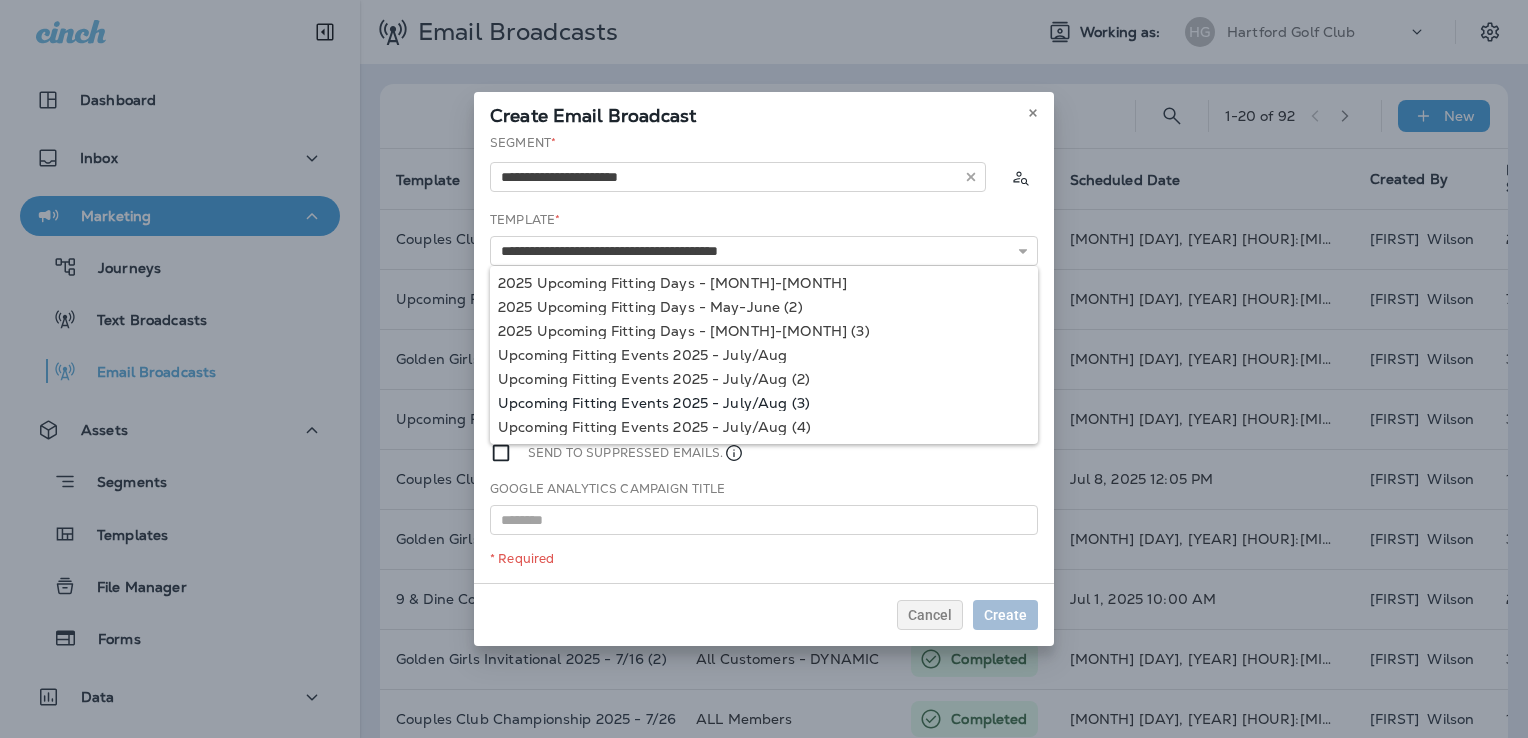 click on "**********" at bounding box center [764, 358] 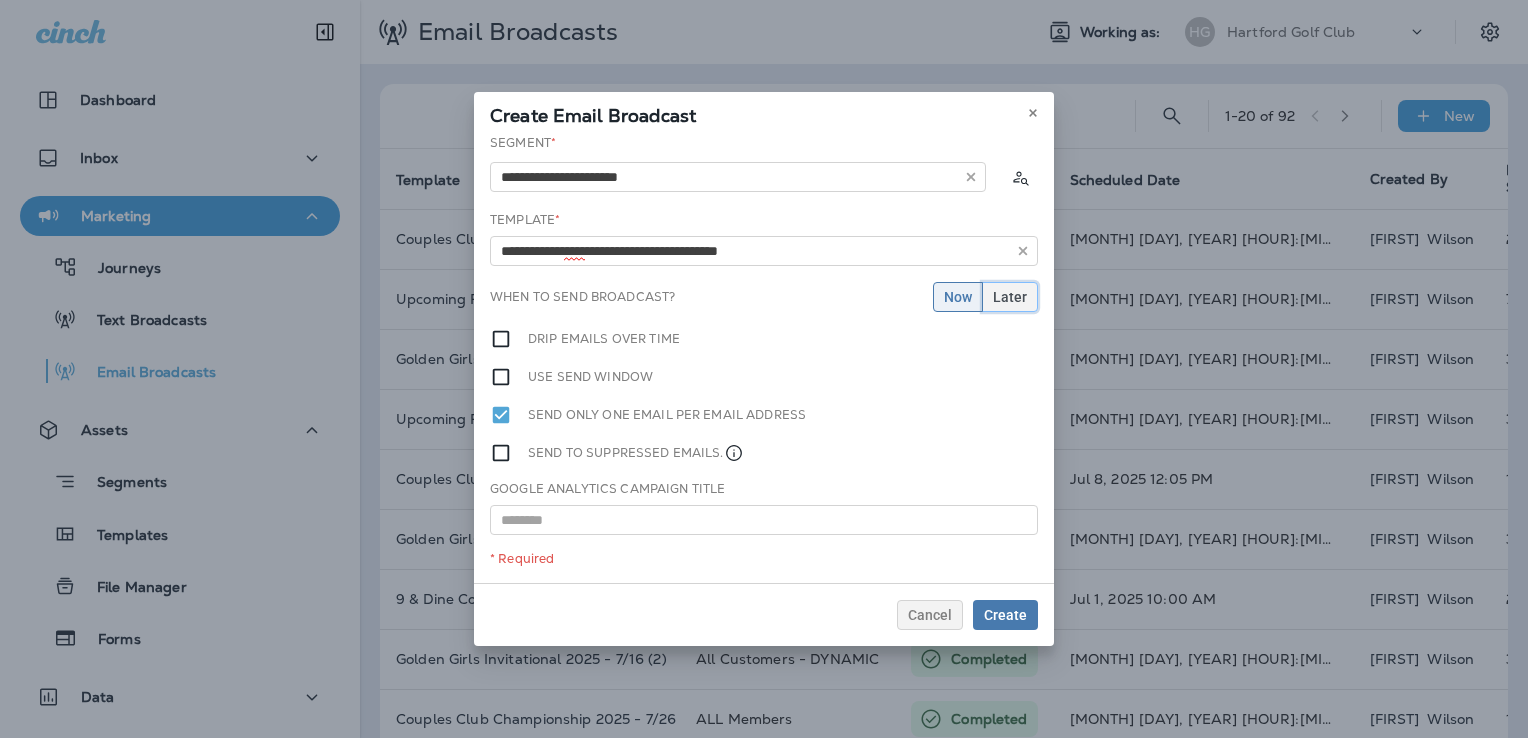 click on "Later" at bounding box center (958, 297) 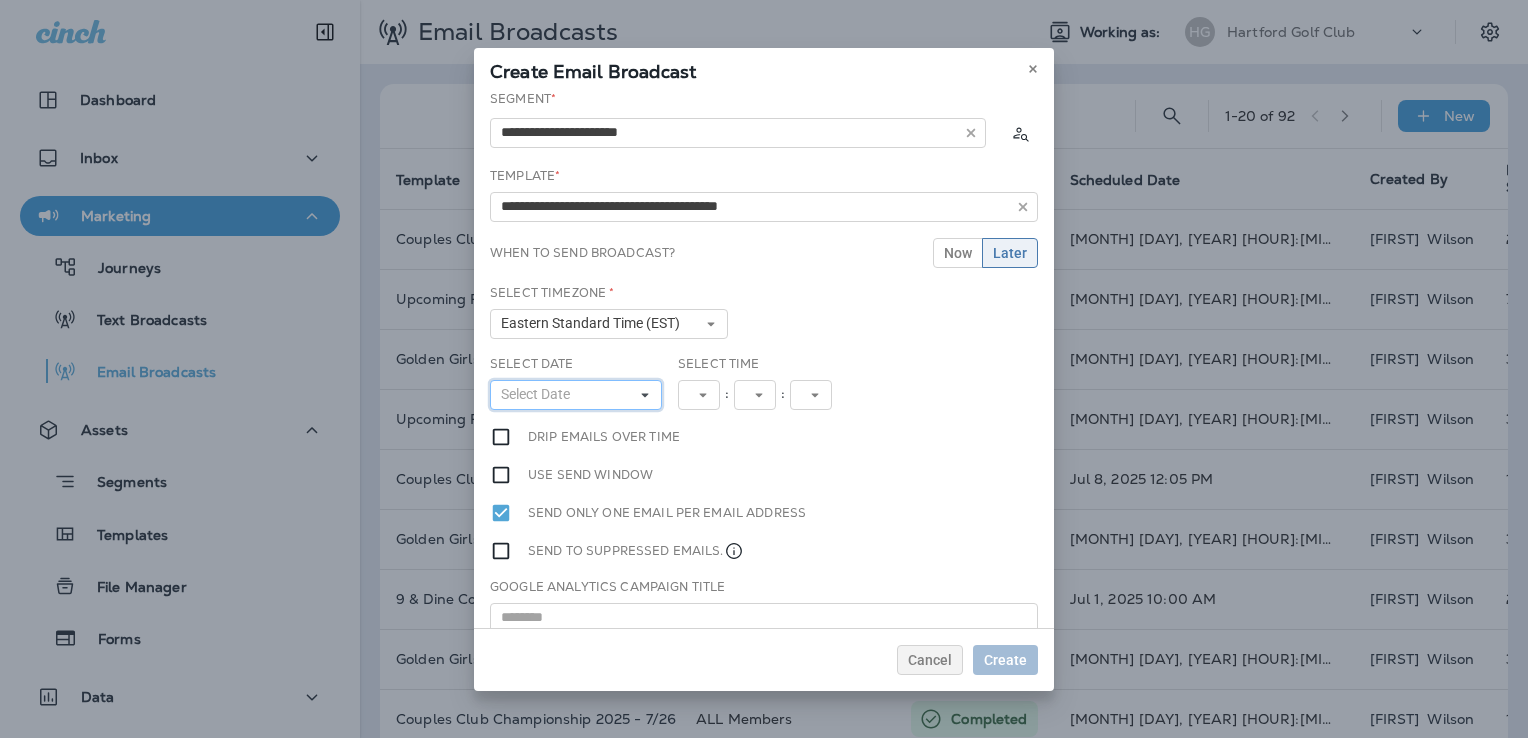click on "Select Date" at bounding box center [576, 395] 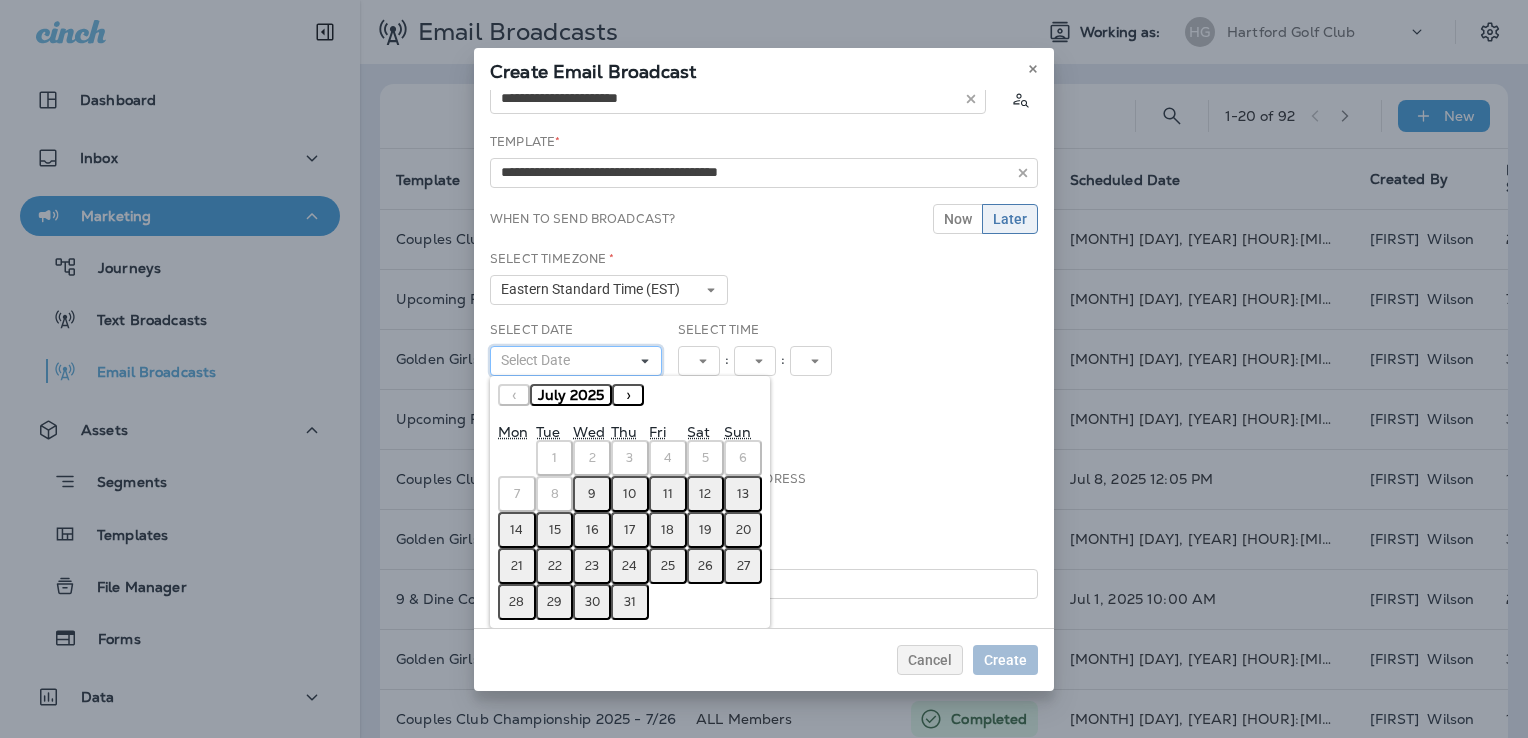 scroll, scrollTop: 52, scrollLeft: 0, axis: vertical 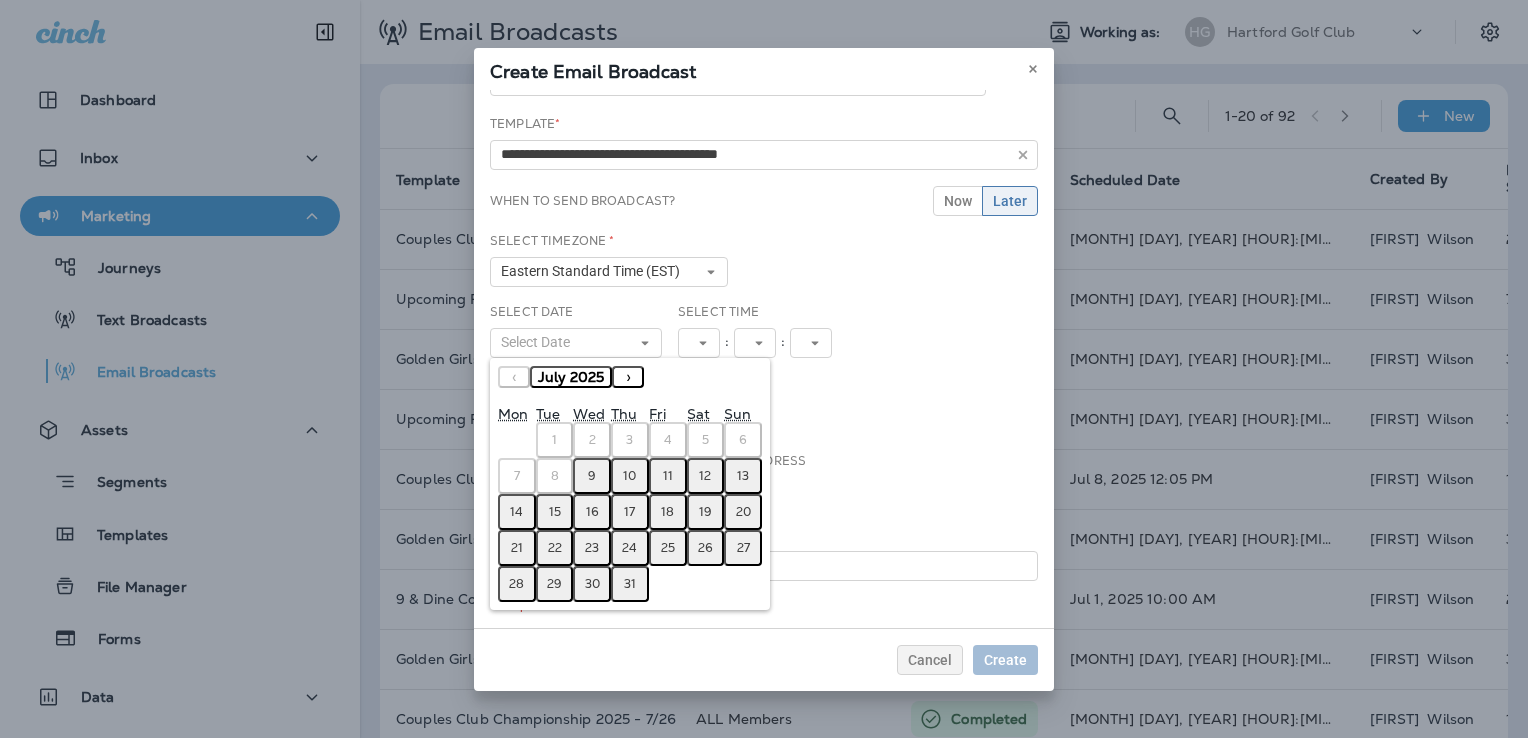 click on "18" at bounding box center [667, 512] 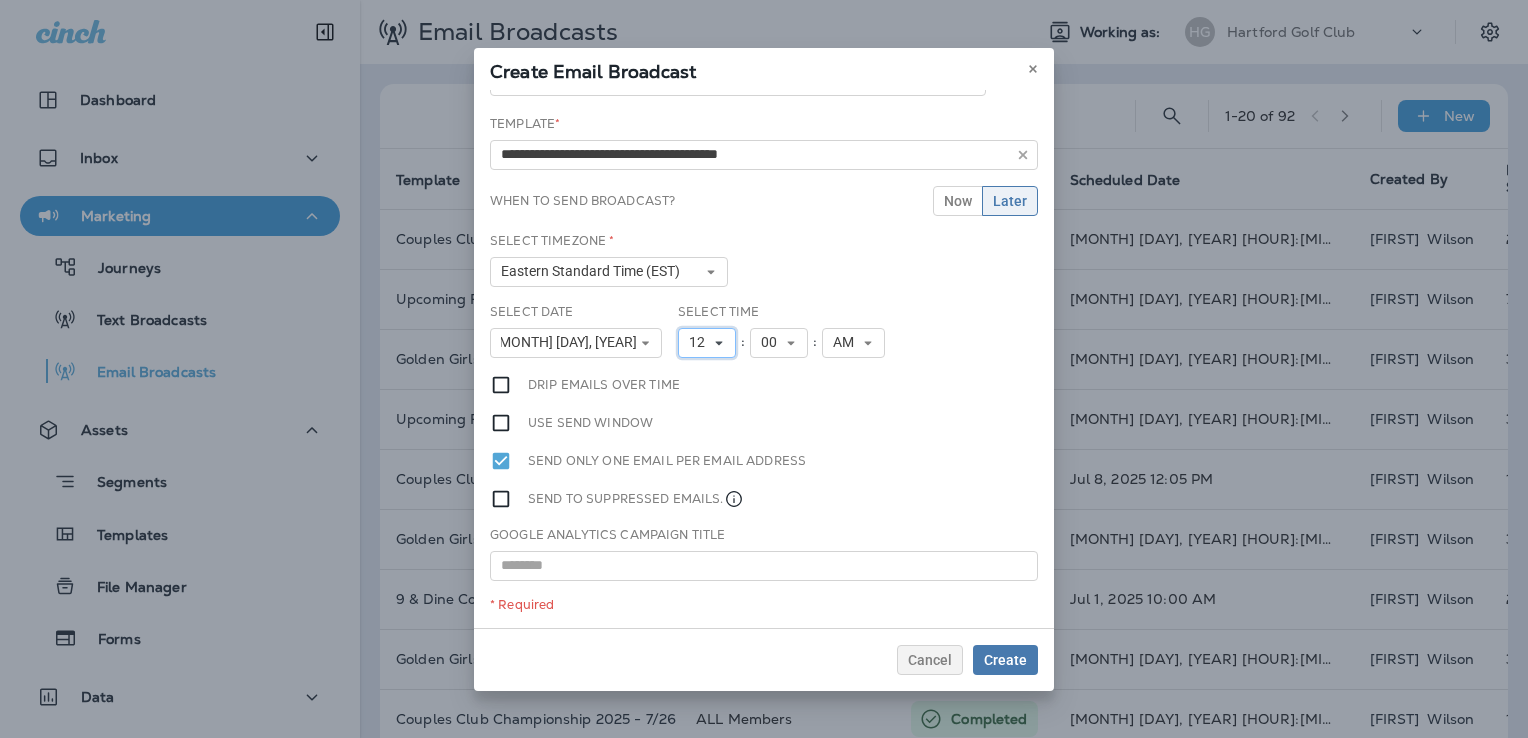 click on "12" at bounding box center (701, 342) 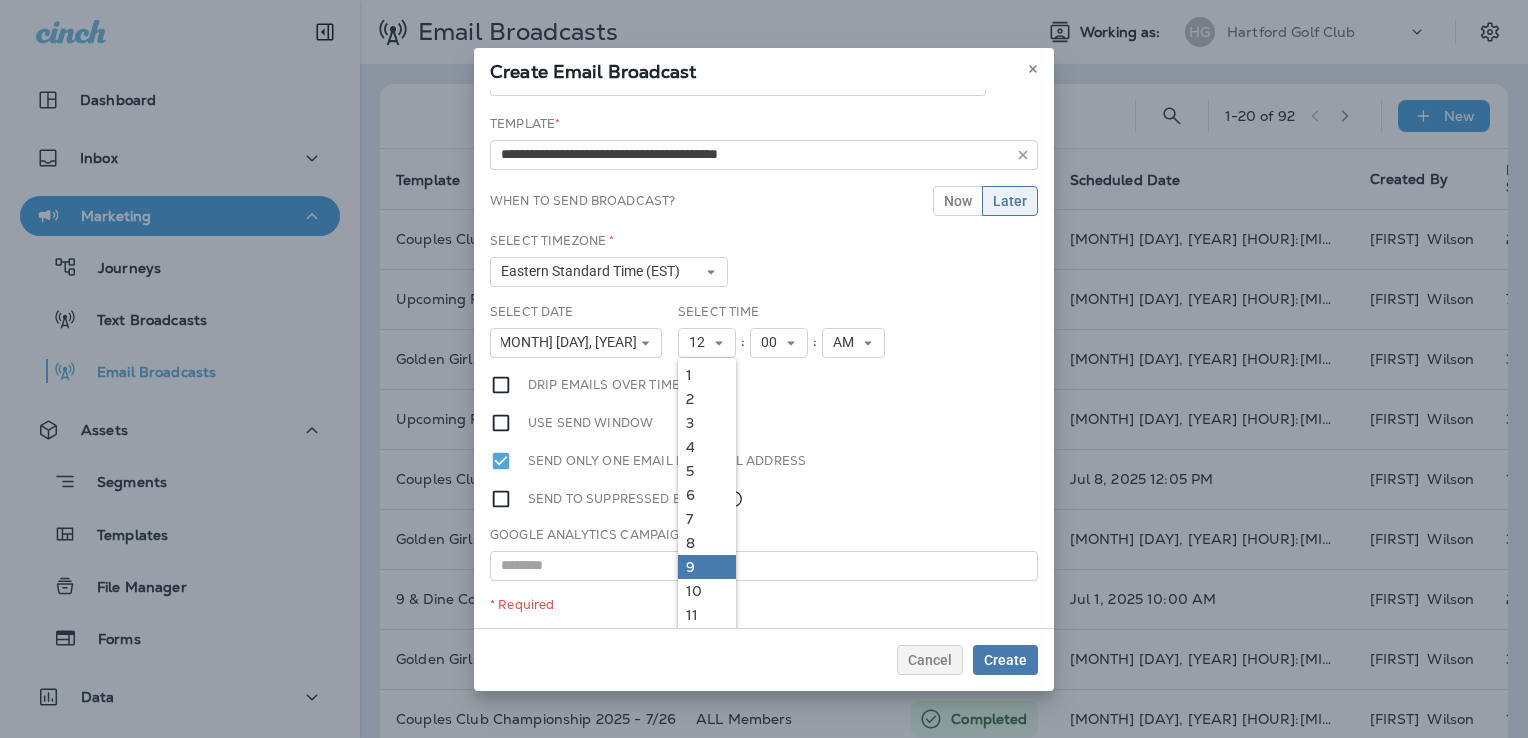 click on "9" at bounding box center (707, 375) 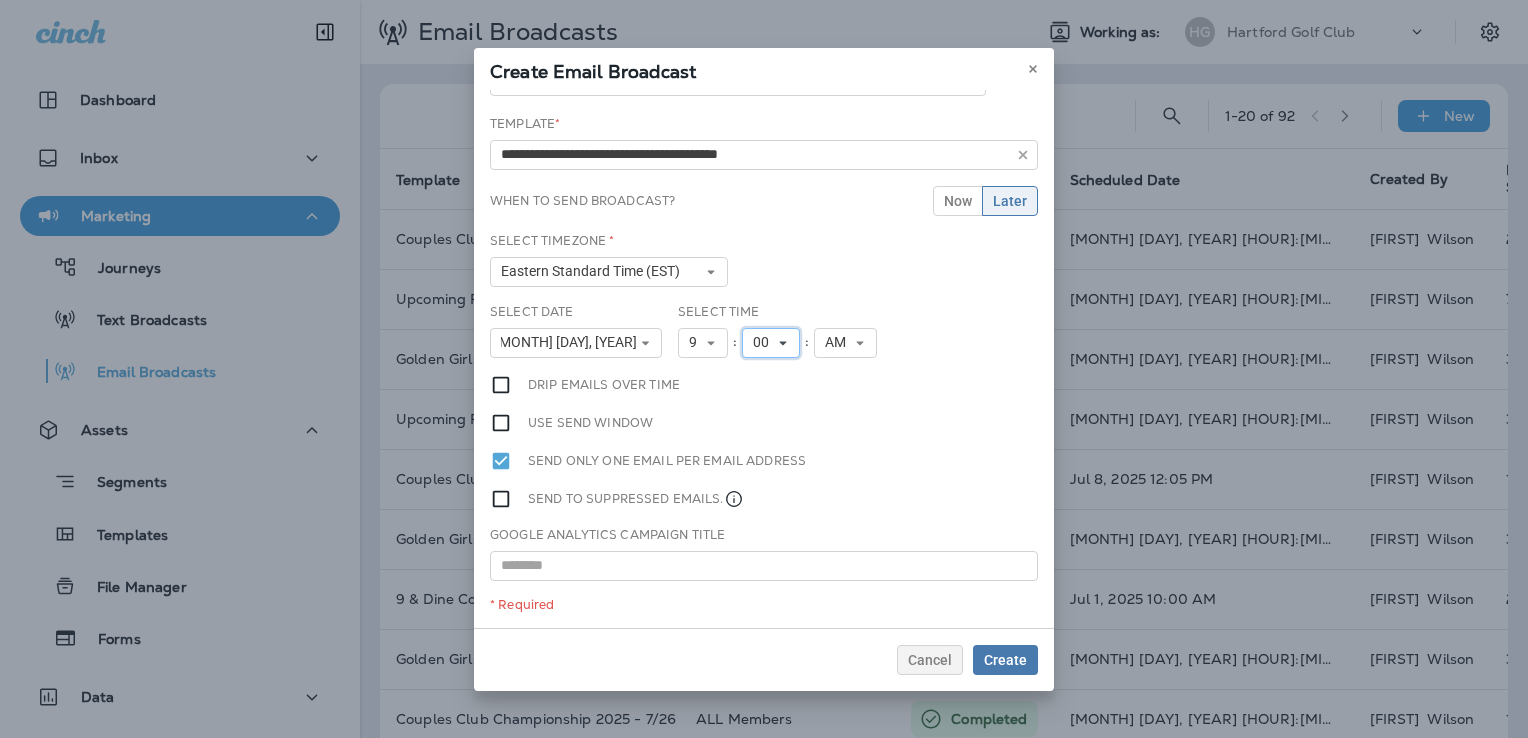 click at bounding box center (711, 343) 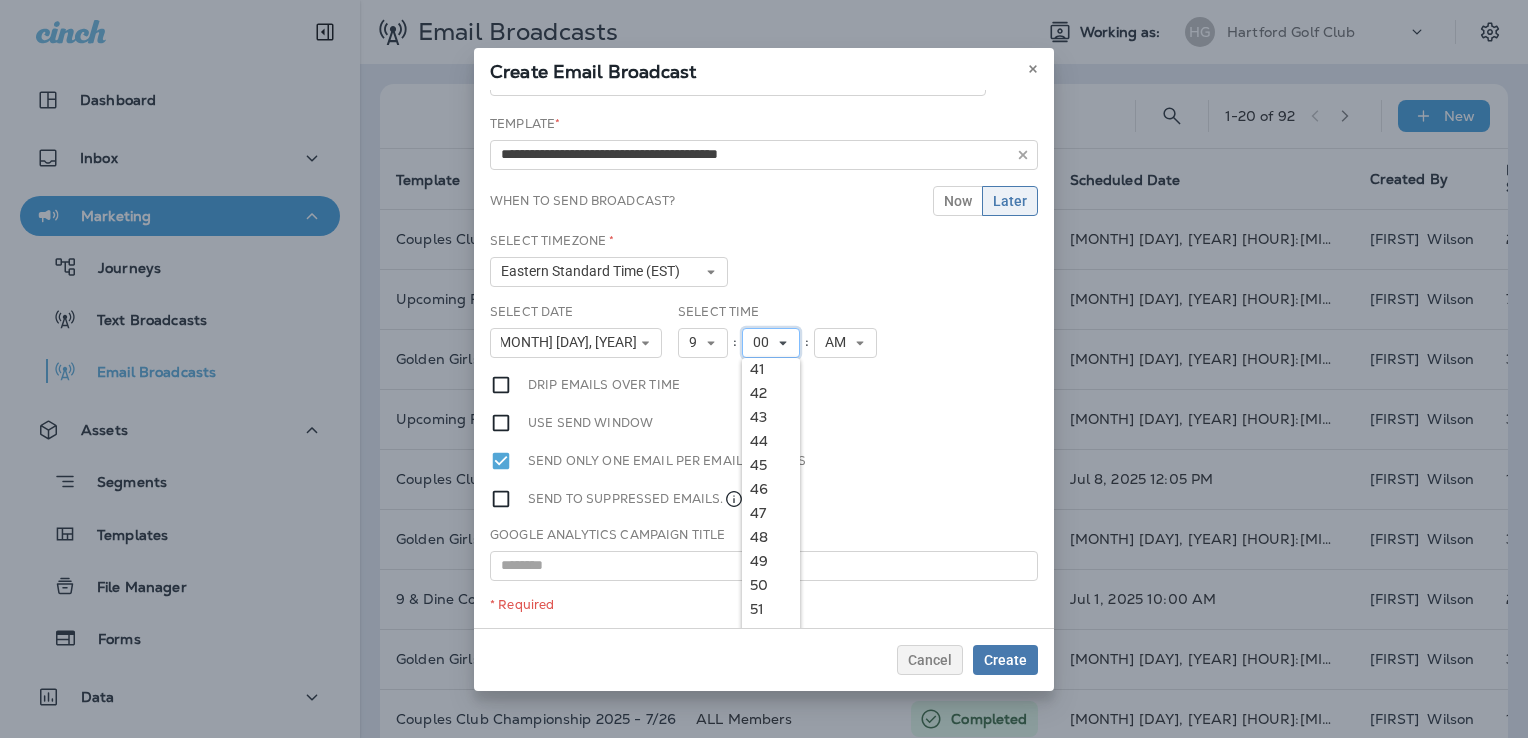 scroll, scrollTop: 1170, scrollLeft: 0, axis: vertical 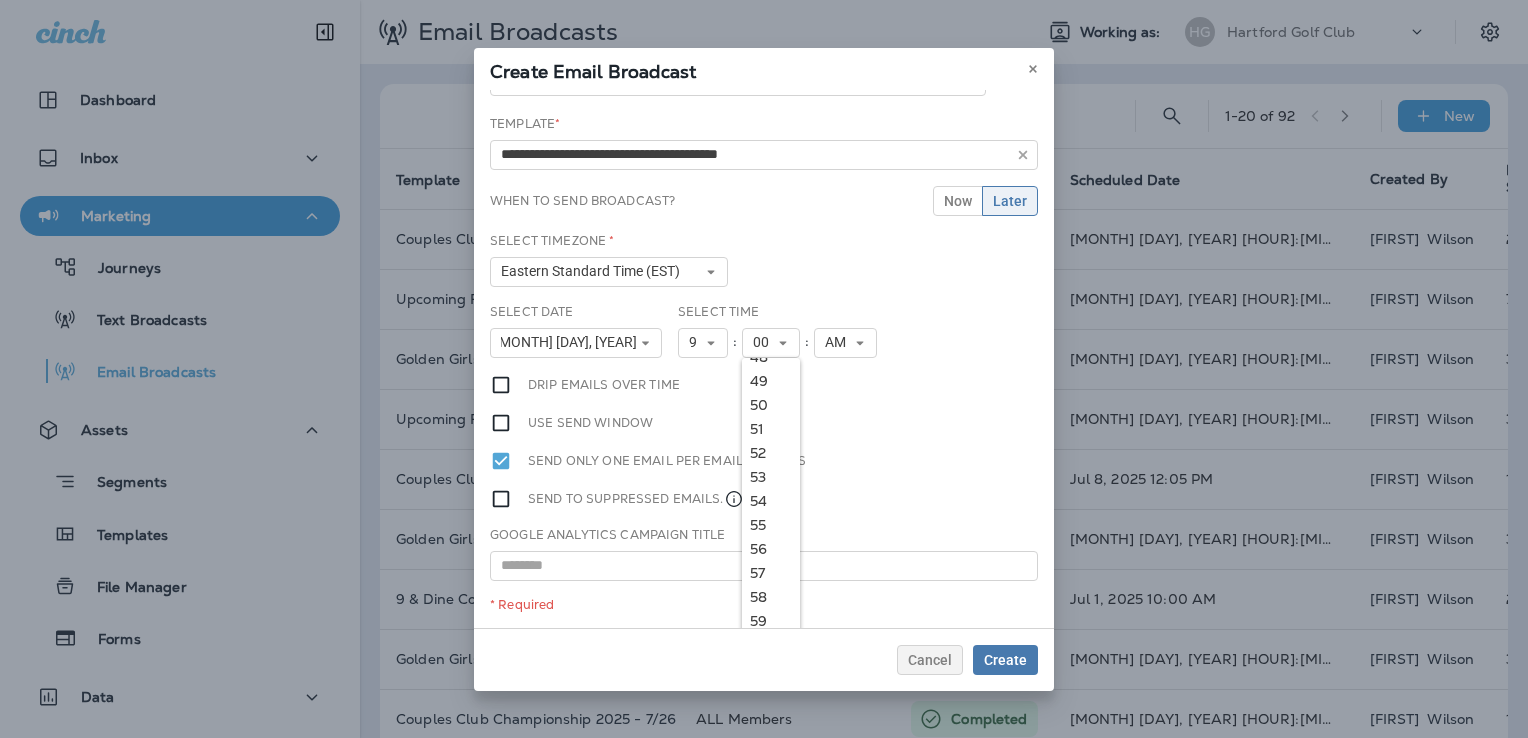 drag, startPoint x: 758, startPoint y: 524, endPoint x: 762, endPoint y: 511, distance: 13.601471 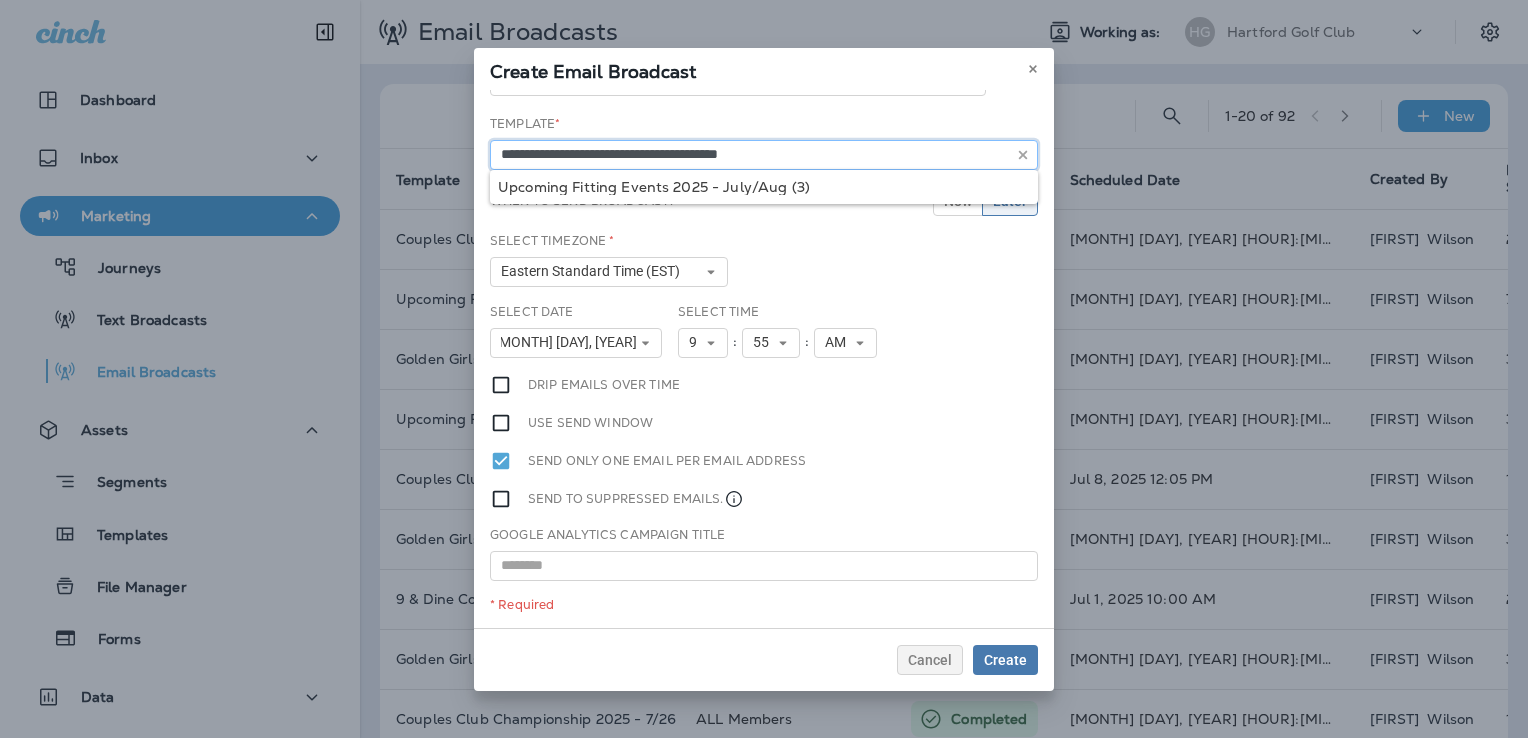 click on "**********" at bounding box center (738, 81) 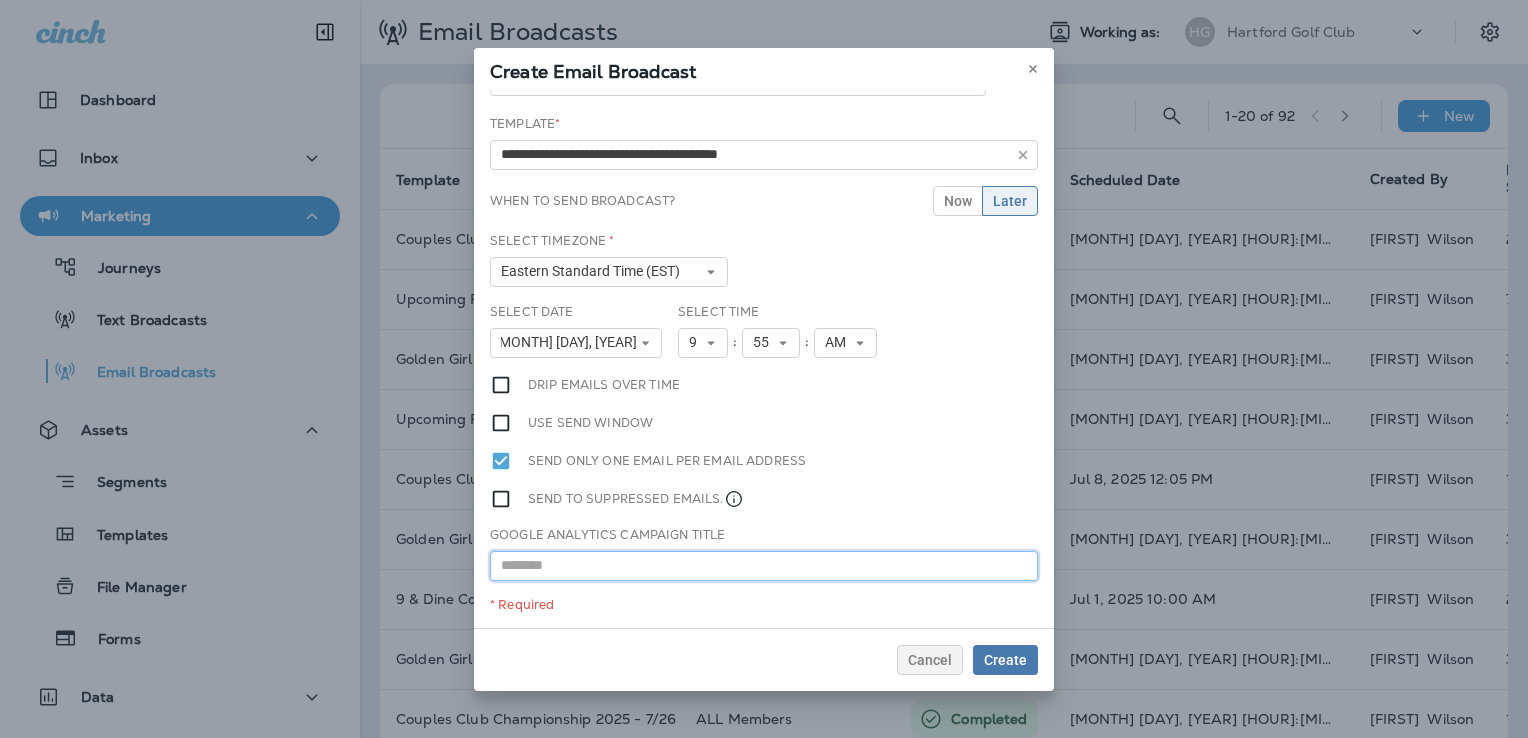 click at bounding box center [764, 566] 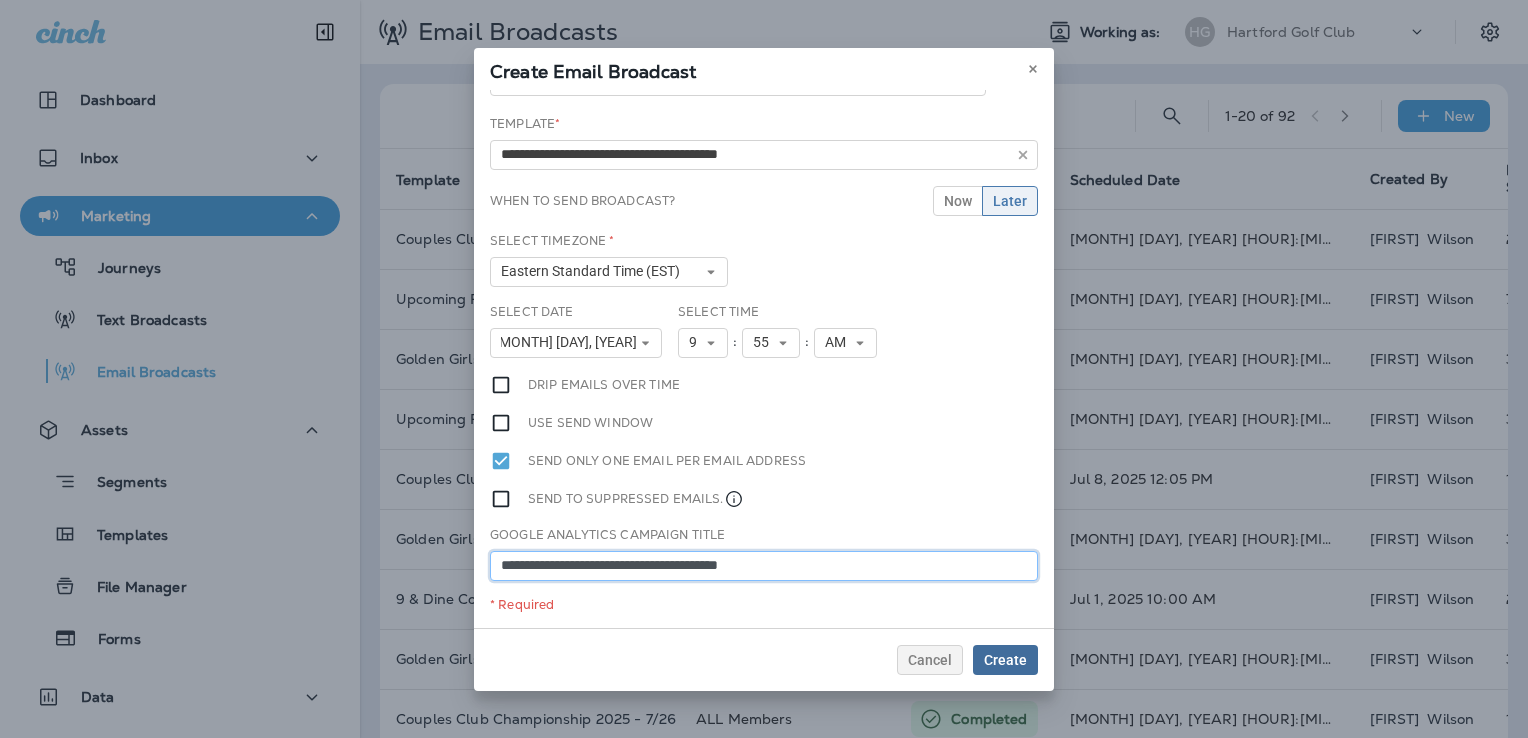 type on "**********" 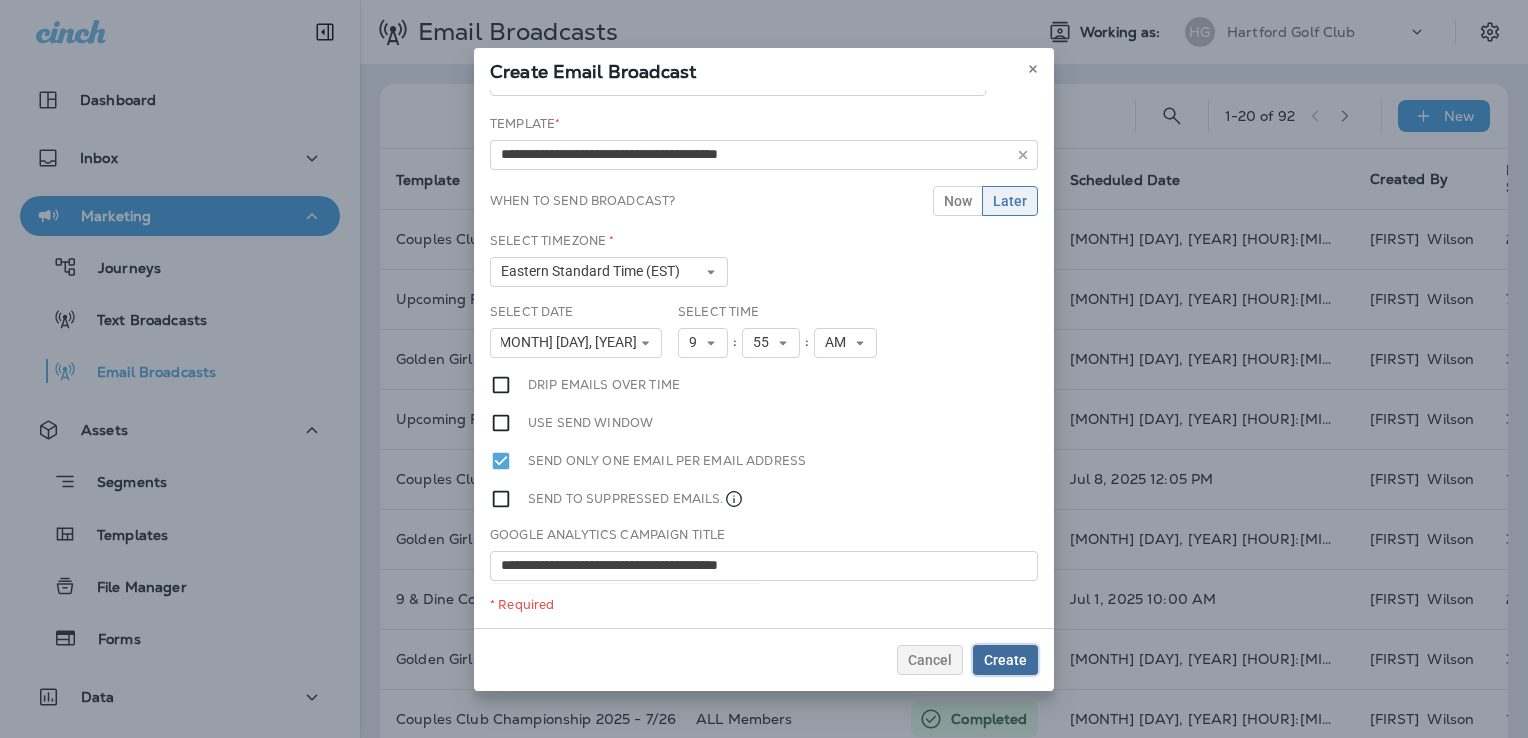 click on "Create" at bounding box center [1005, 660] 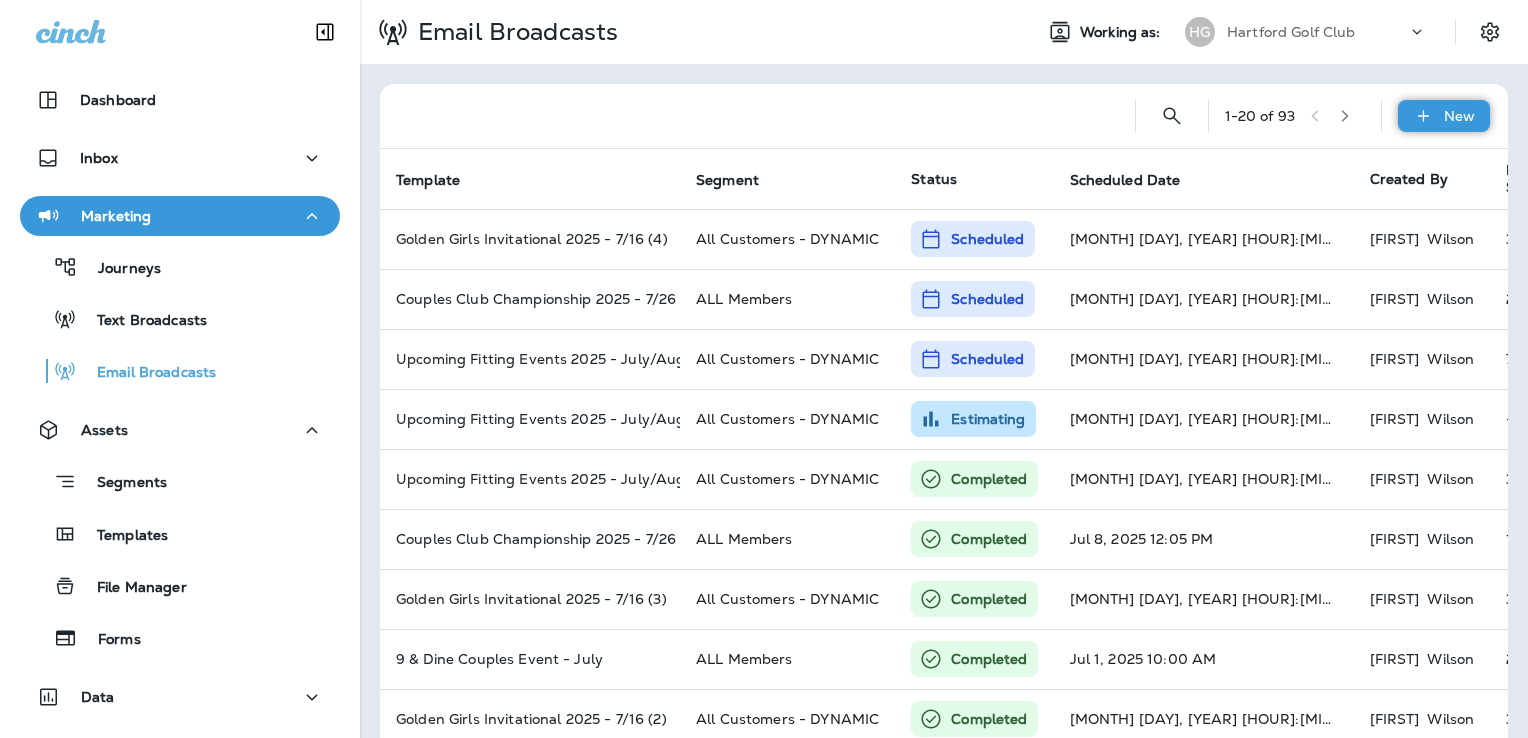 click at bounding box center [1423, 116] 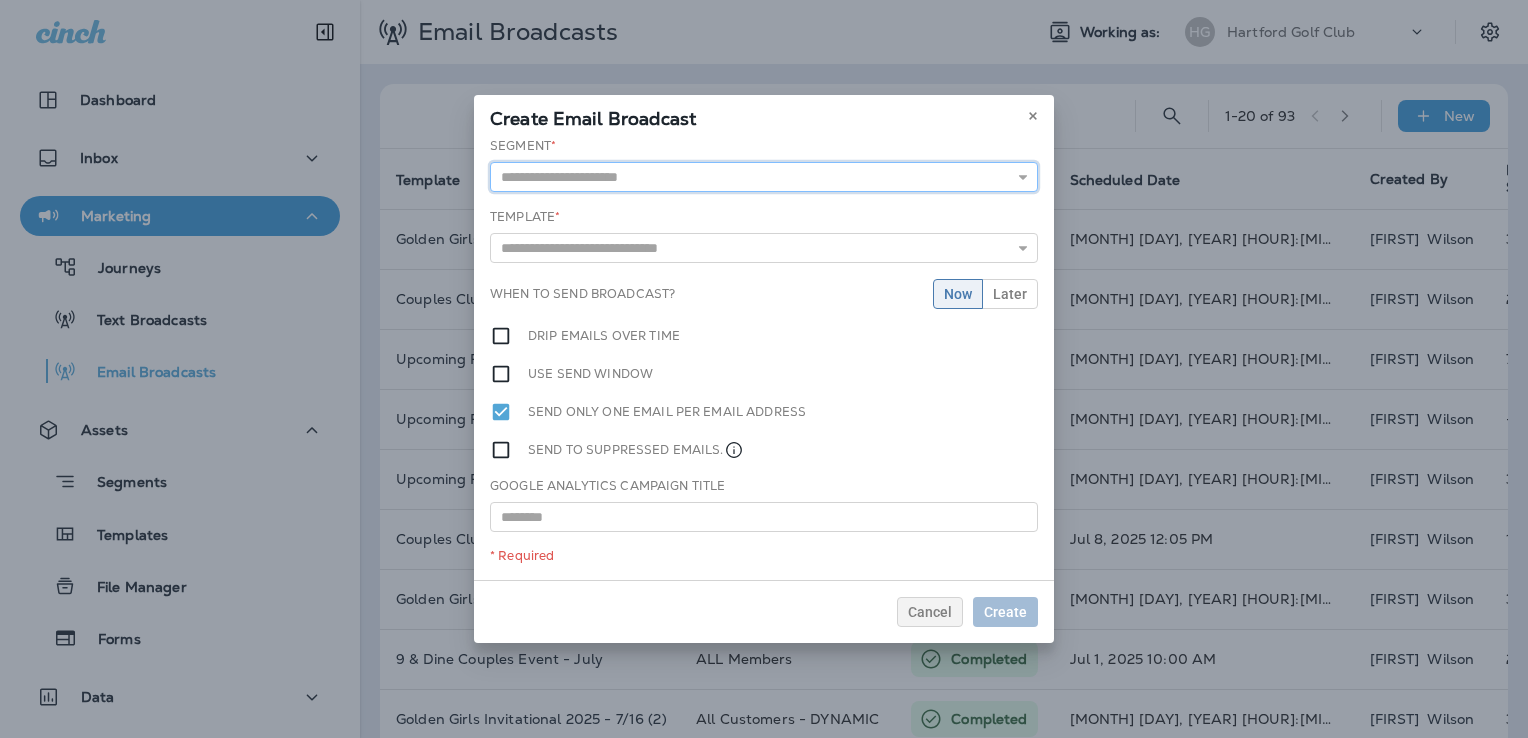 click at bounding box center (764, 177) 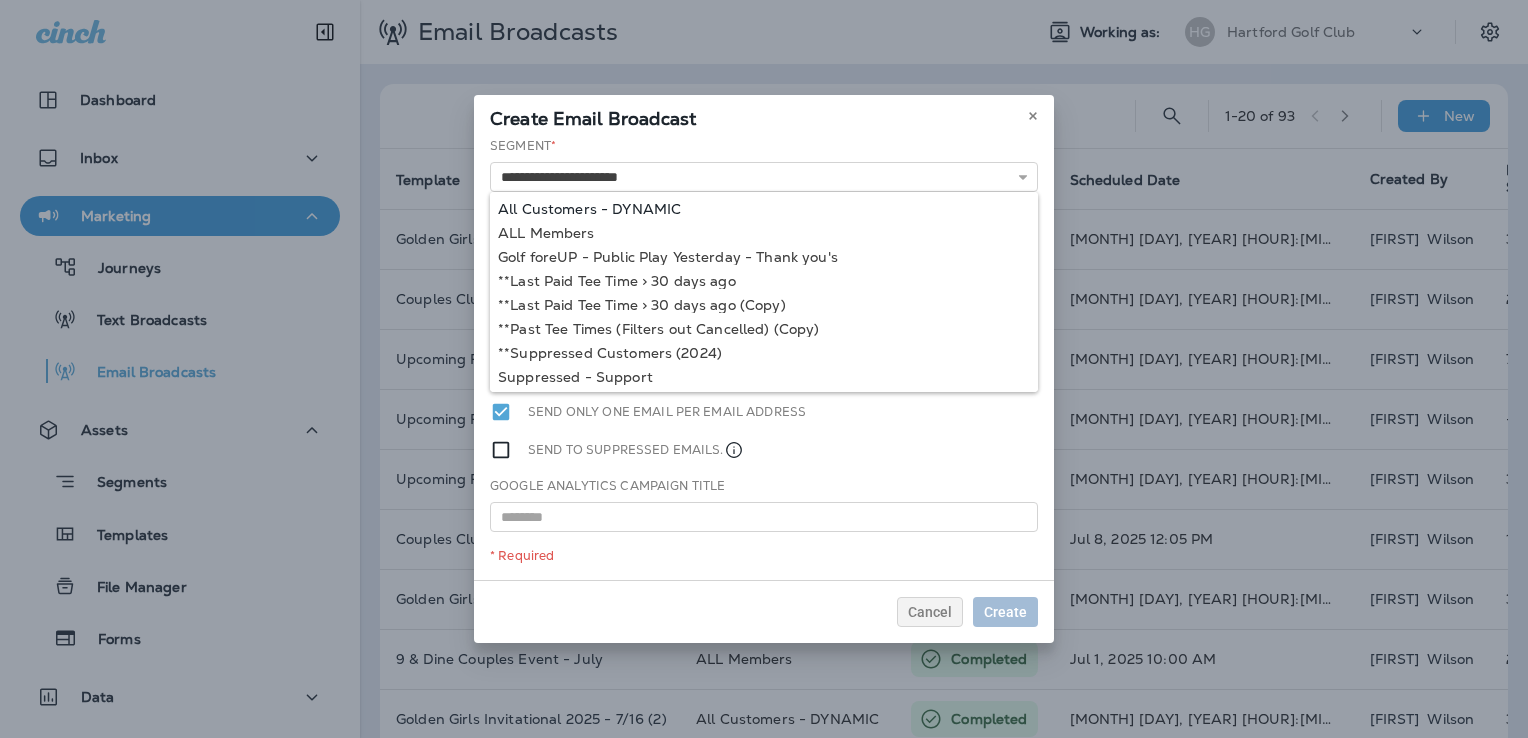 click on "**********" at bounding box center (764, 358) 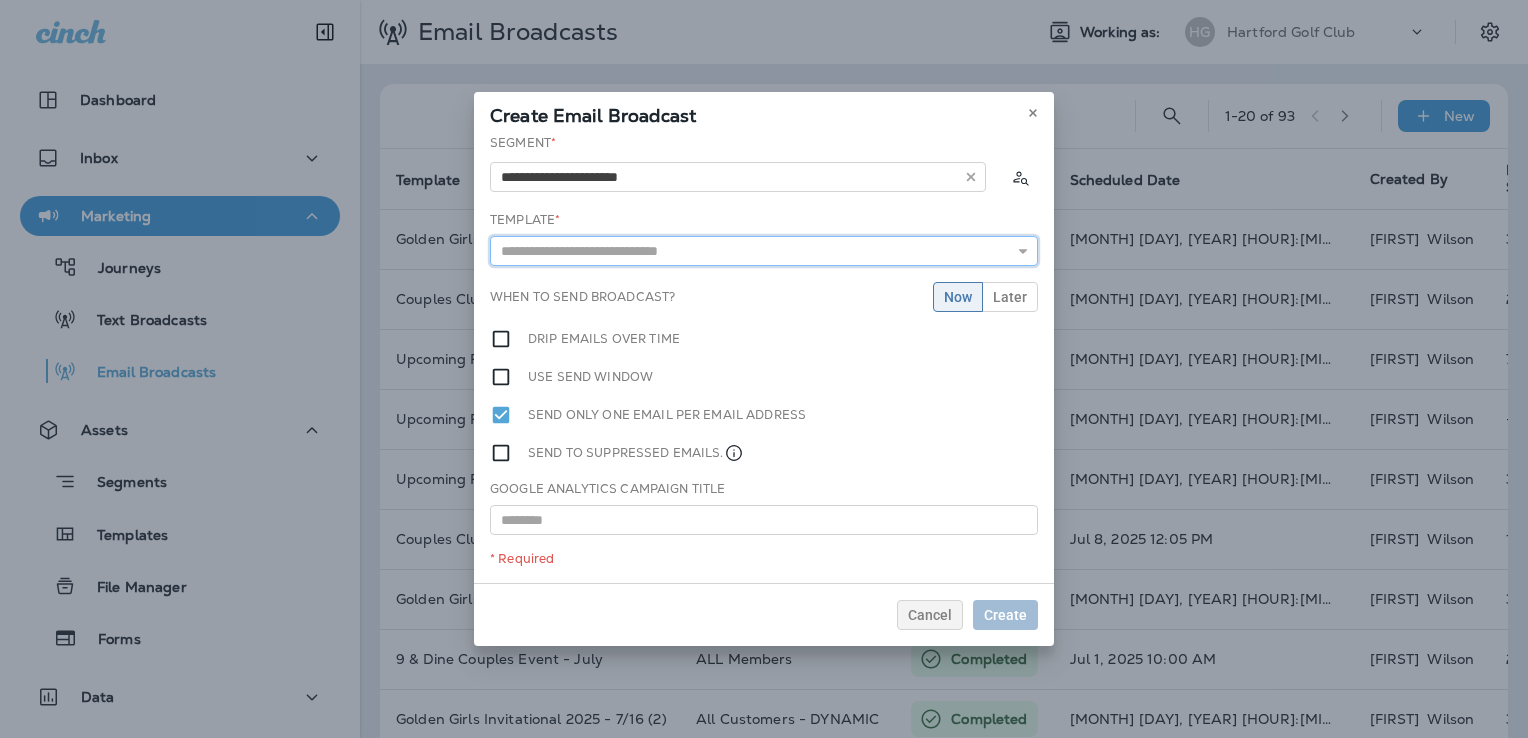 click at bounding box center (764, 251) 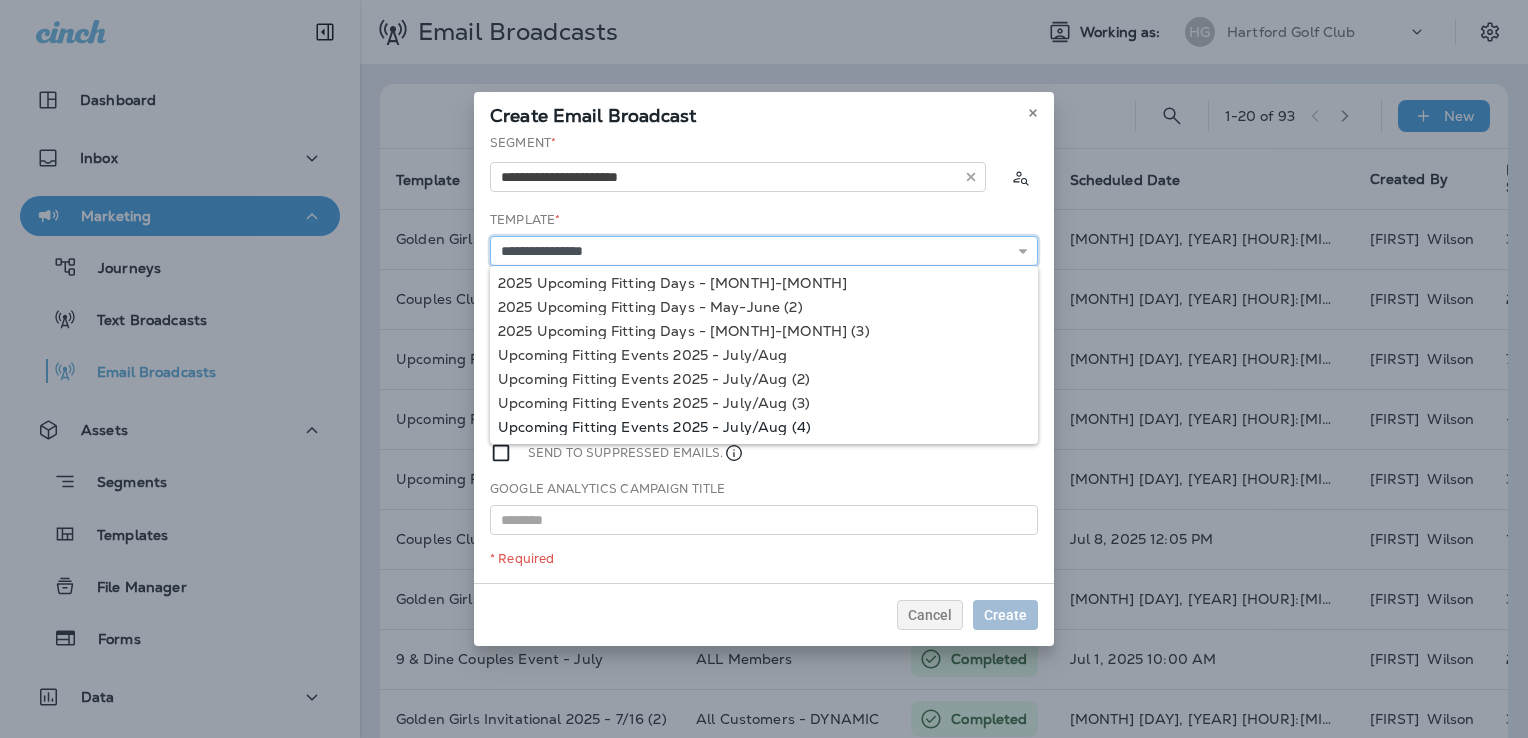 type on "**********" 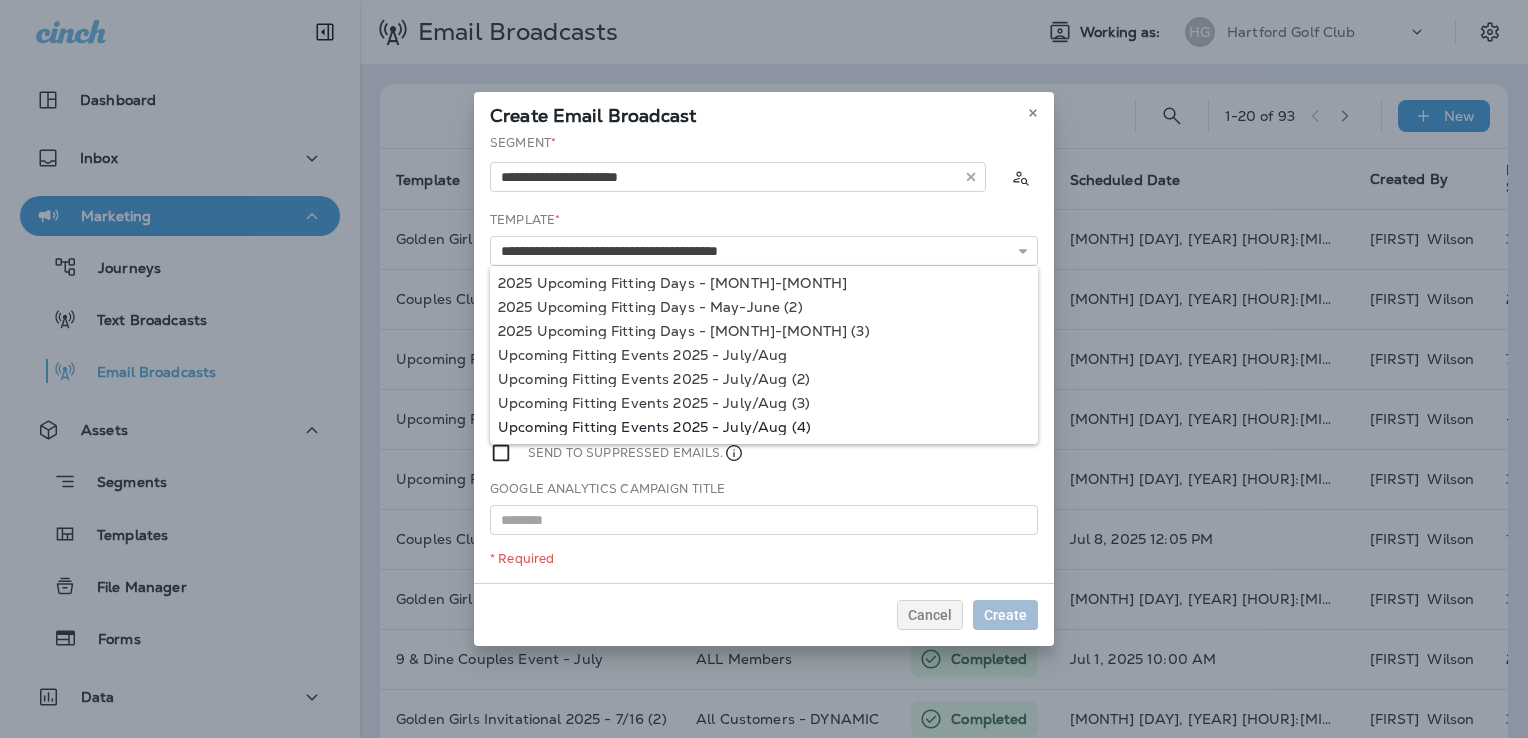 click on "**********" at bounding box center (764, 358) 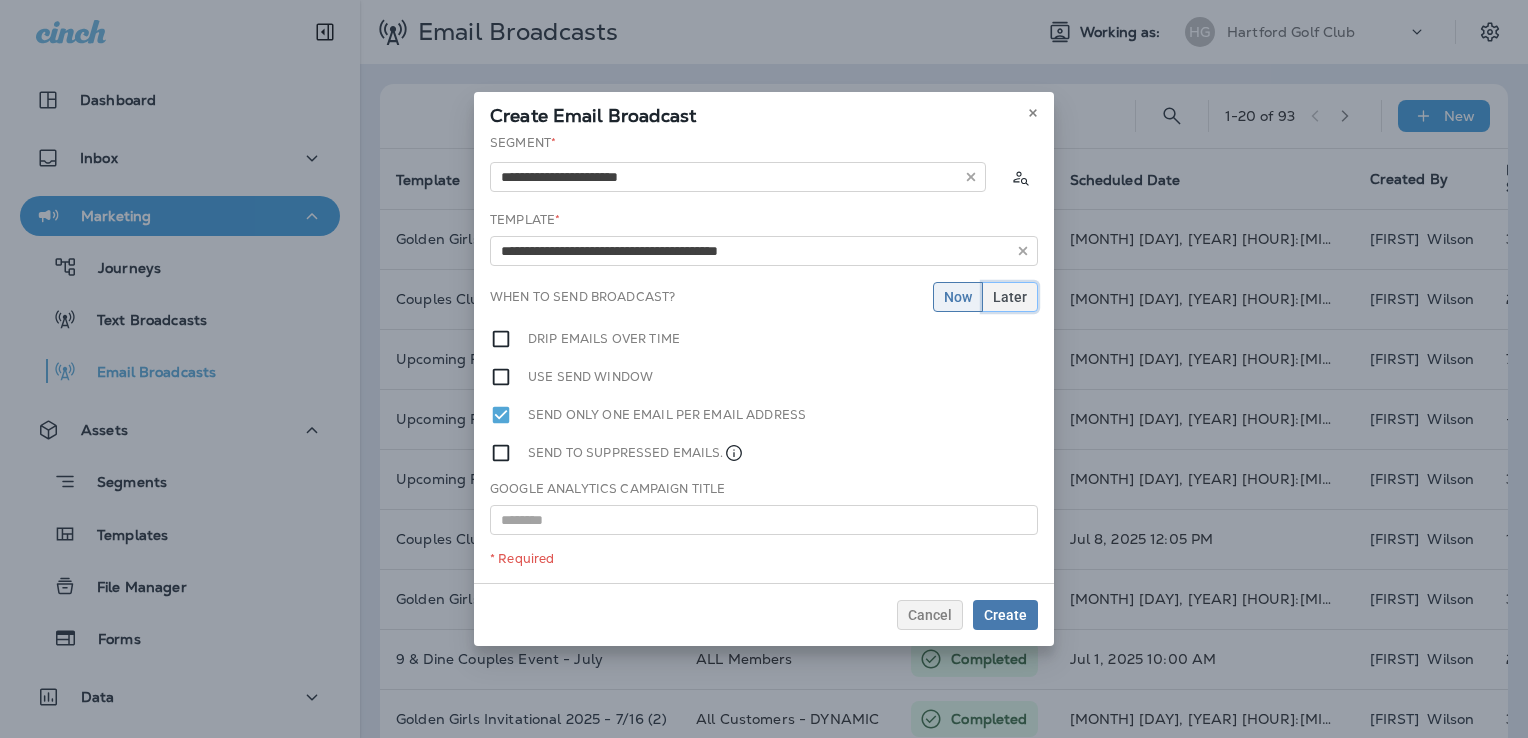 click on "Later" at bounding box center (958, 297) 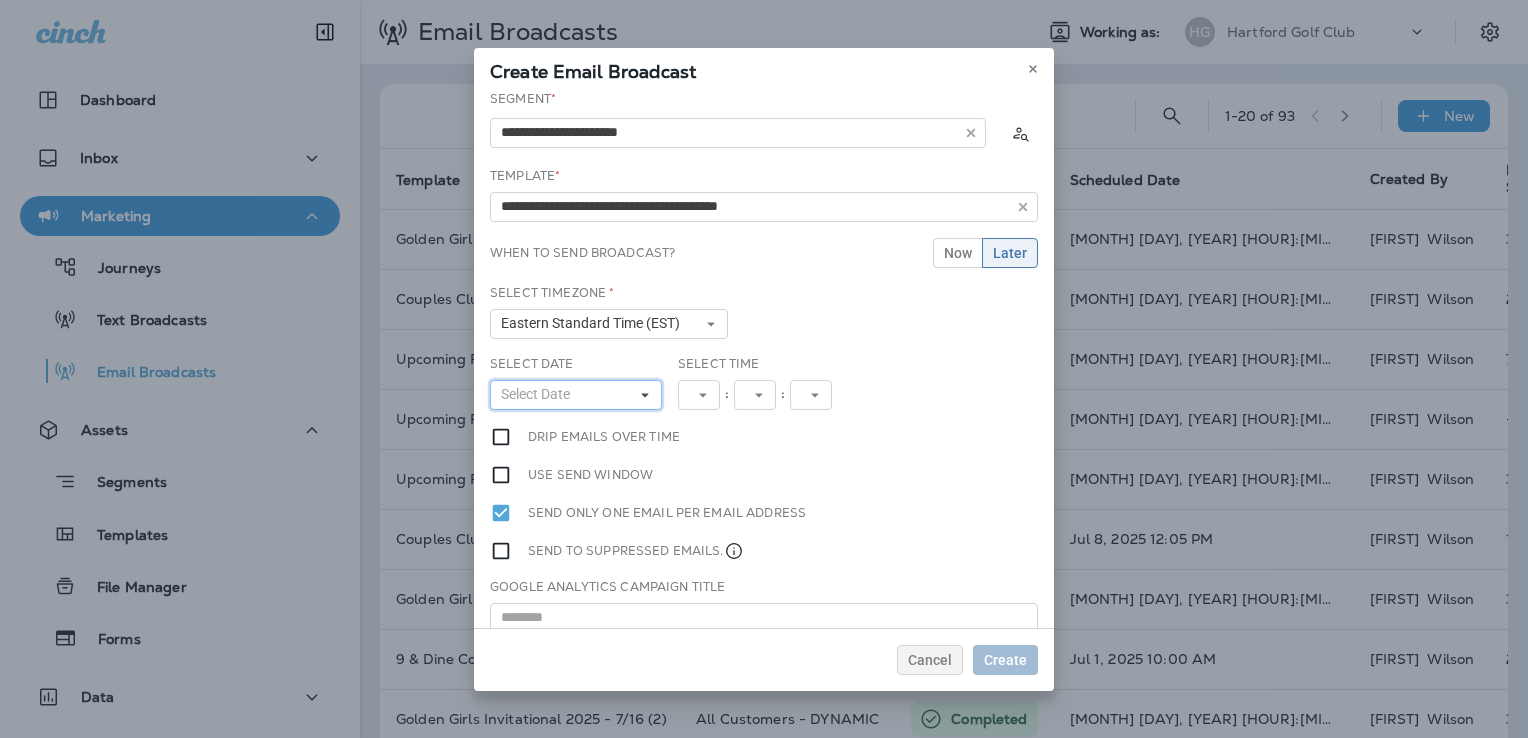 click on "Select Date" at bounding box center [576, 395] 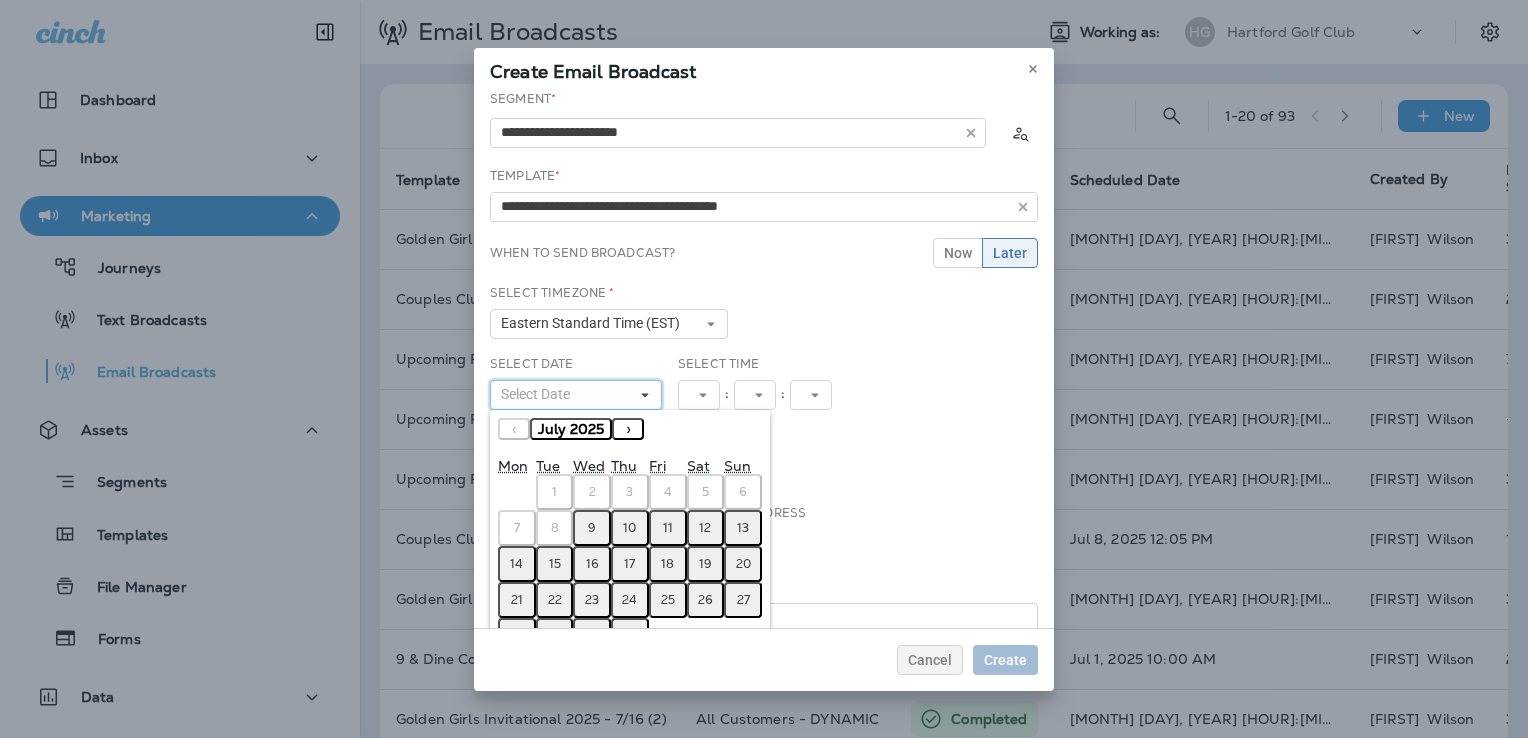 scroll, scrollTop: 52, scrollLeft: 0, axis: vertical 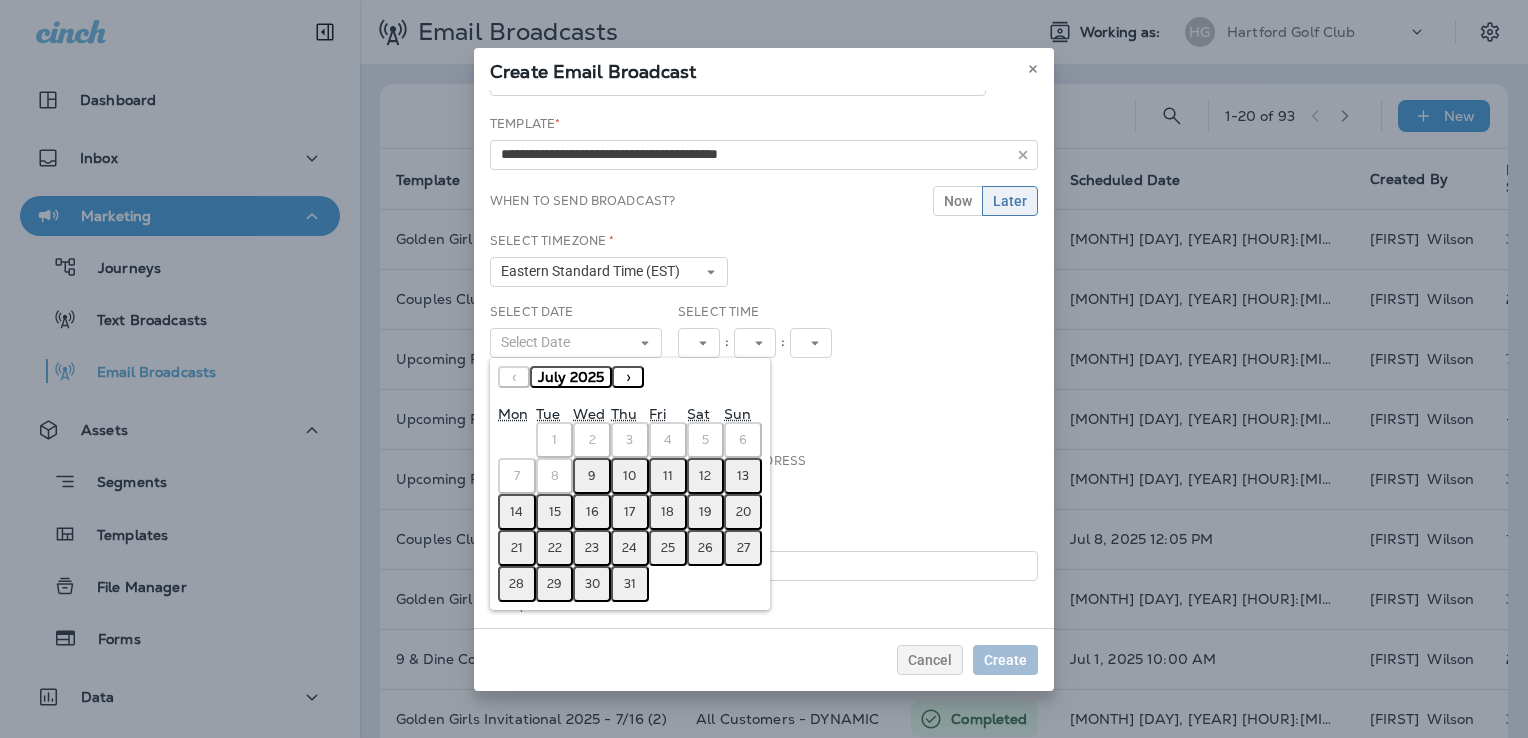 click on "25" at bounding box center (668, 548) 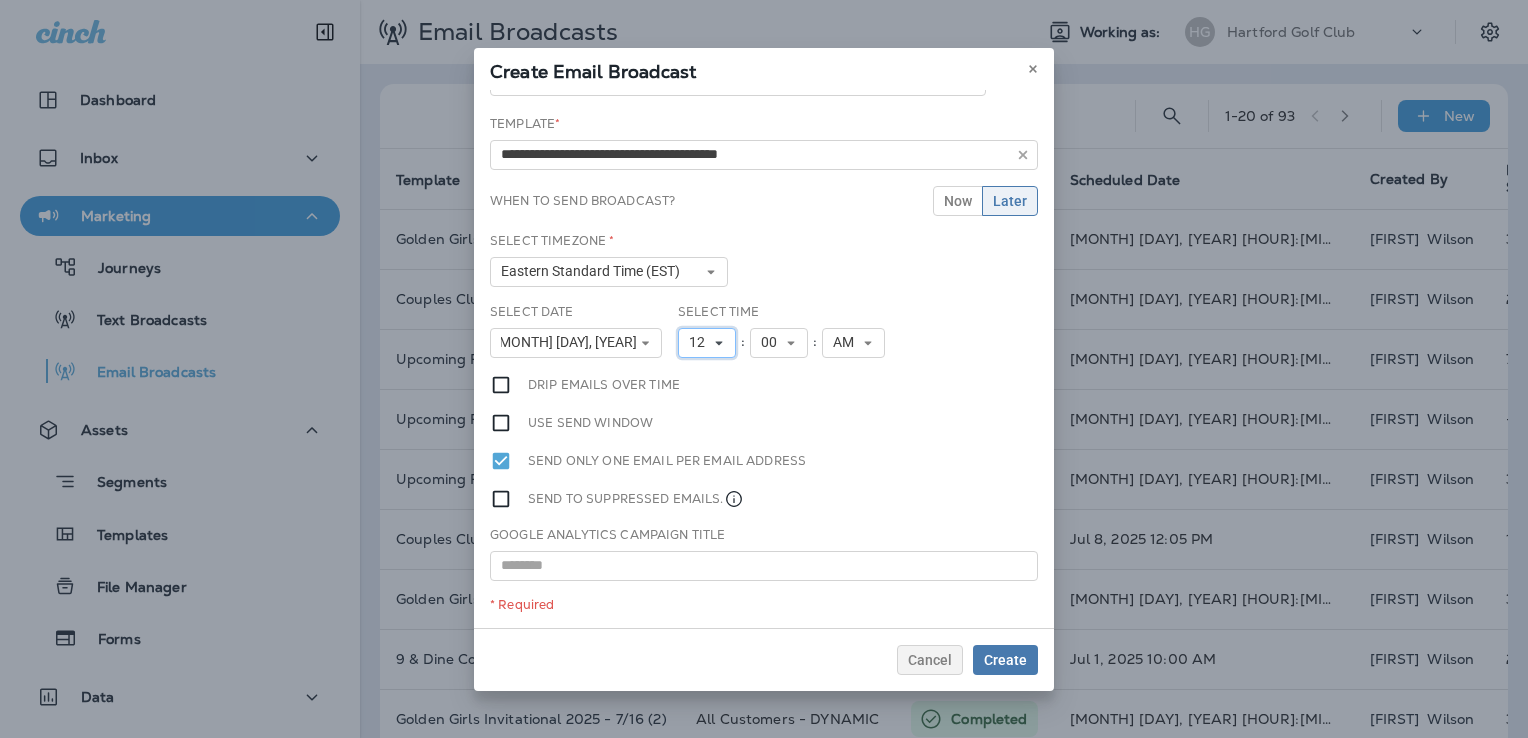 click on "12" at bounding box center (701, 342) 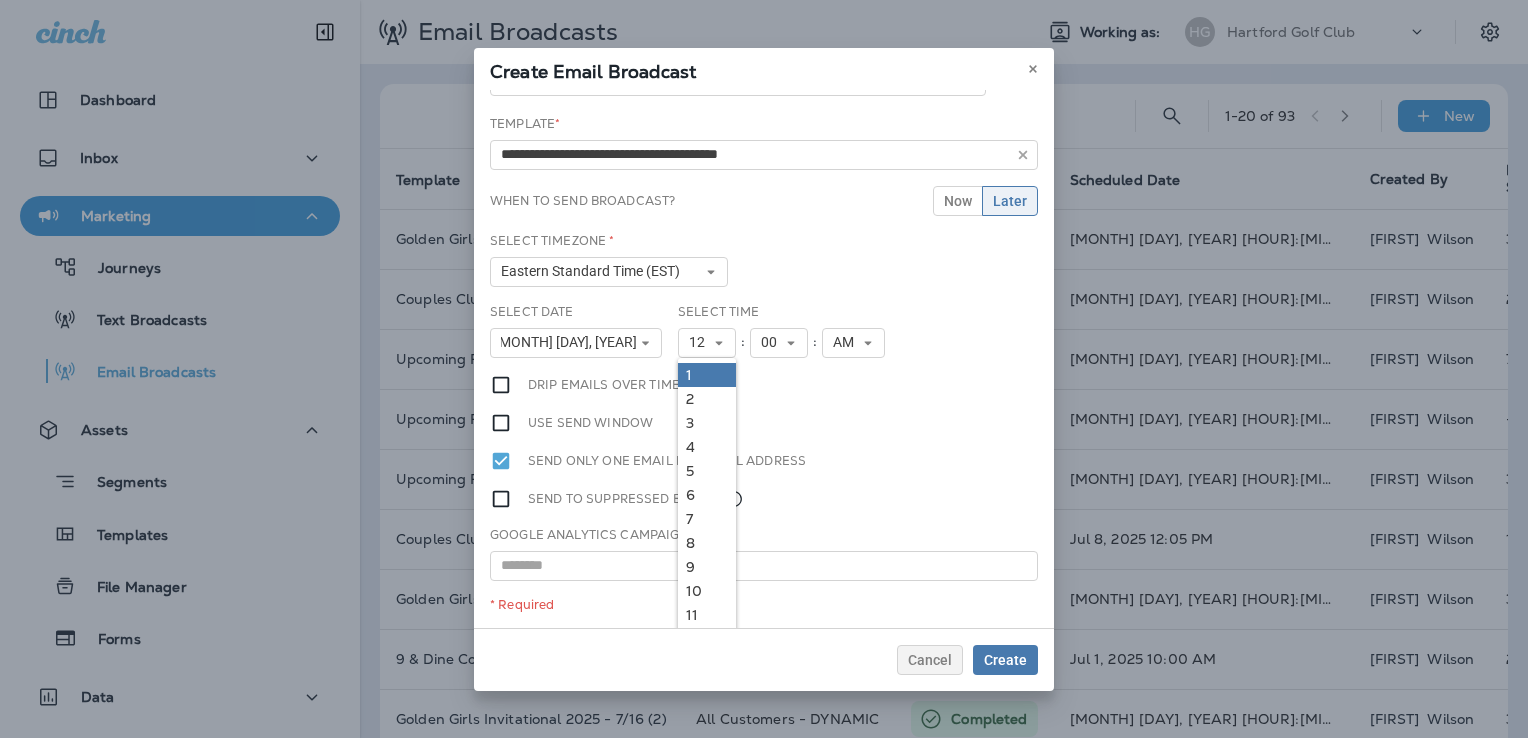 click on "1" at bounding box center (707, 375) 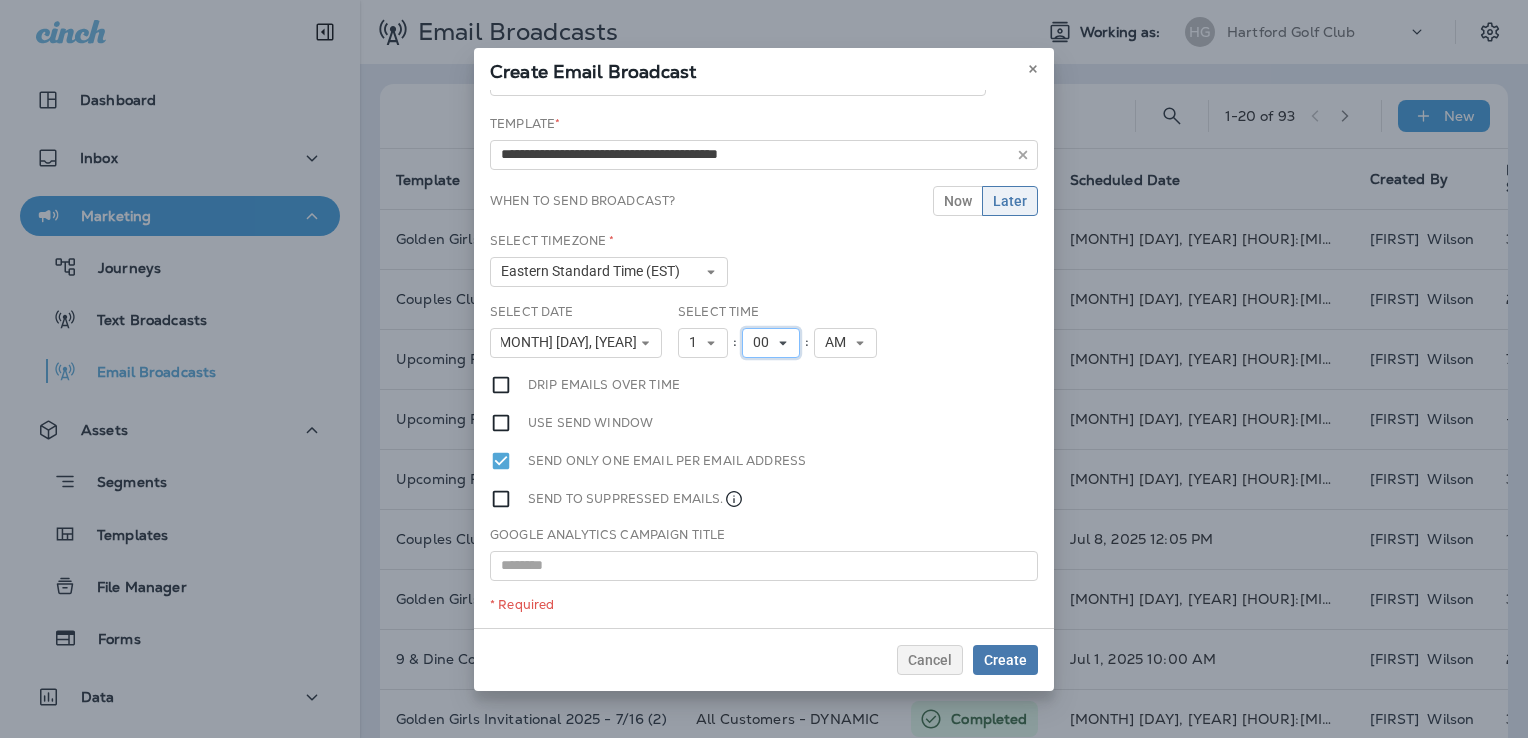 click on "00" at bounding box center (697, 342) 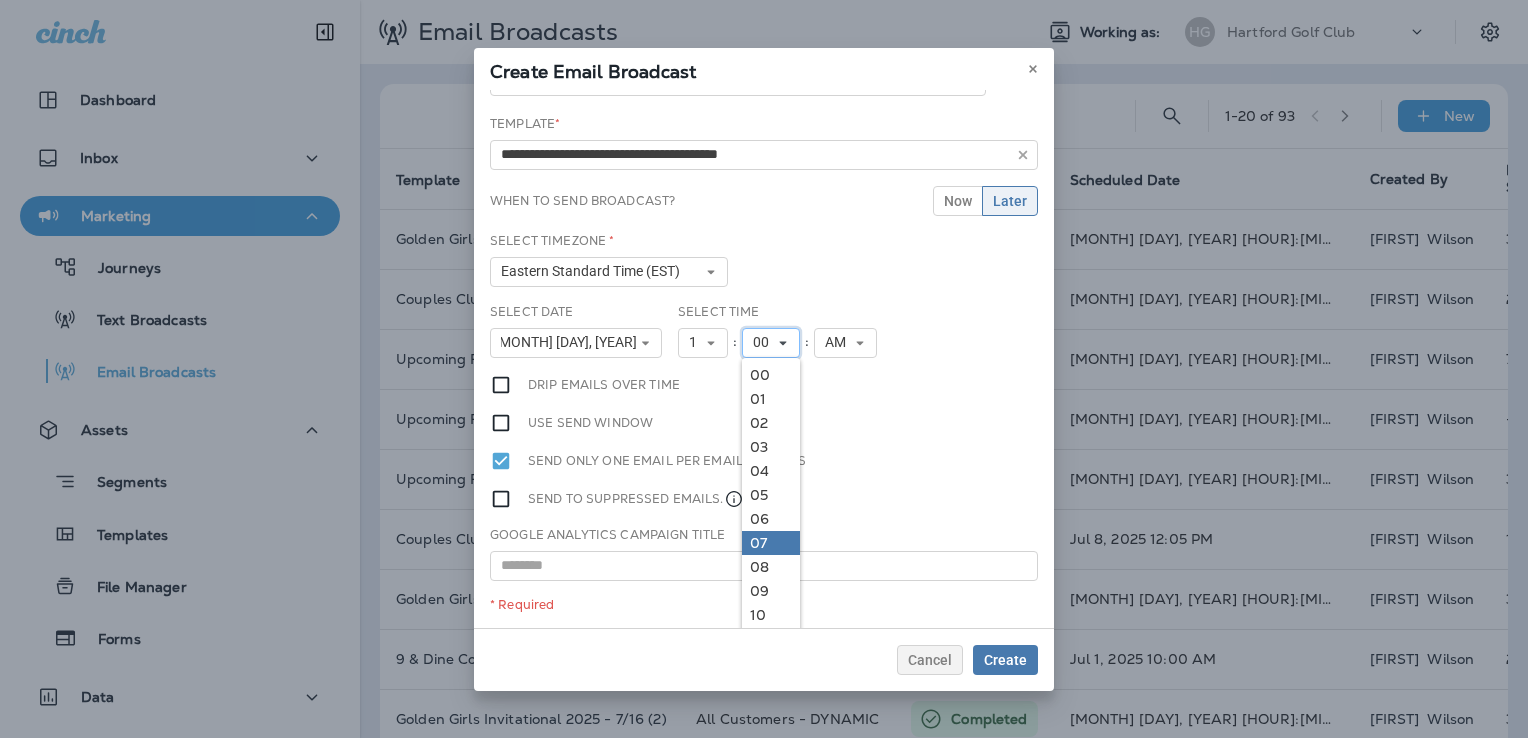 scroll, scrollTop: 200, scrollLeft: 0, axis: vertical 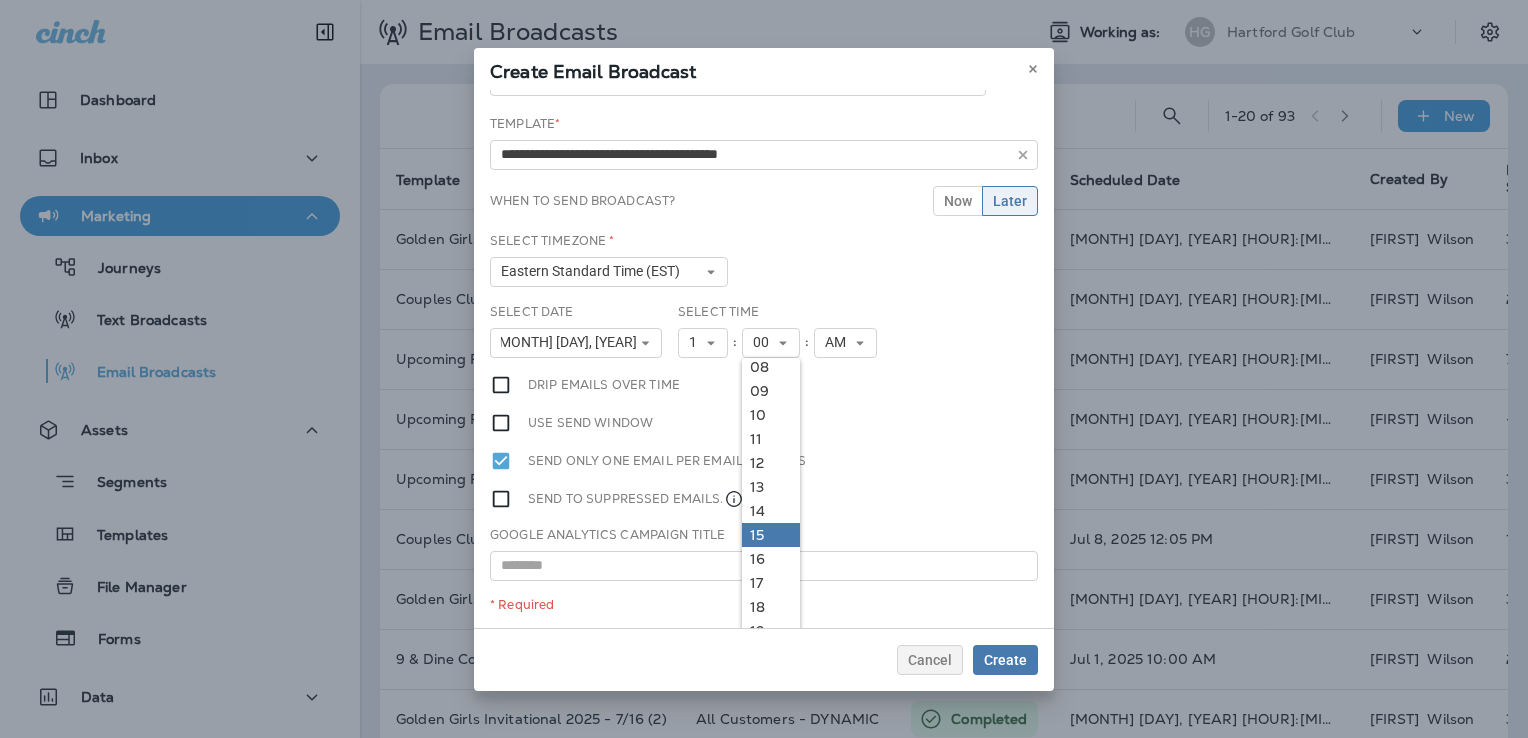 click on "15" at bounding box center [0, 0] 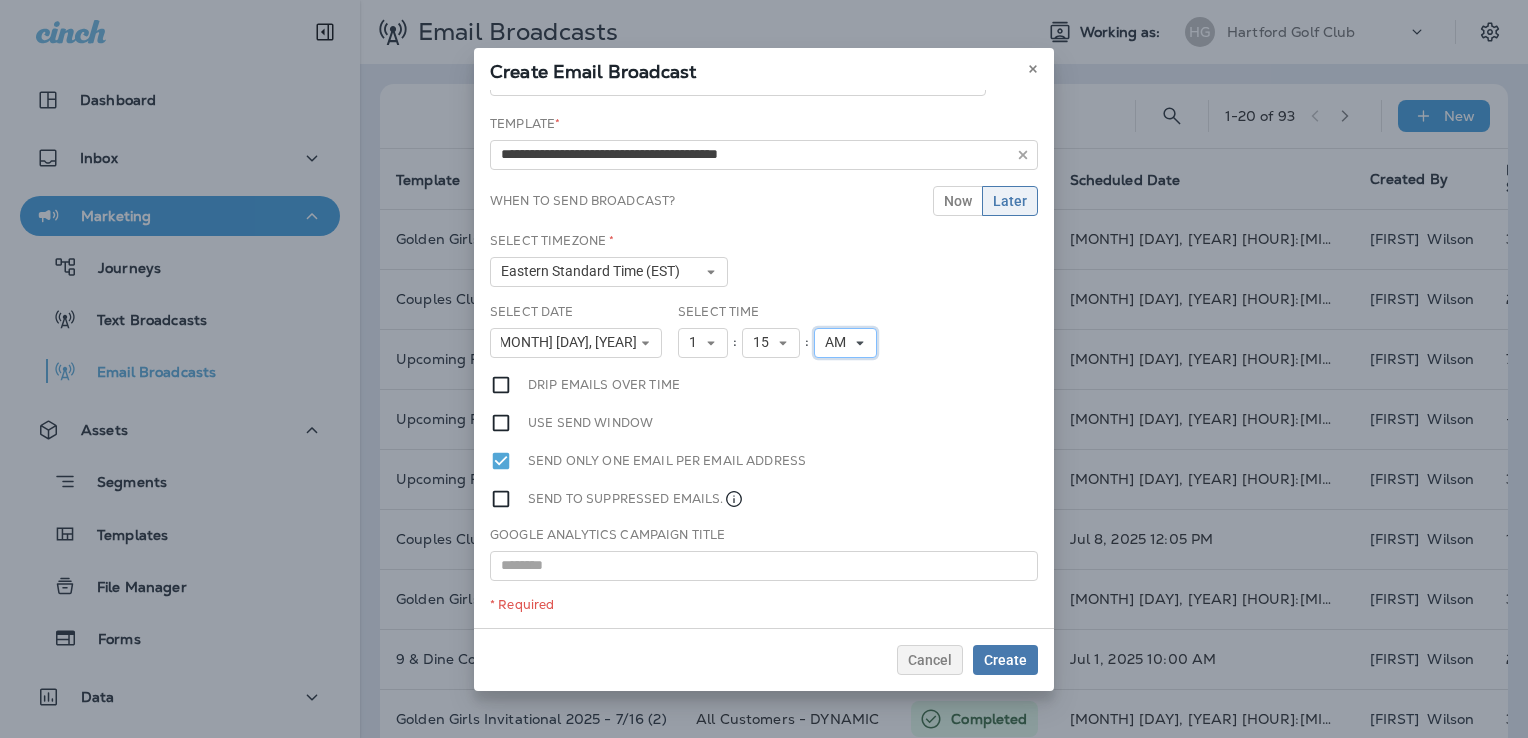 click on "AM" at bounding box center (703, 343) 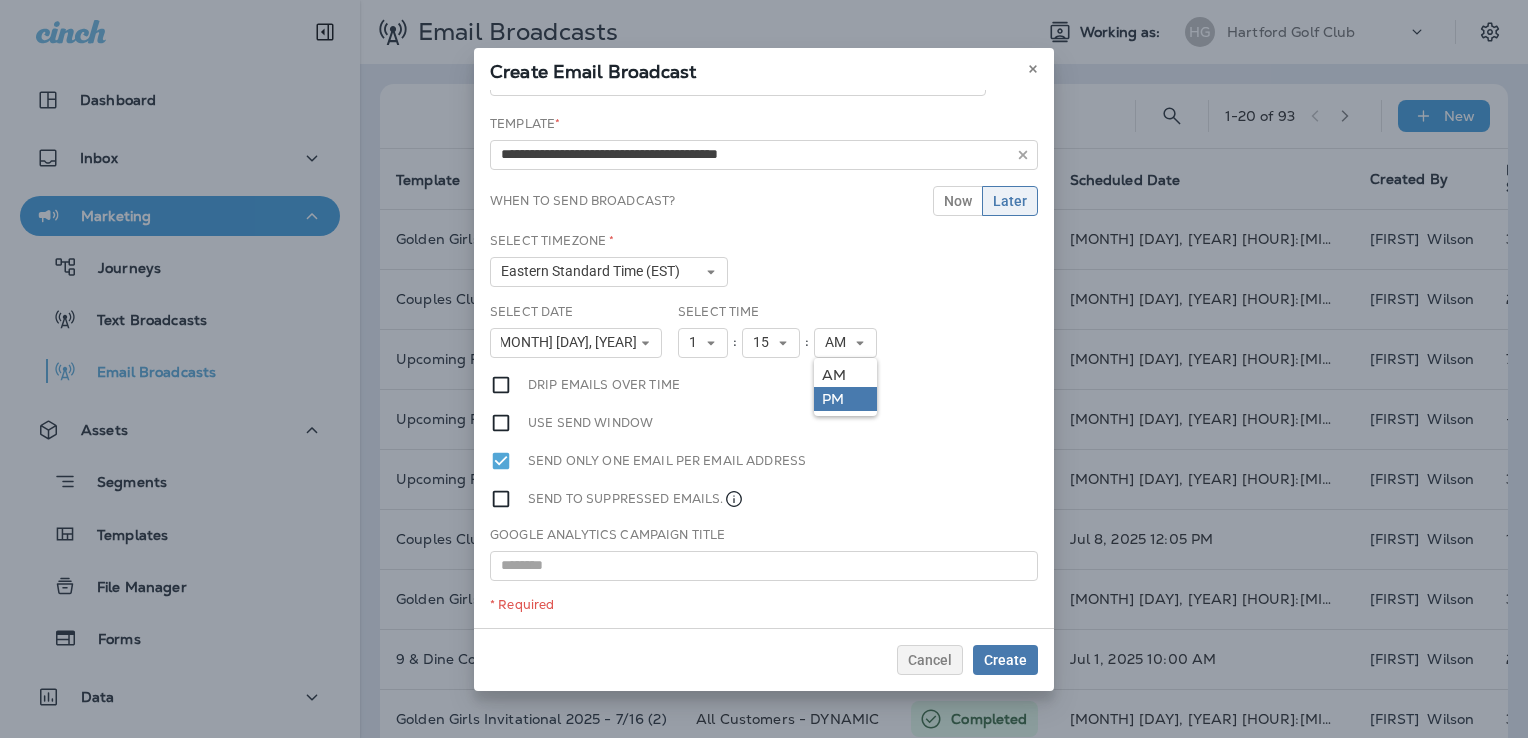 click on "PM" at bounding box center [0, 0] 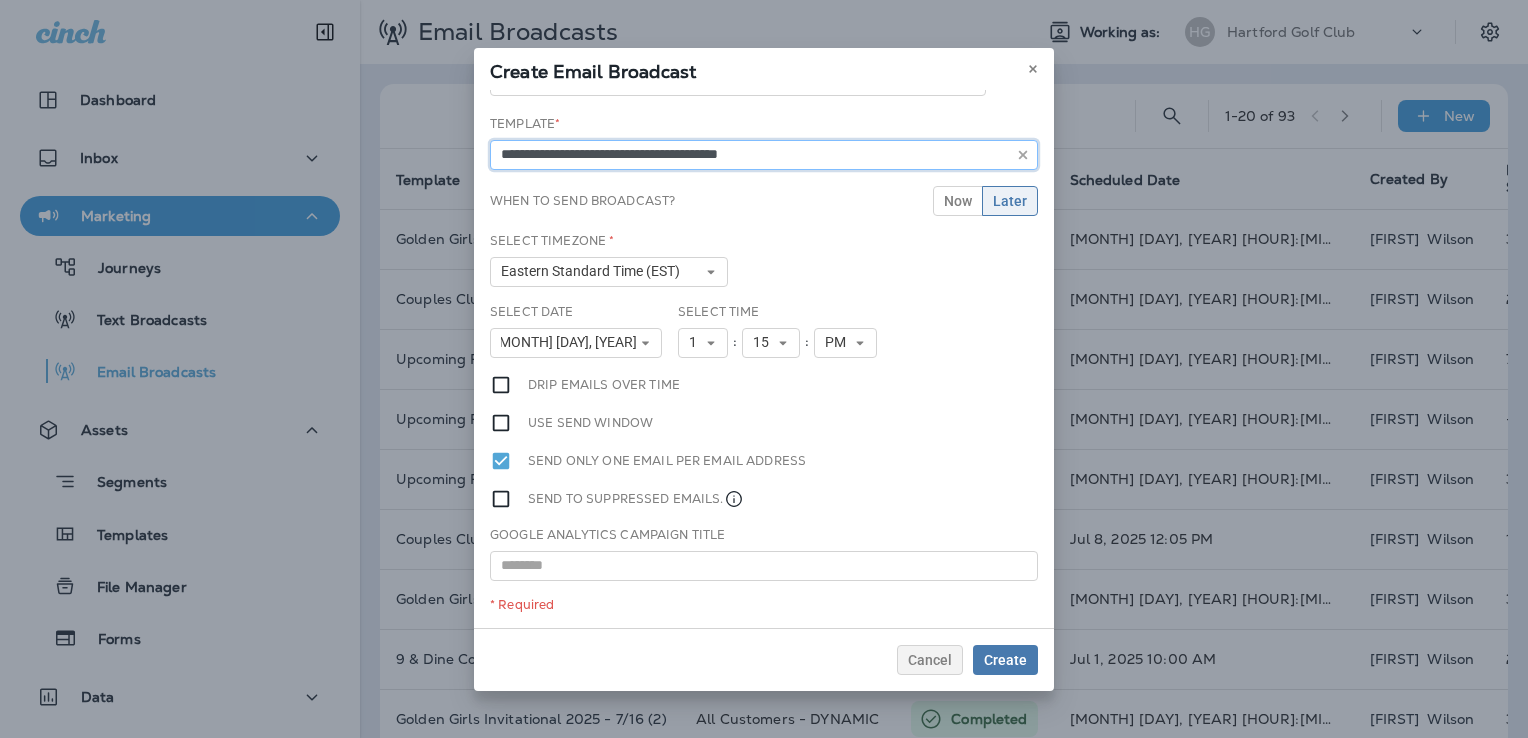 click on "**********" at bounding box center [738, 81] 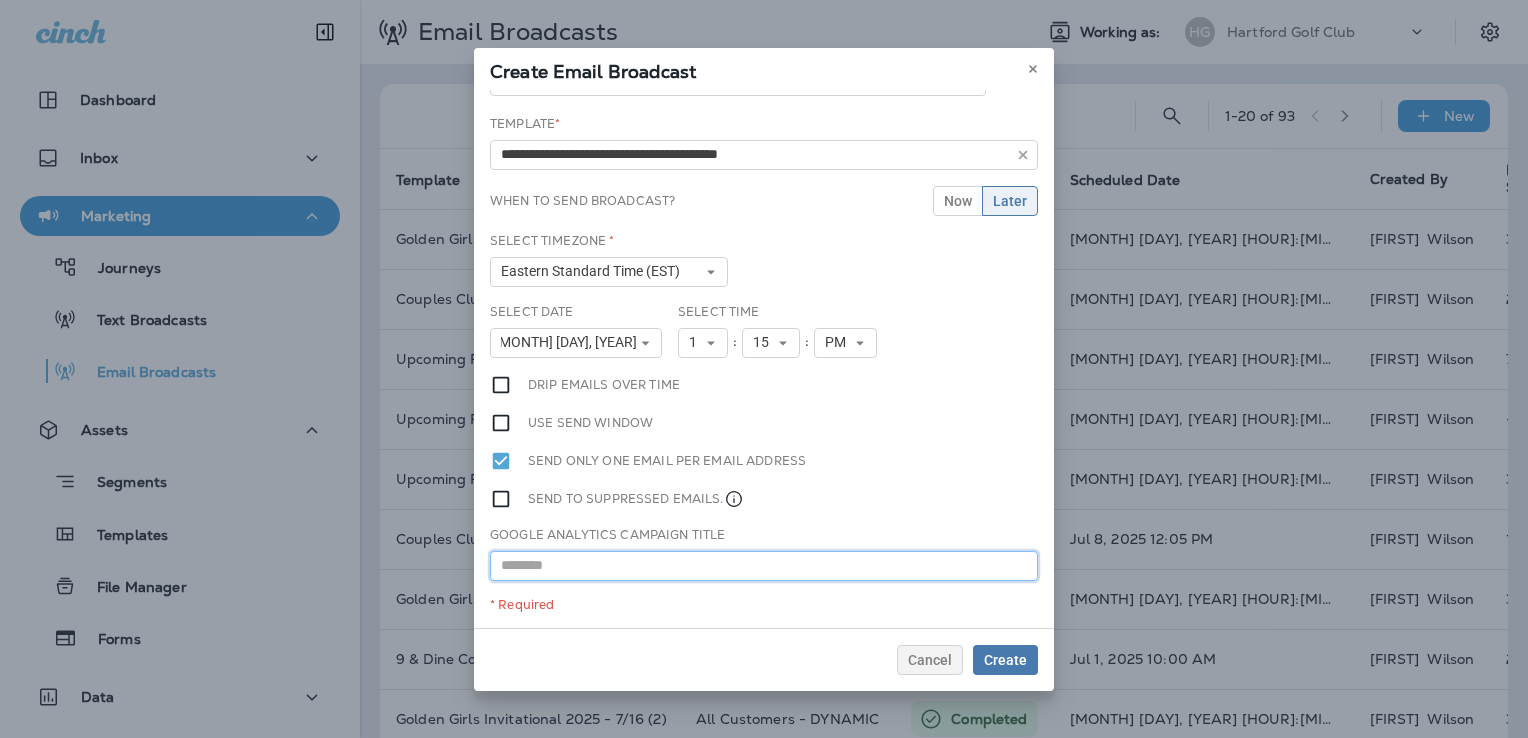 click at bounding box center [764, 566] 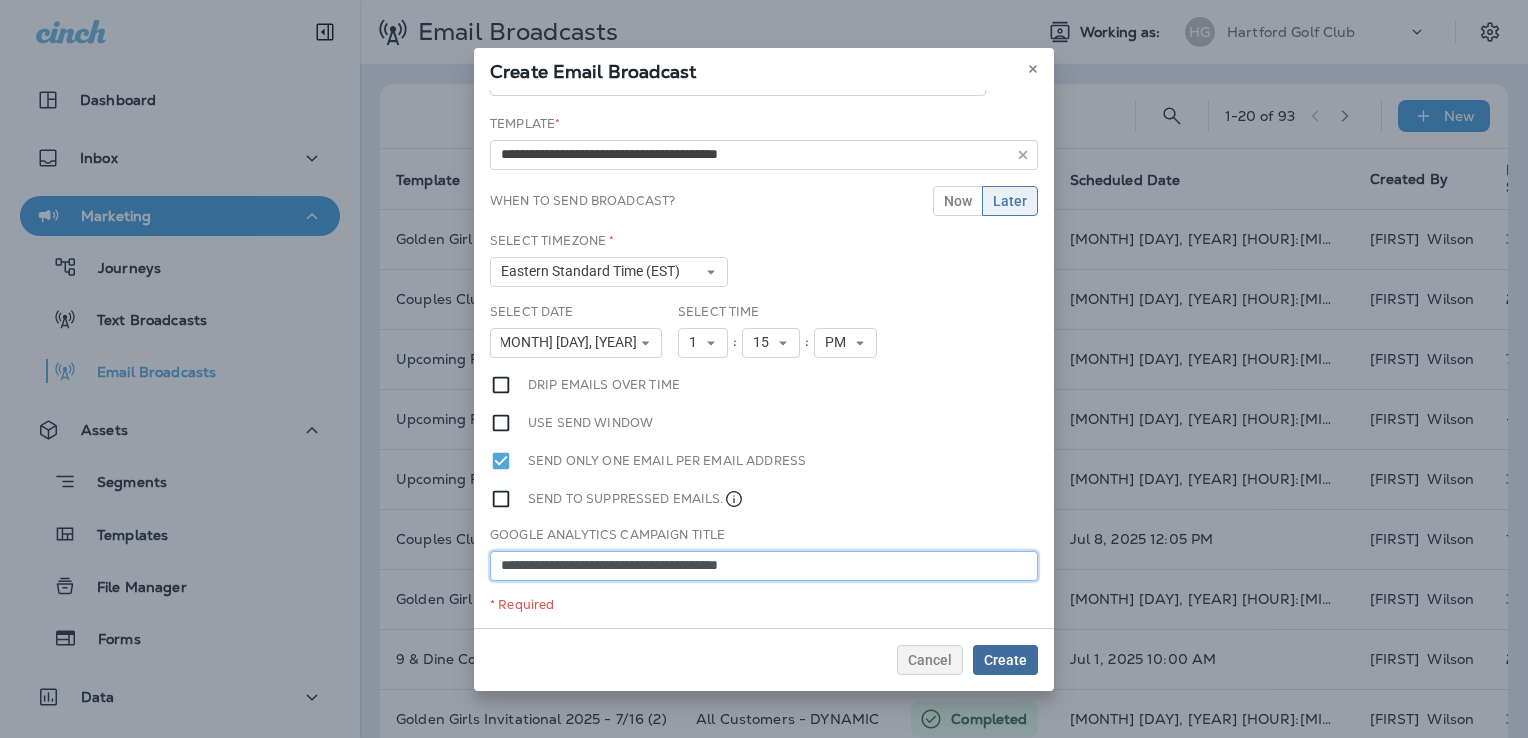 type on "**********" 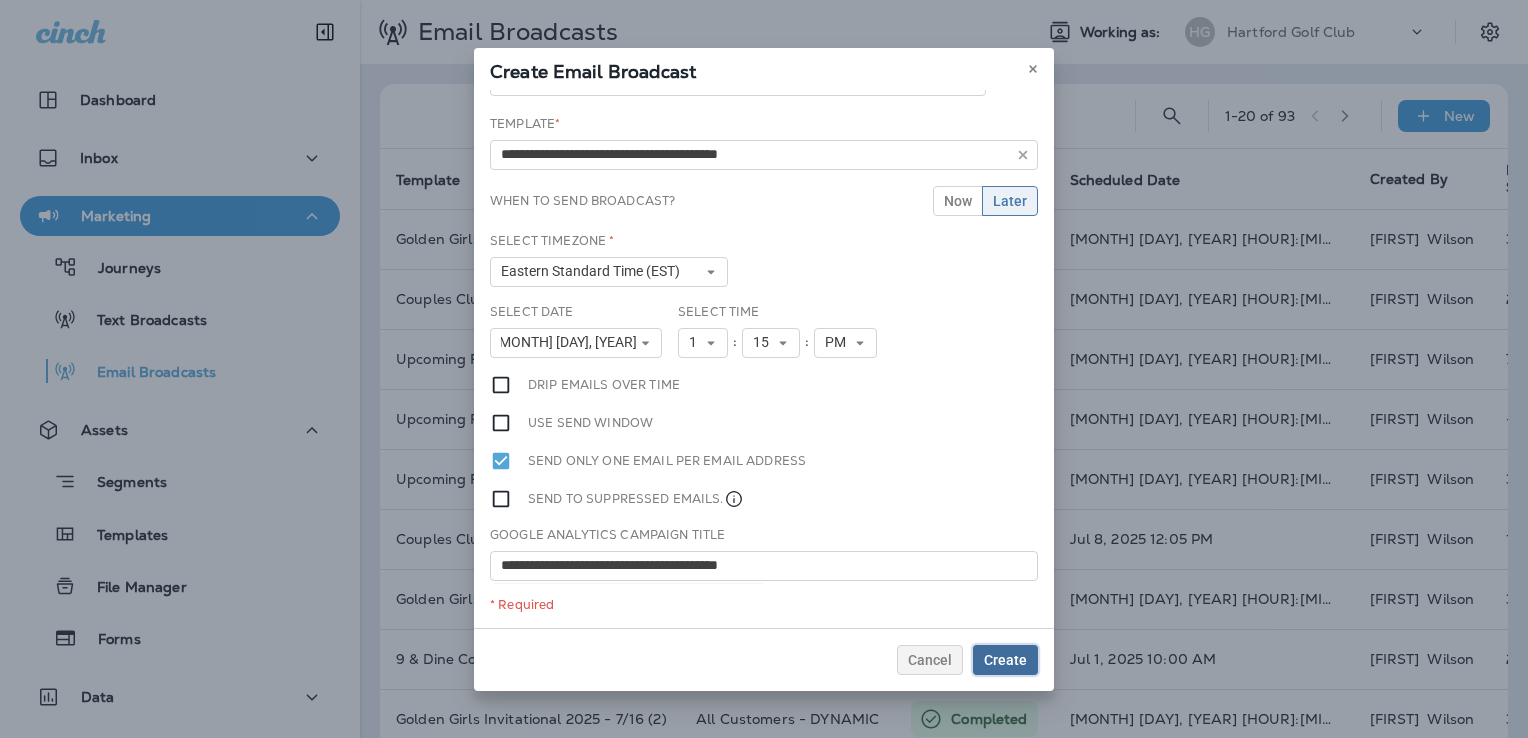 click on "Create" at bounding box center [1005, 660] 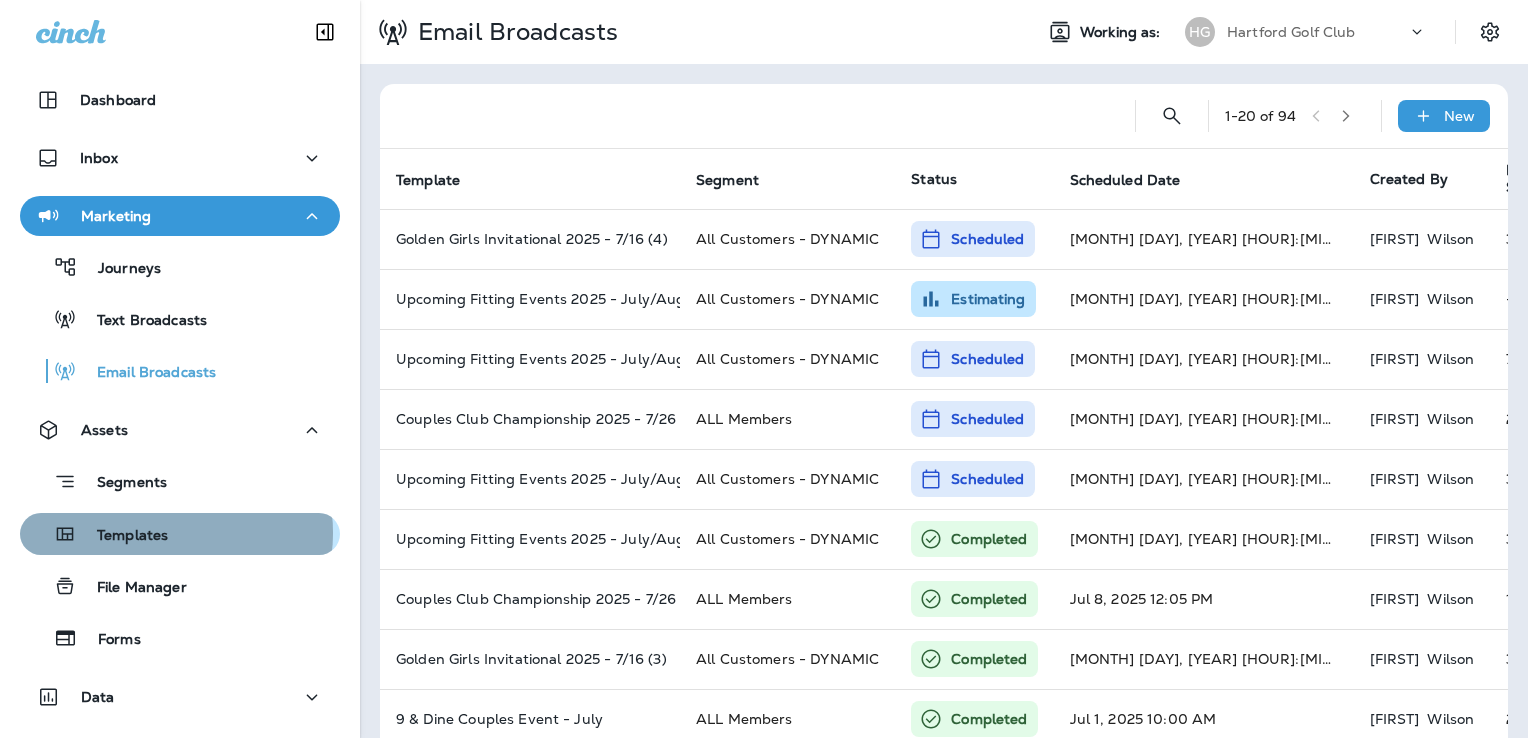 click on "Templates" at bounding box center (119, 269) 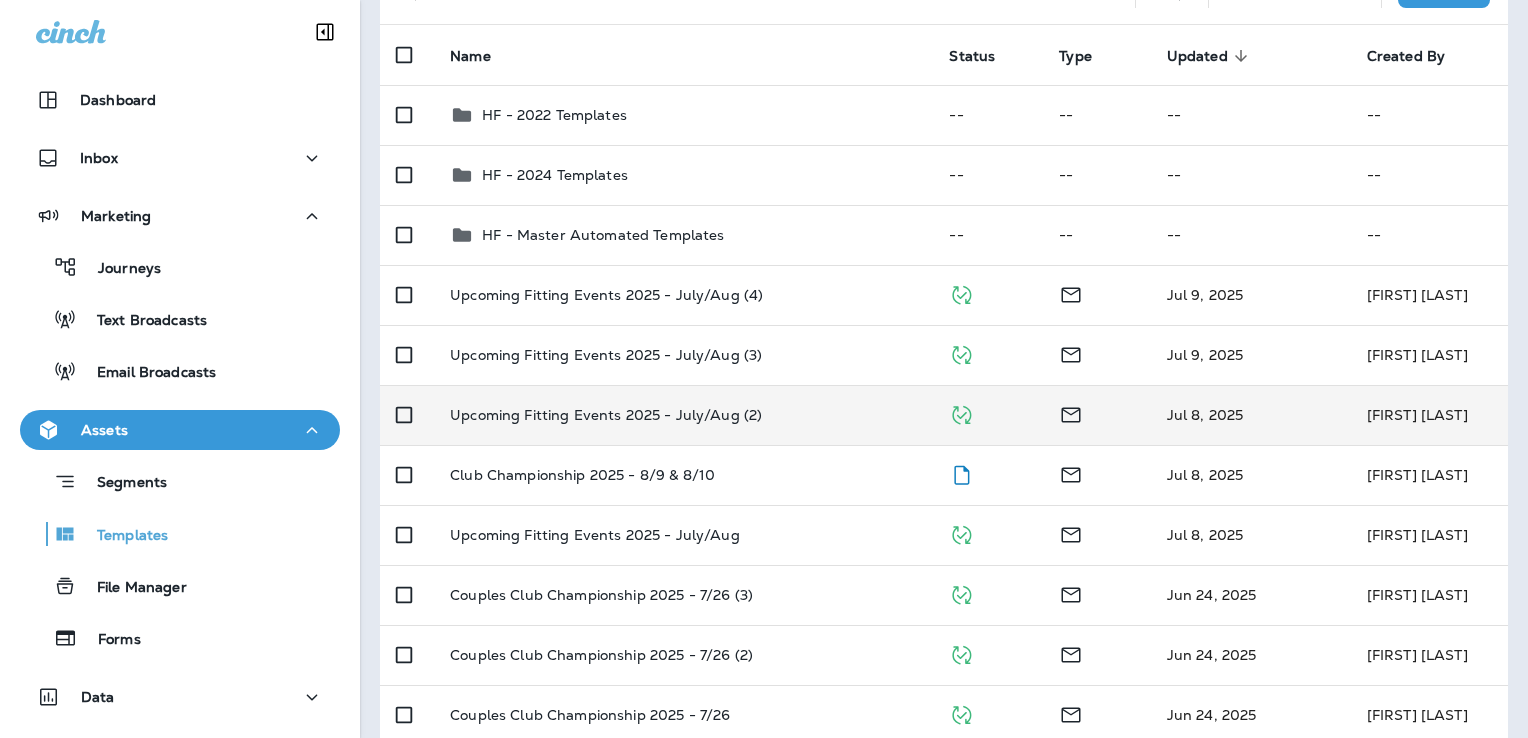 scroll, scrollTop: 200, scrollLeft: 0, axis: vertical 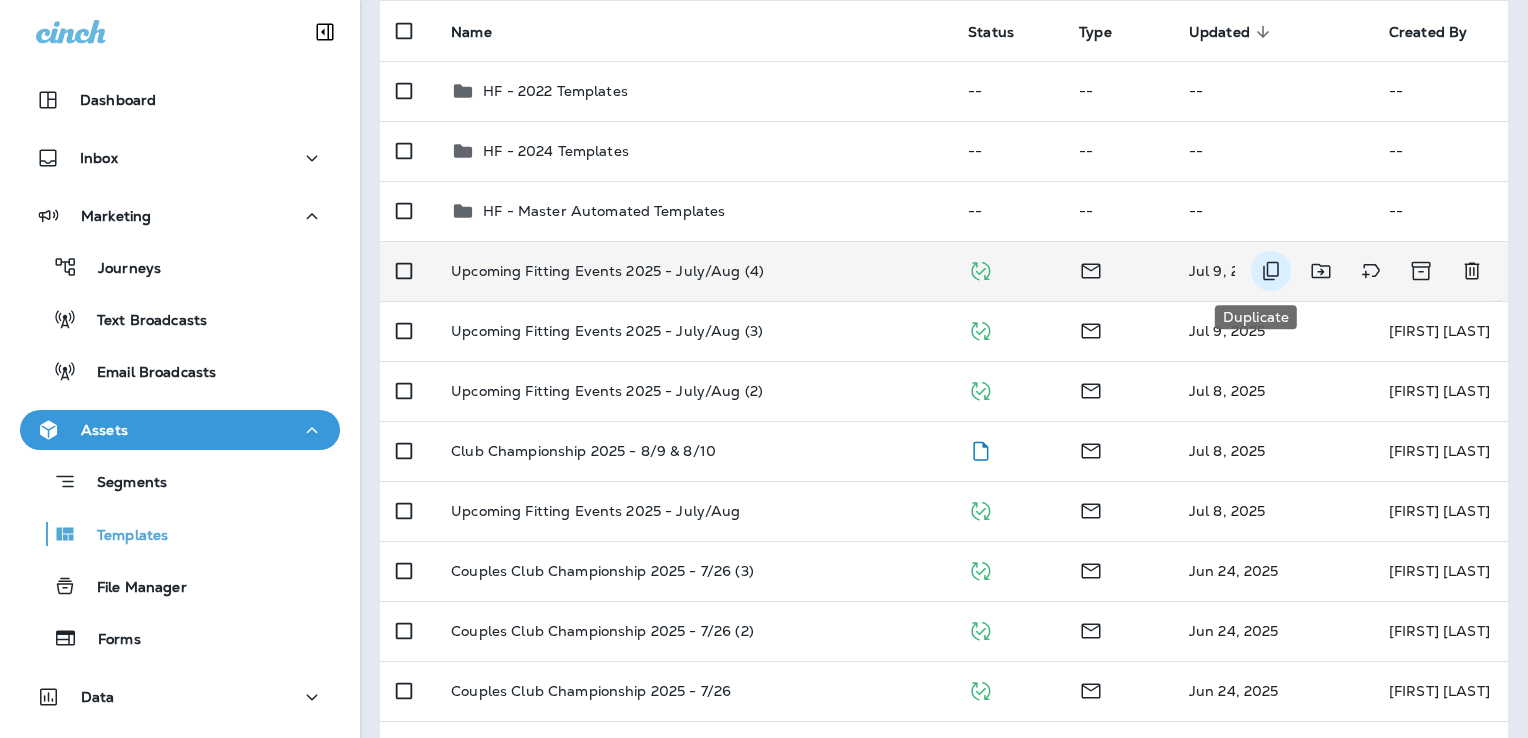 click at bounding box center (1271, 271) 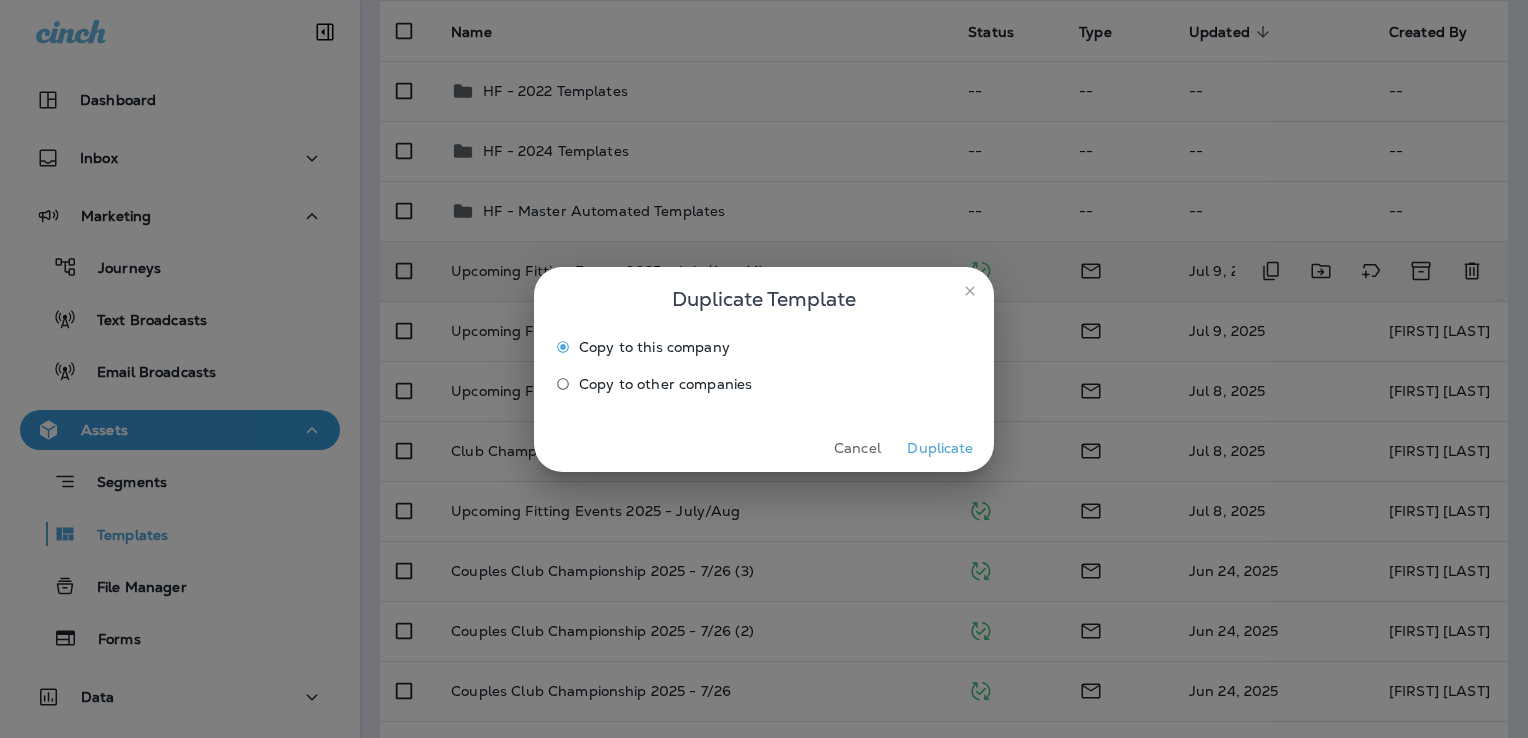 click on "Duplicate" at bounding box center (940, 448) 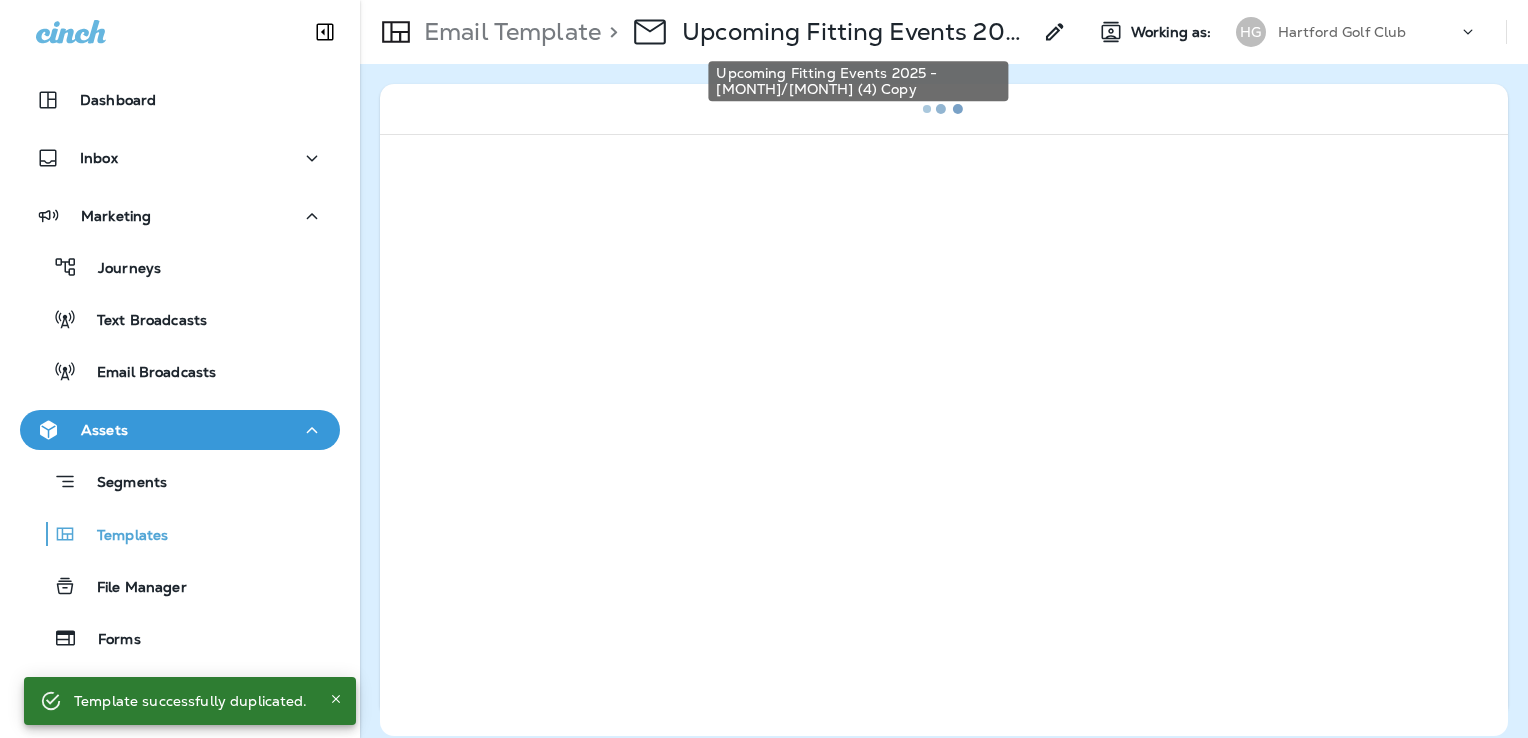 click on "Upcoming Fitting Events 2025 - [MONTH]/[MONTH] (4) Copy" at bounding box center [856, 32] 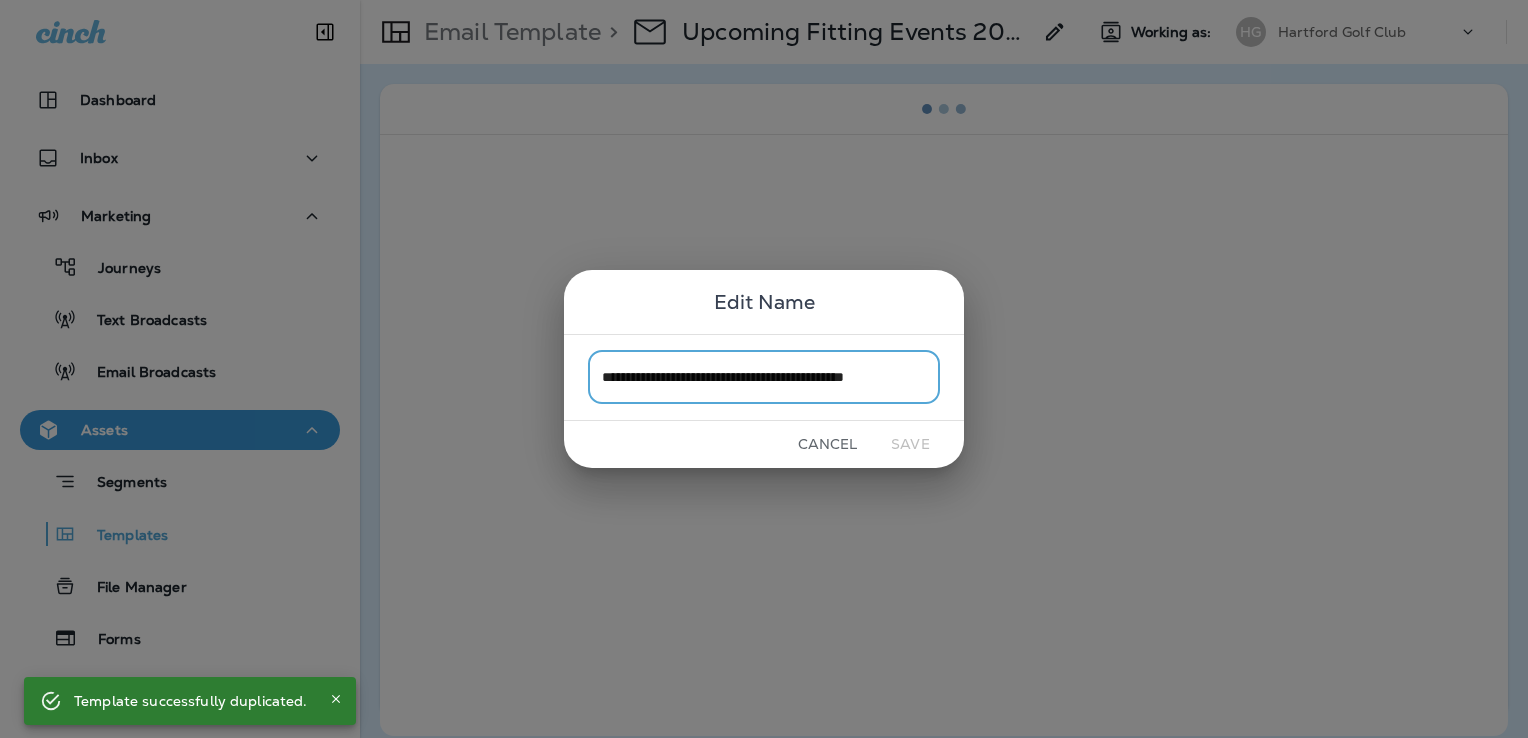 scroll, scrollTop: 0, scrollLeft: 20, axis: horizontal 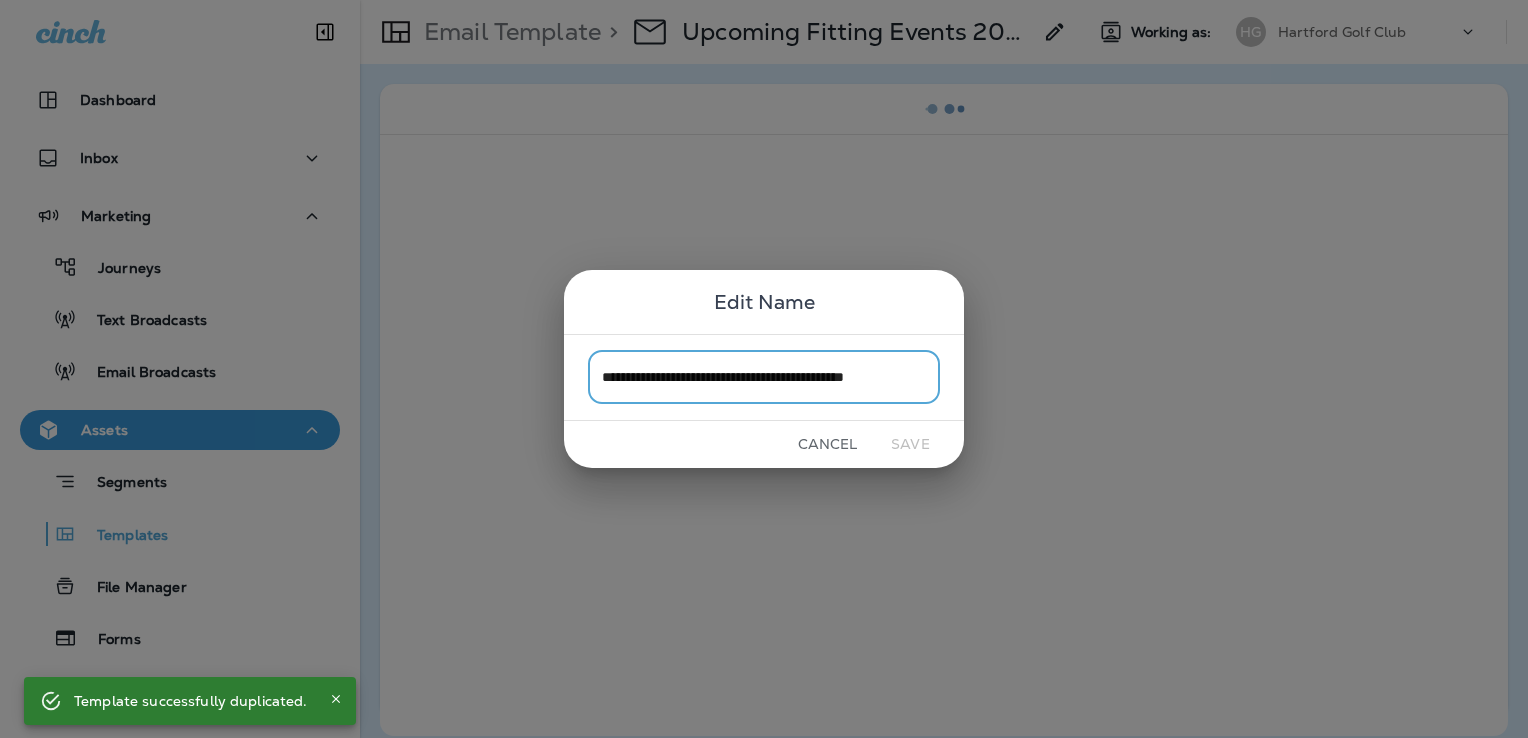 click on "**********" at bounding box center [764, 377] 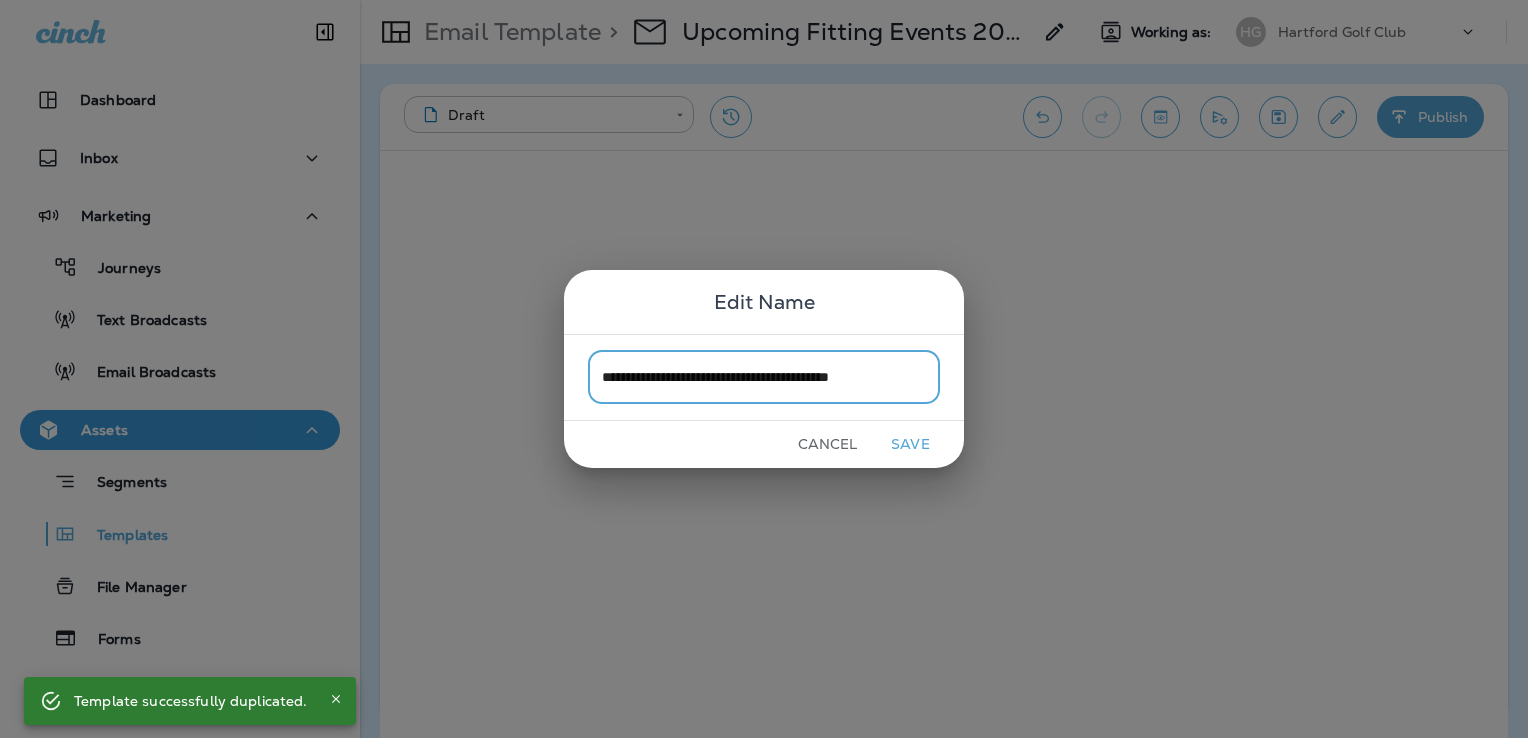 scroll, scrollTop: 0, scrollLeft: 0, axis: both 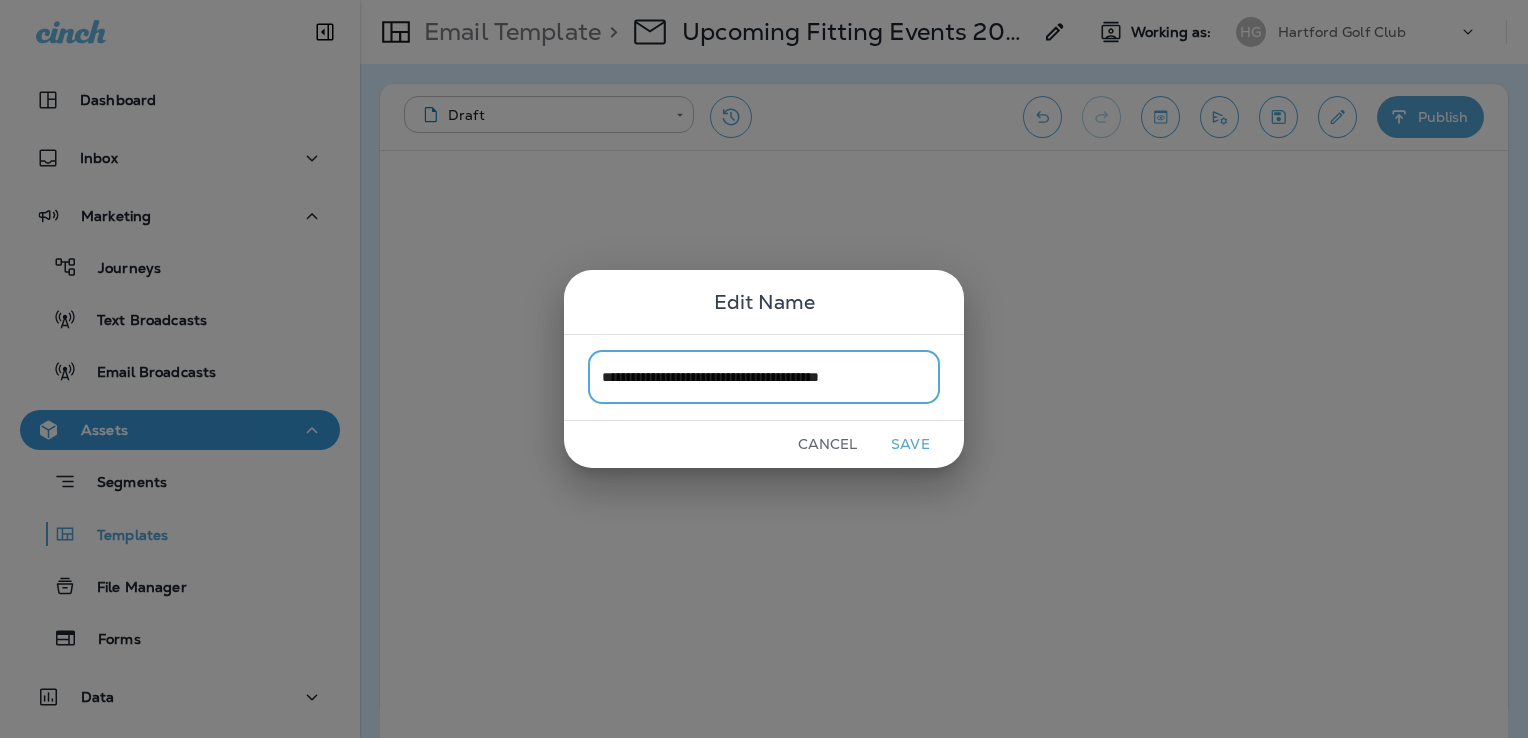 type on "**********" 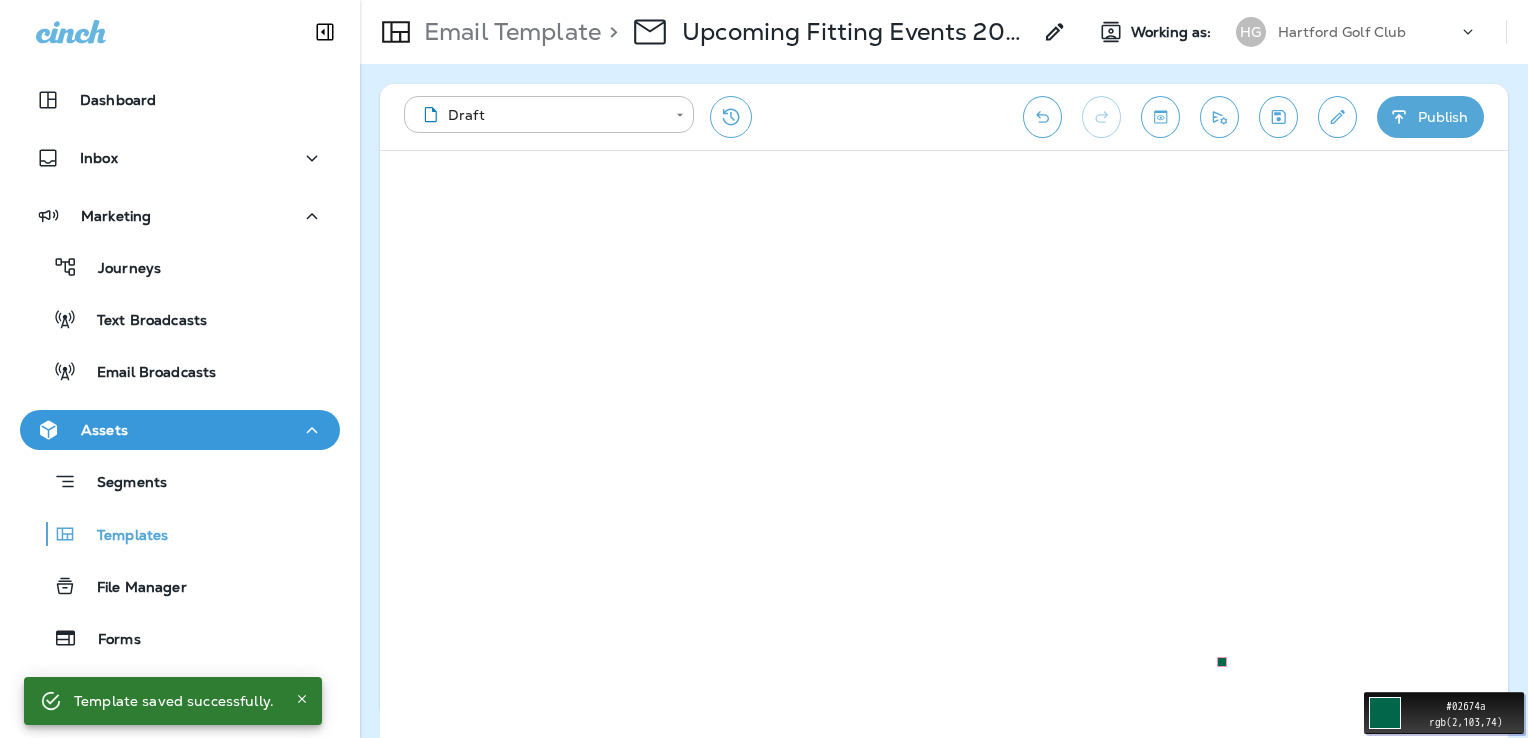click on "#02674a rgb(2,103,74)" at bounding box center (764, 369) 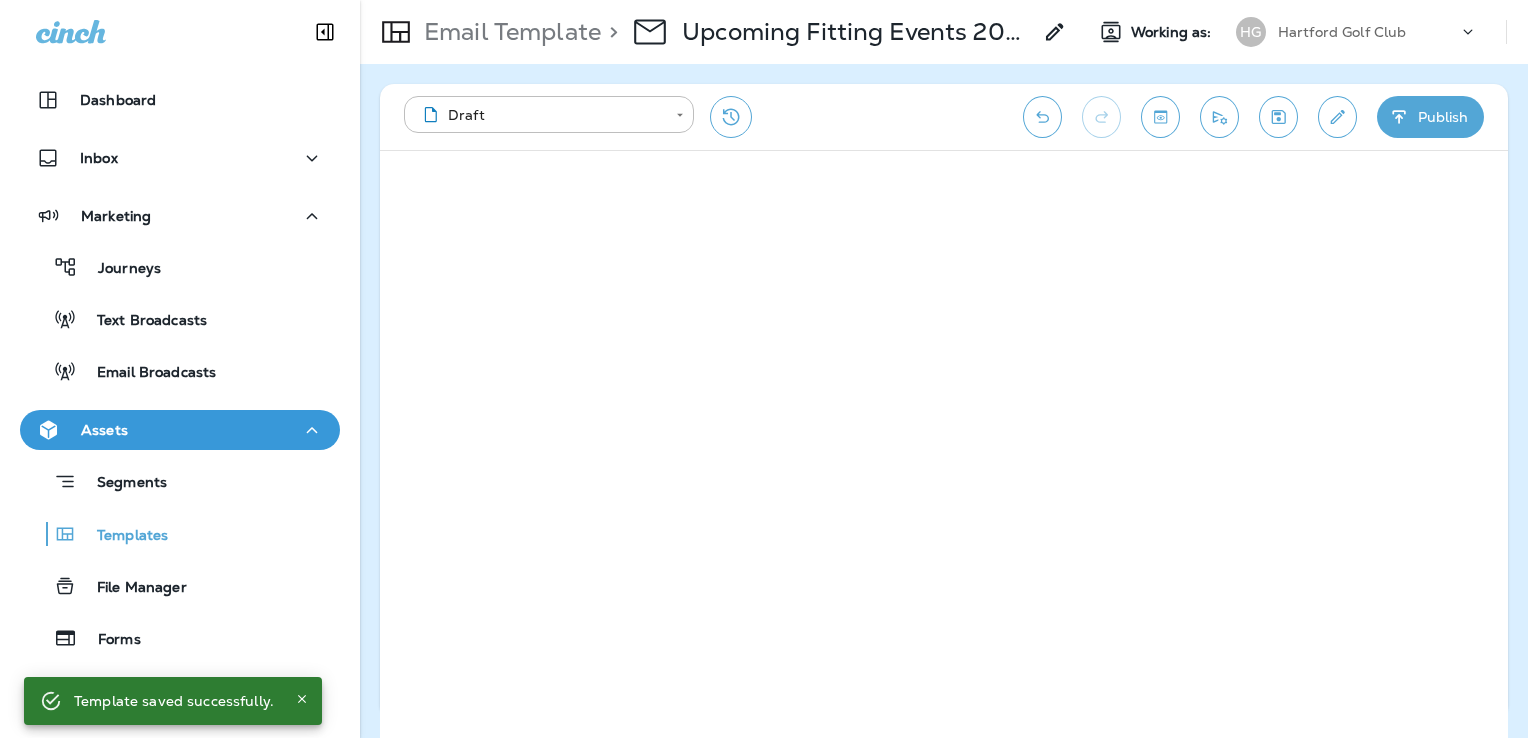 click at bounding box center (1278, 117) 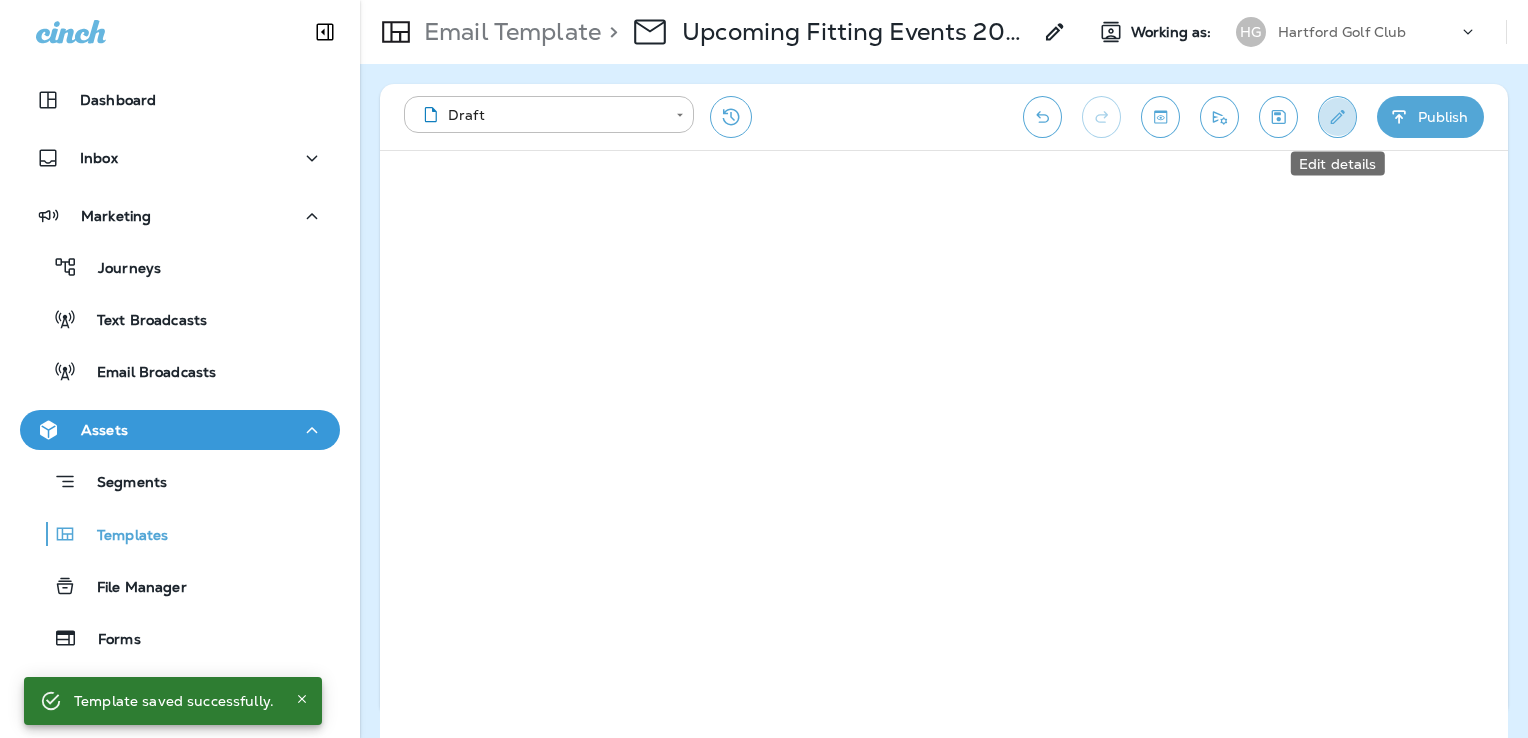 click at bounding box center (1337, 117) 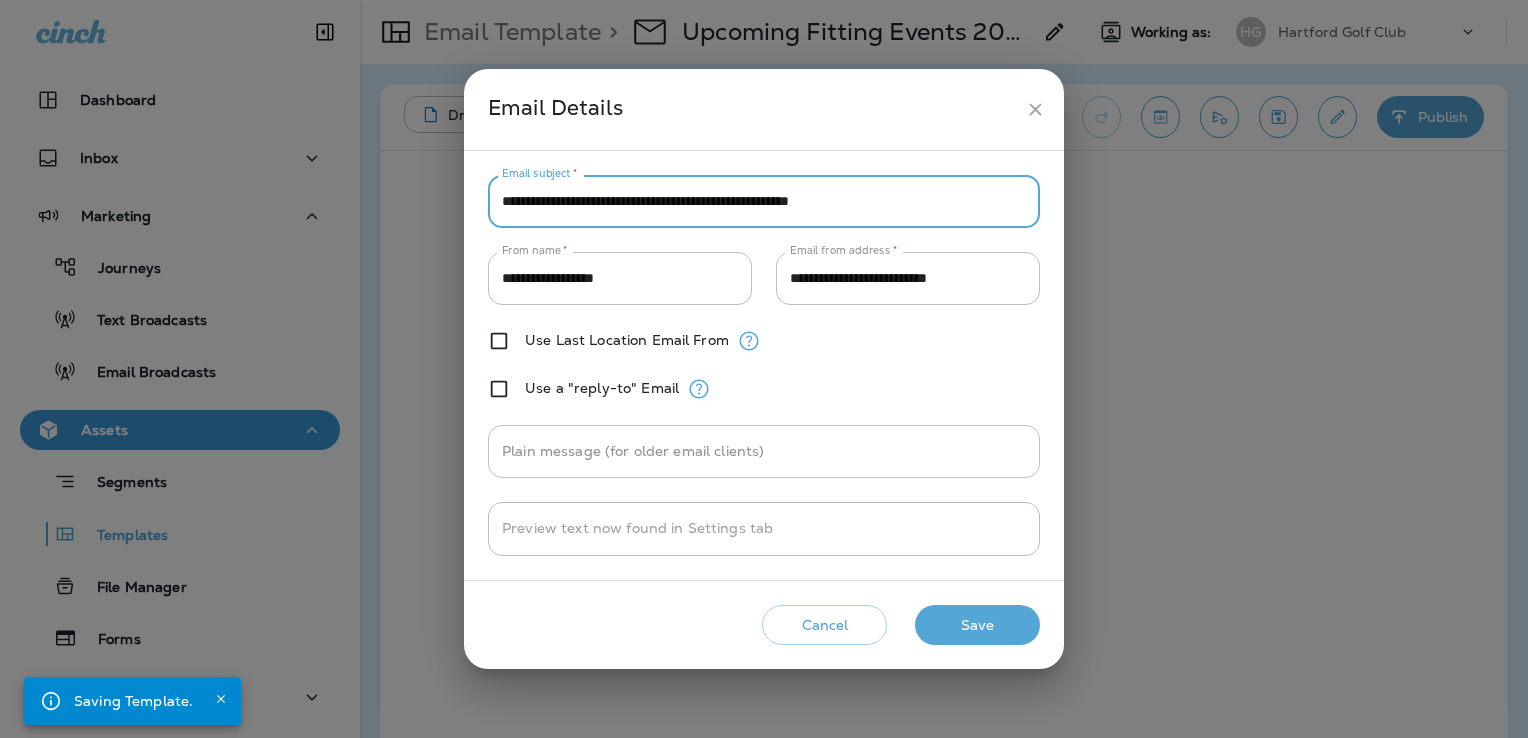 click on "**********" at bounding box center (764, 201) 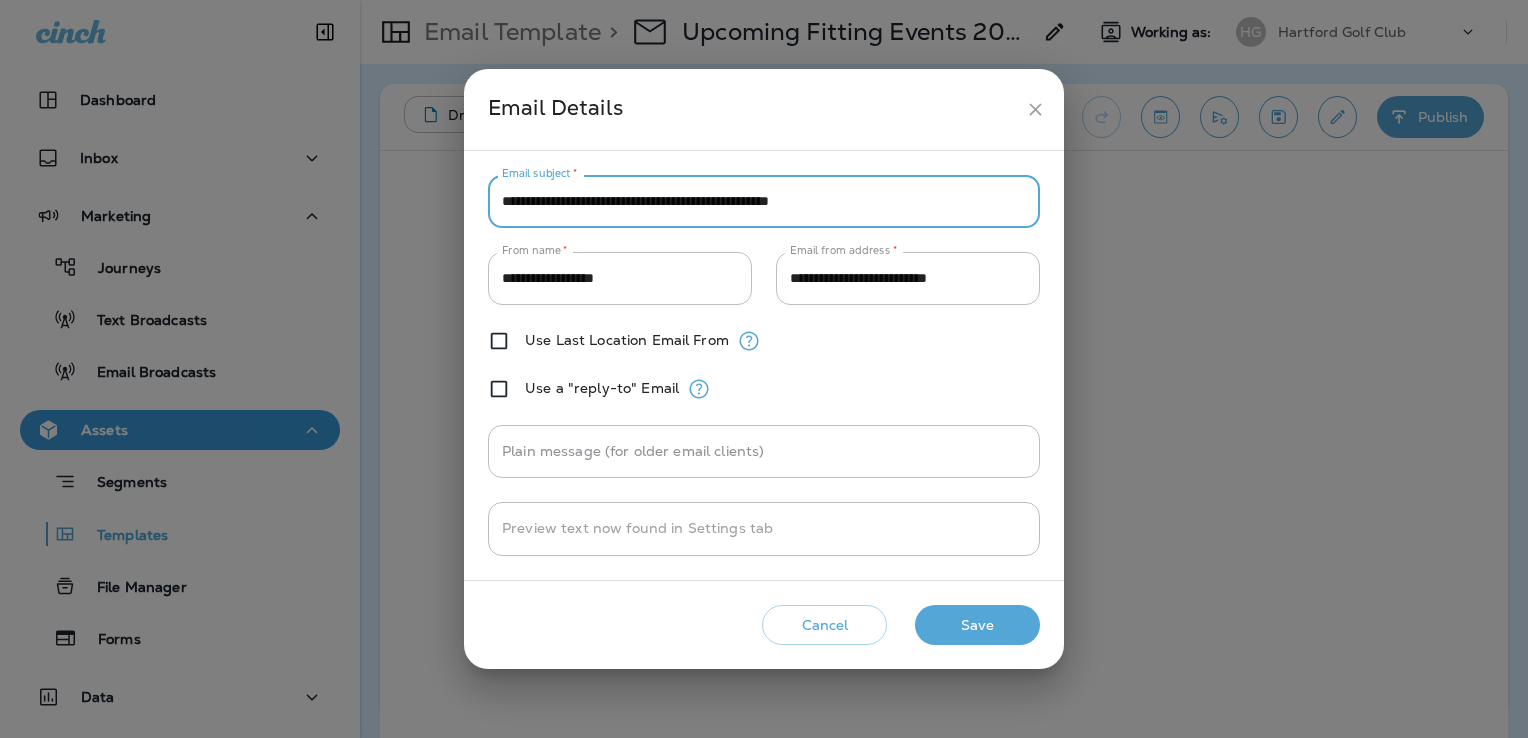 type on "**********" 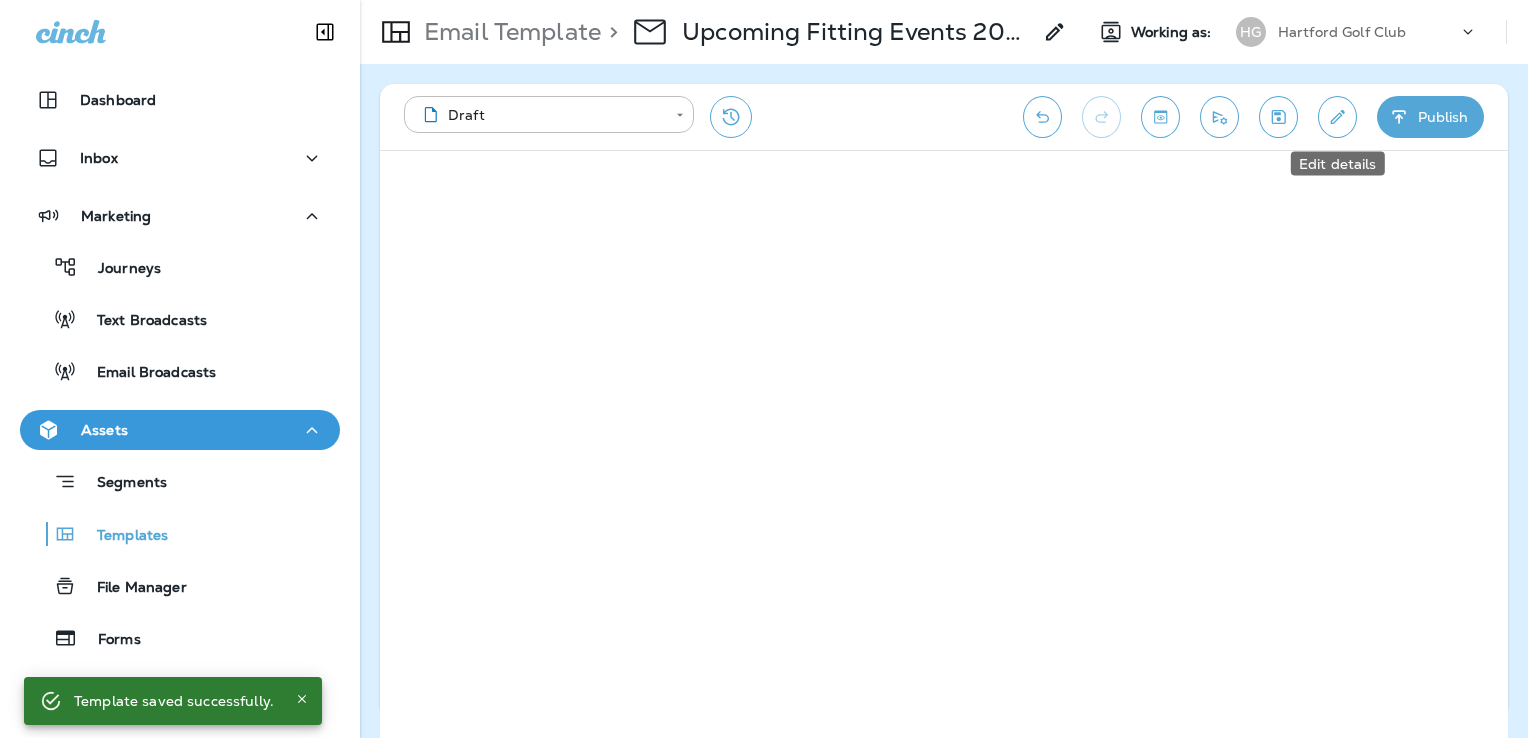 click at bounding box center (1337, 117) 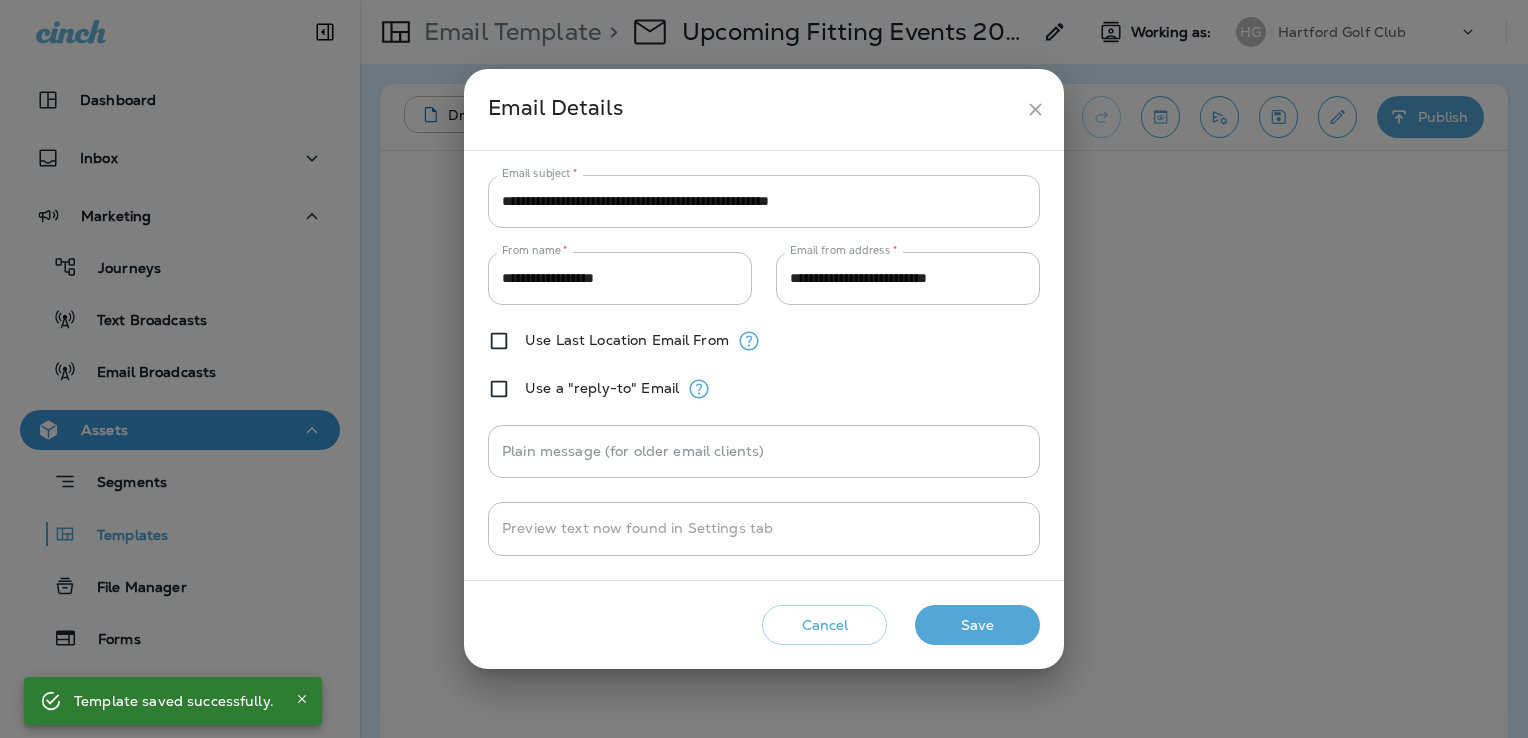 click on "**********" at bounding box center (764, 201) 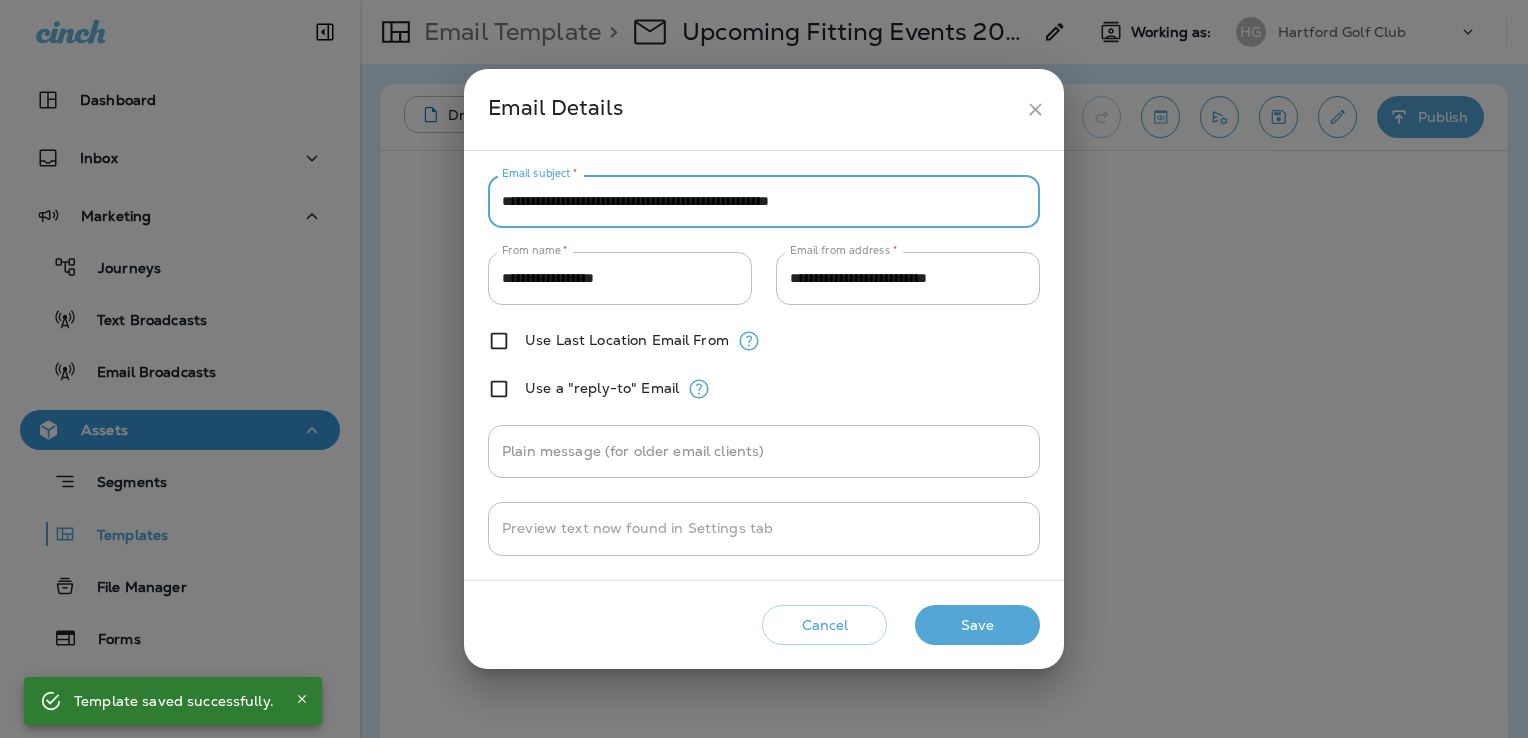 paste on "*" 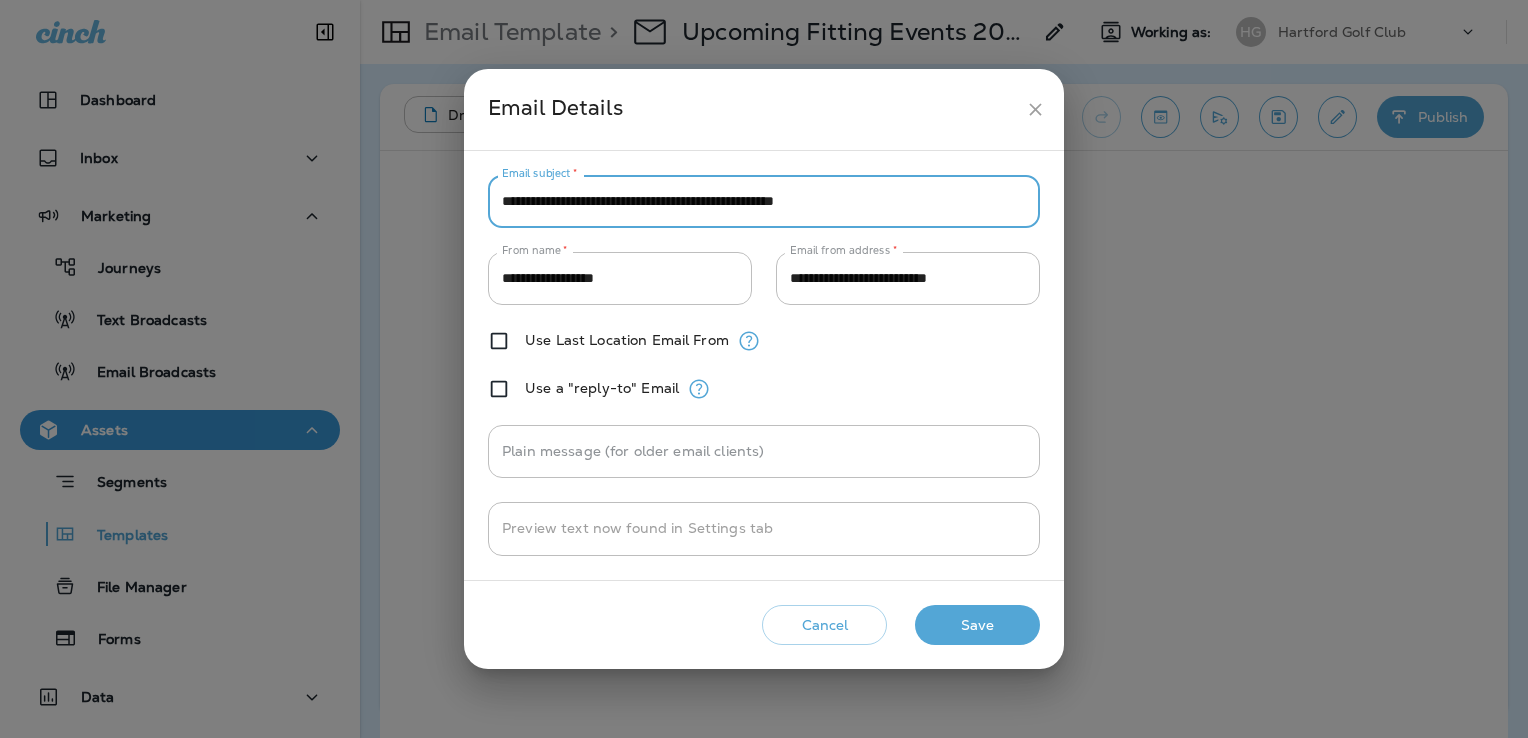 type on "**********" 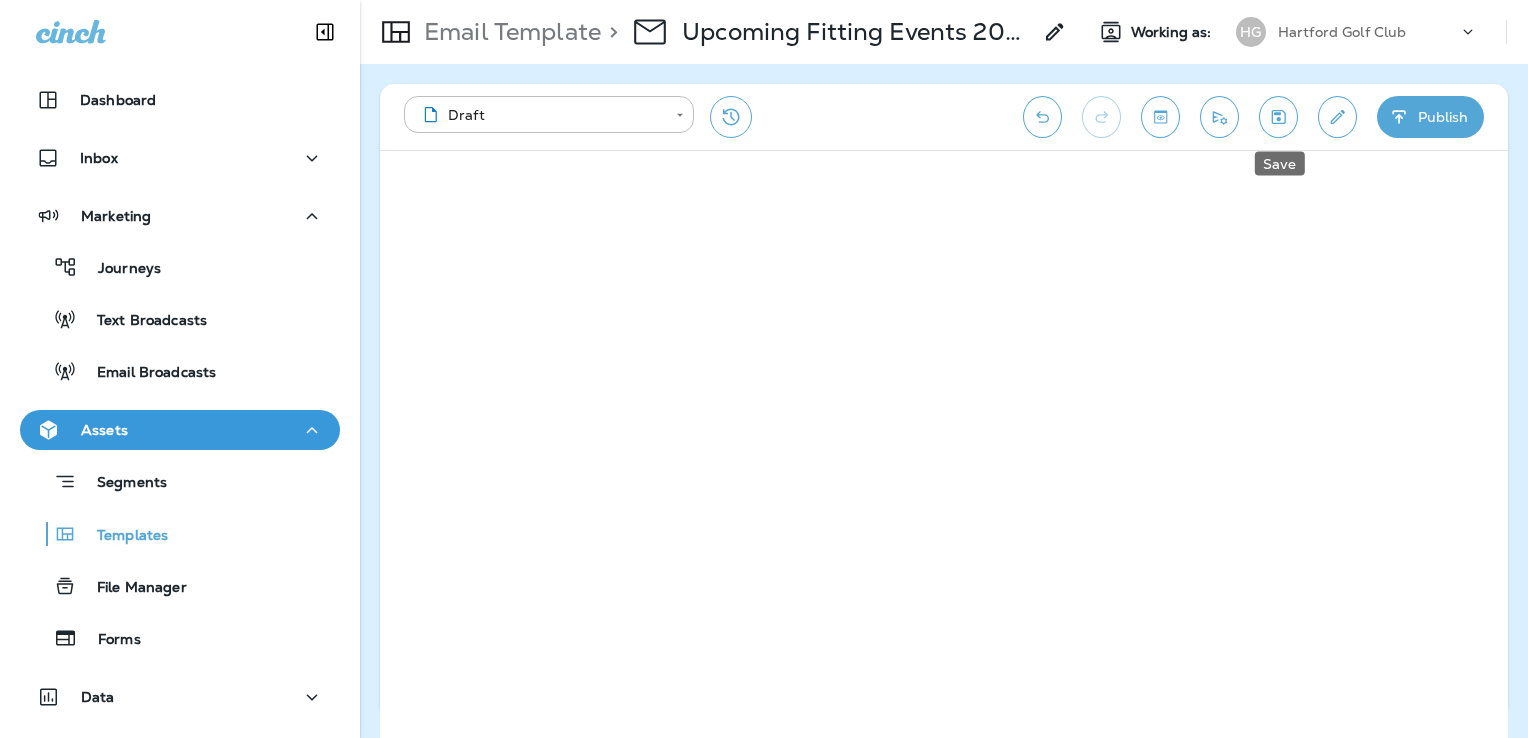 drag, startPoint x: 1281, startPoint y: 129, endPoint x: 1278, endPoint y: 151, distance: 22.203604 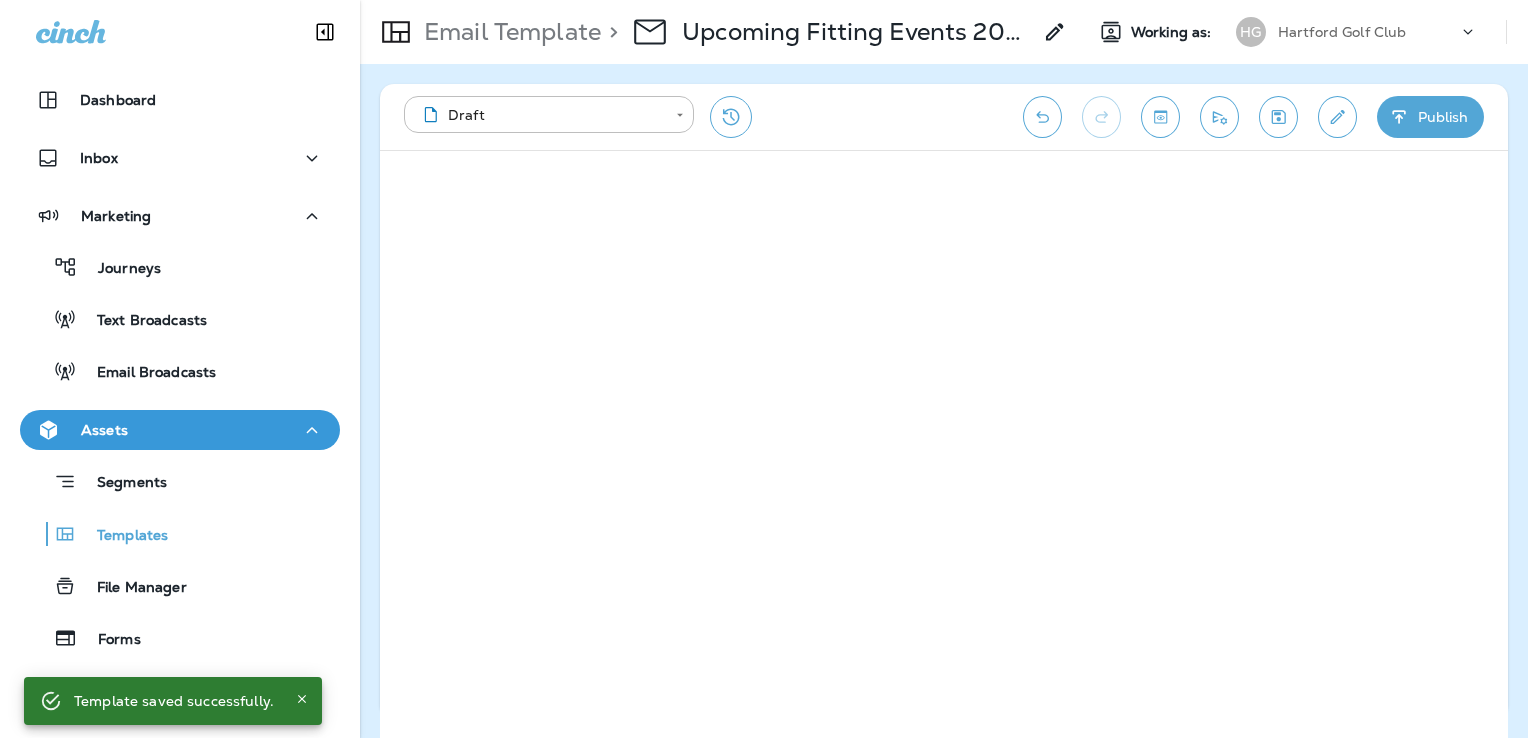 click on "Publish" at bounding box center (1430, 117) 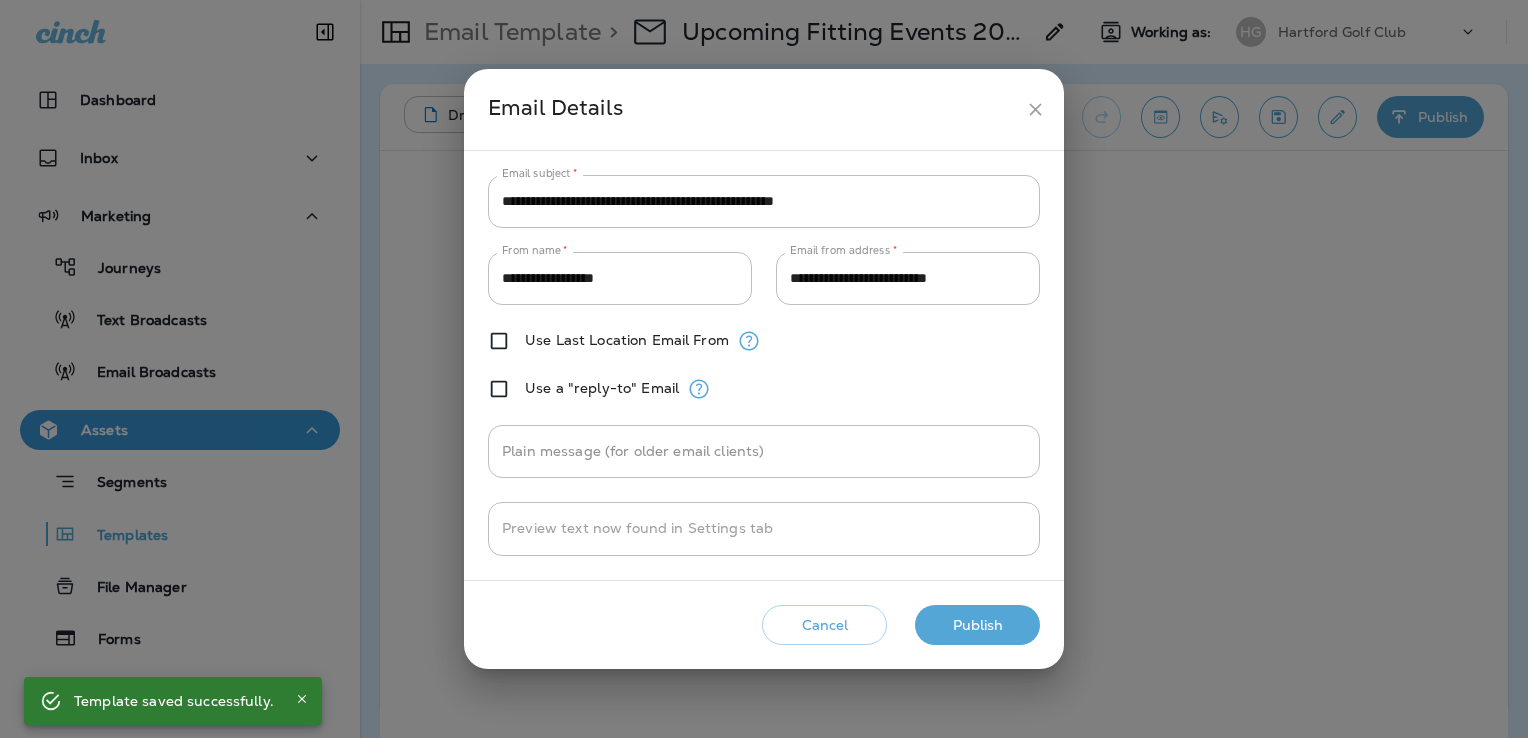 click on "Publish" at bounding box center (977, 625) 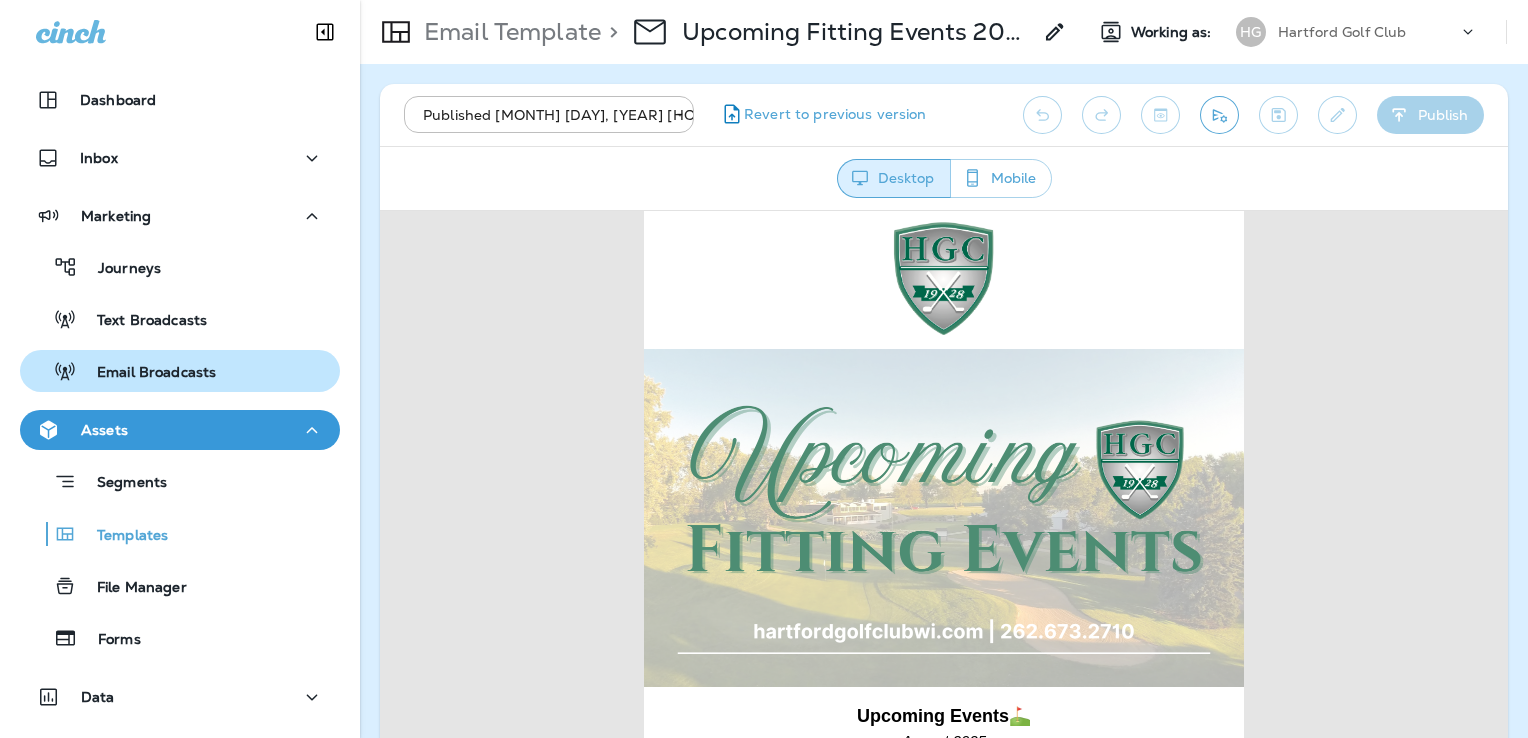 scroll, scrollTop: 0, scrollLeft: 0, axis: both 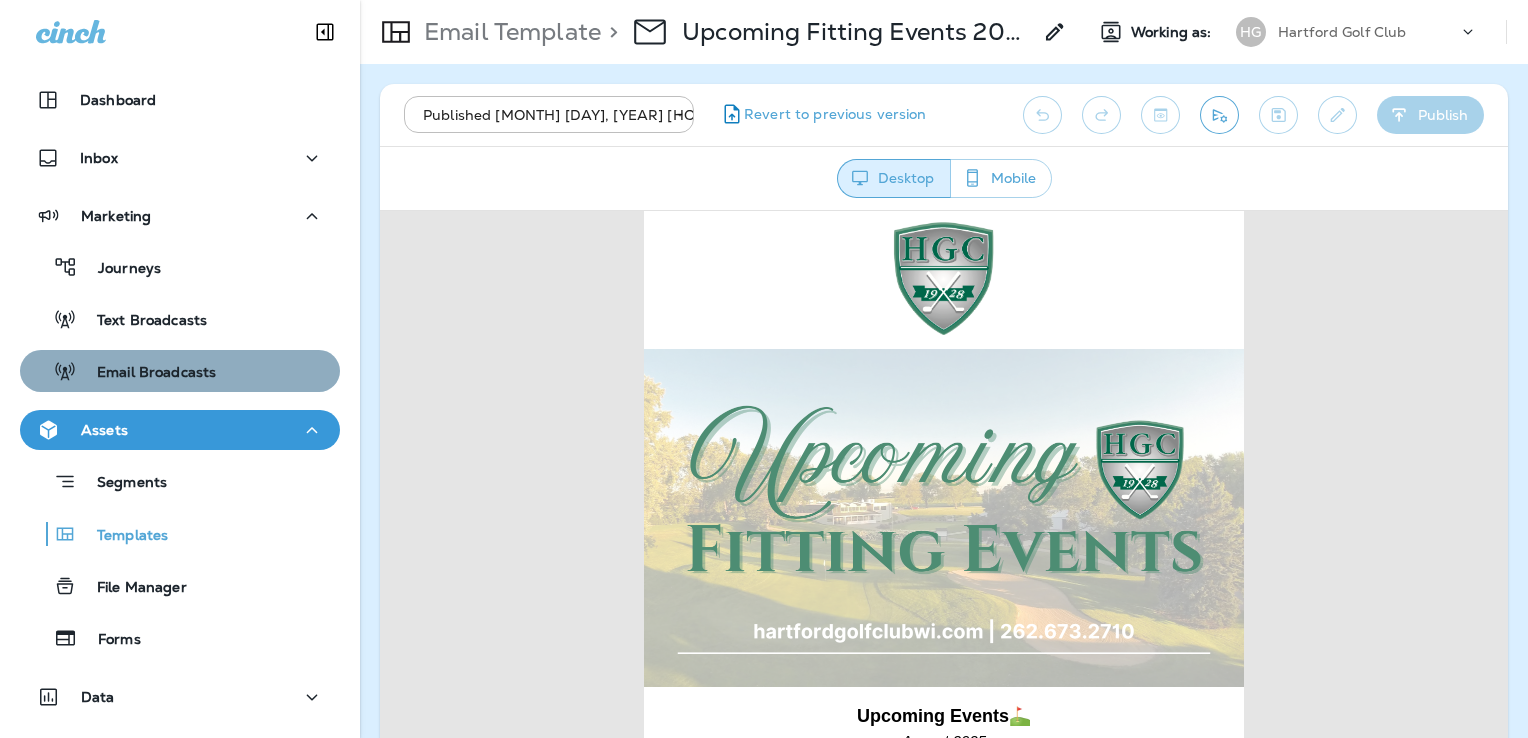 click on "Email Broadcasts" at bounding box center (119, 269) 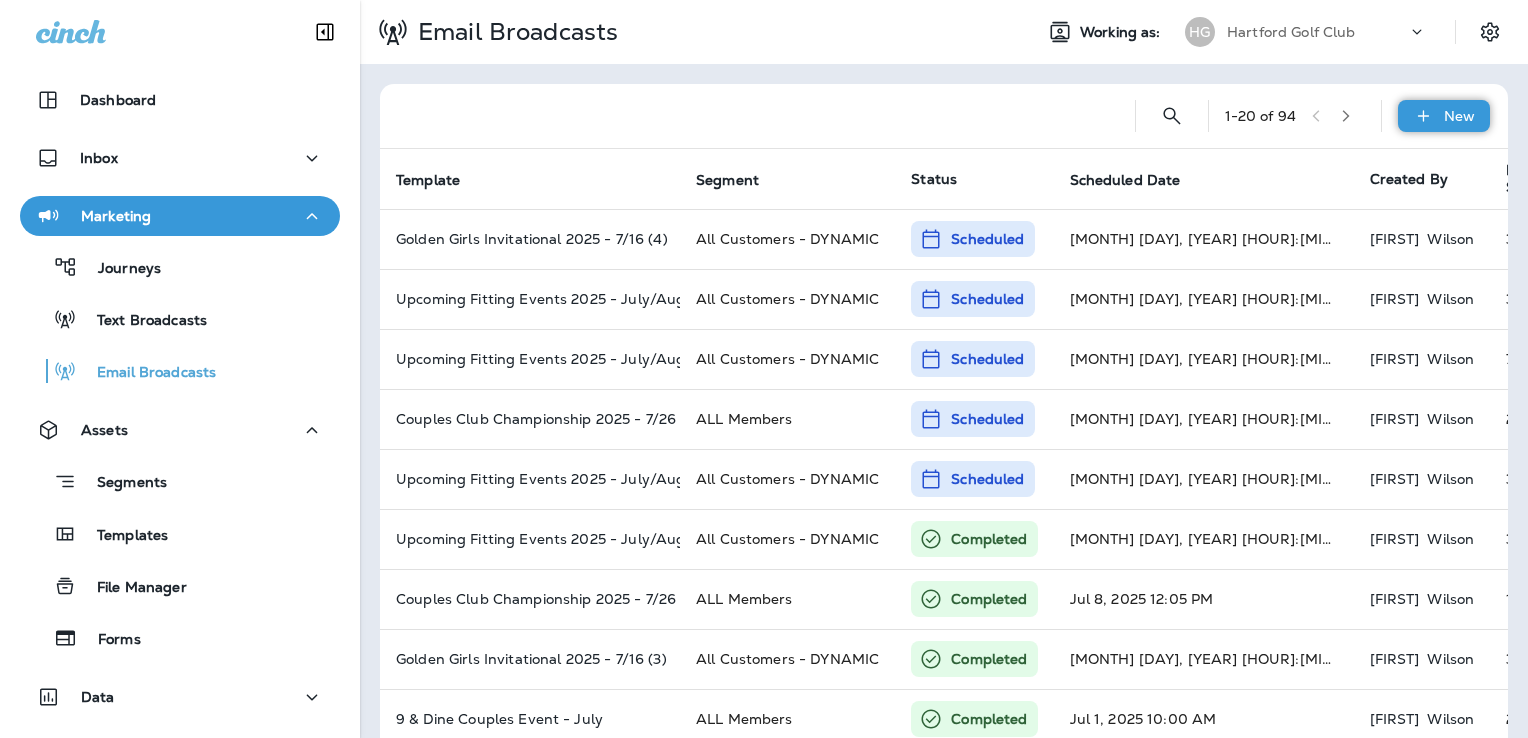 click on "New" at bounding box center (1459, 116) 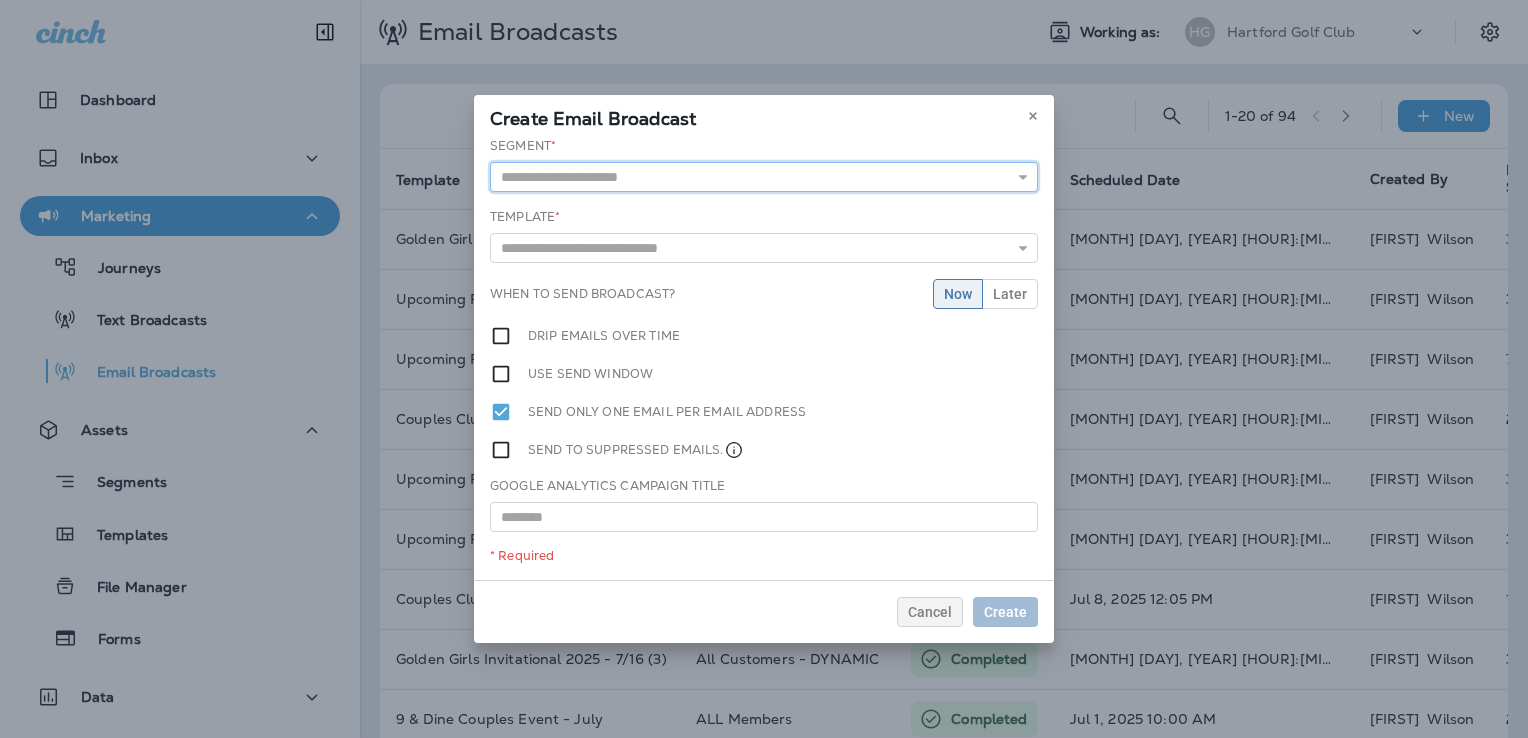 click at bounding box center (764, 177) 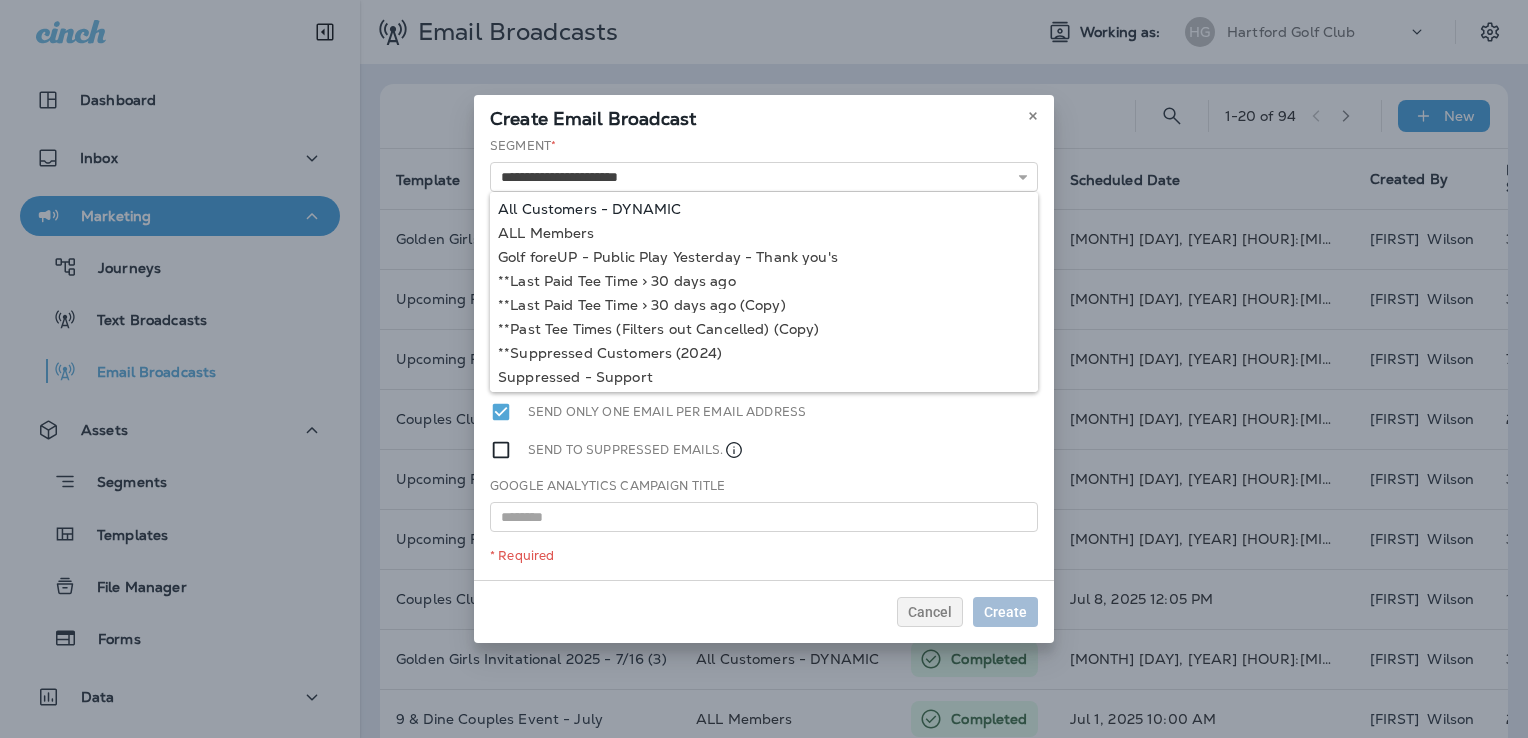 click on "**********" at bounding box center [764, 358] 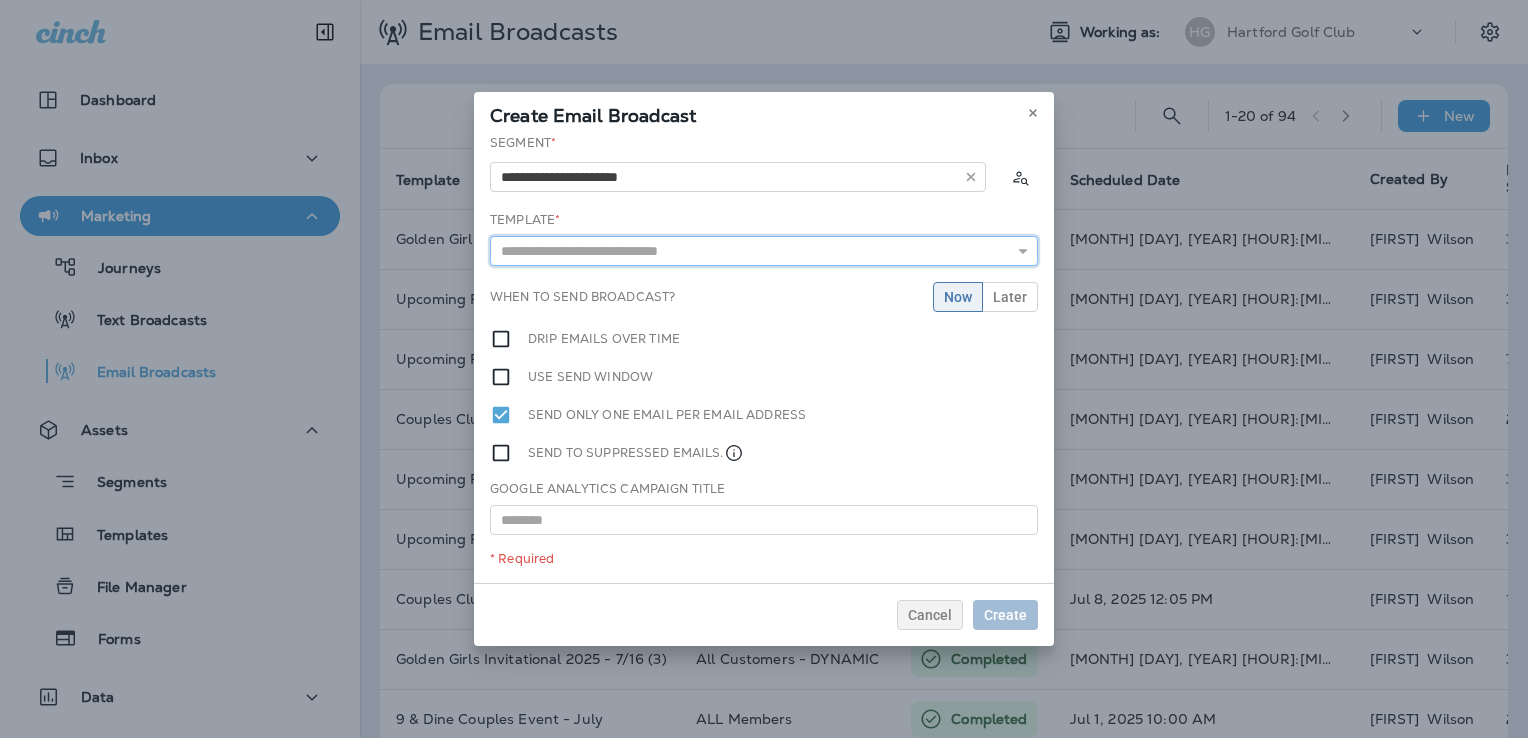 click at bounding box center [764, 251] 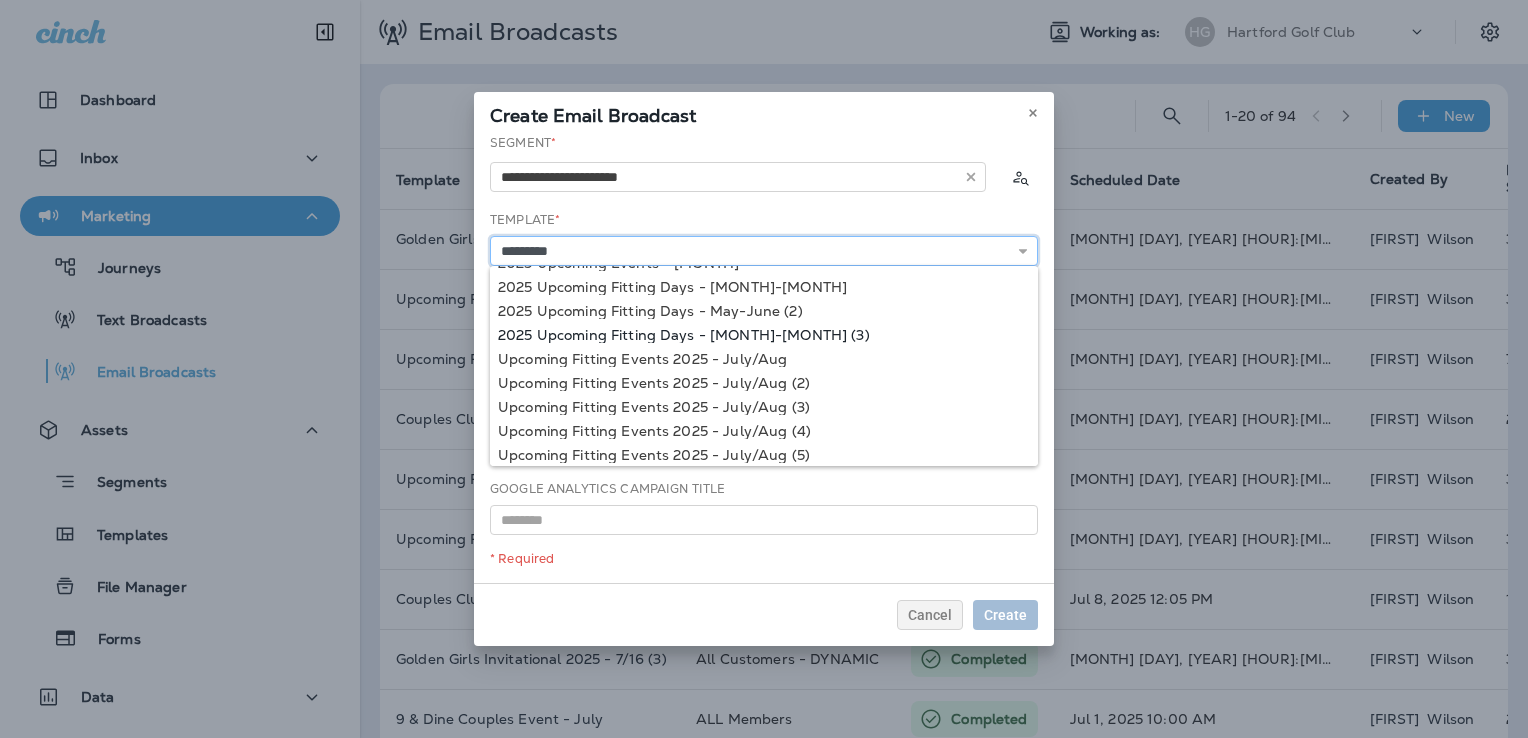 scroll, scrollTop: 25, scrollLeft: 0, axis: vertical 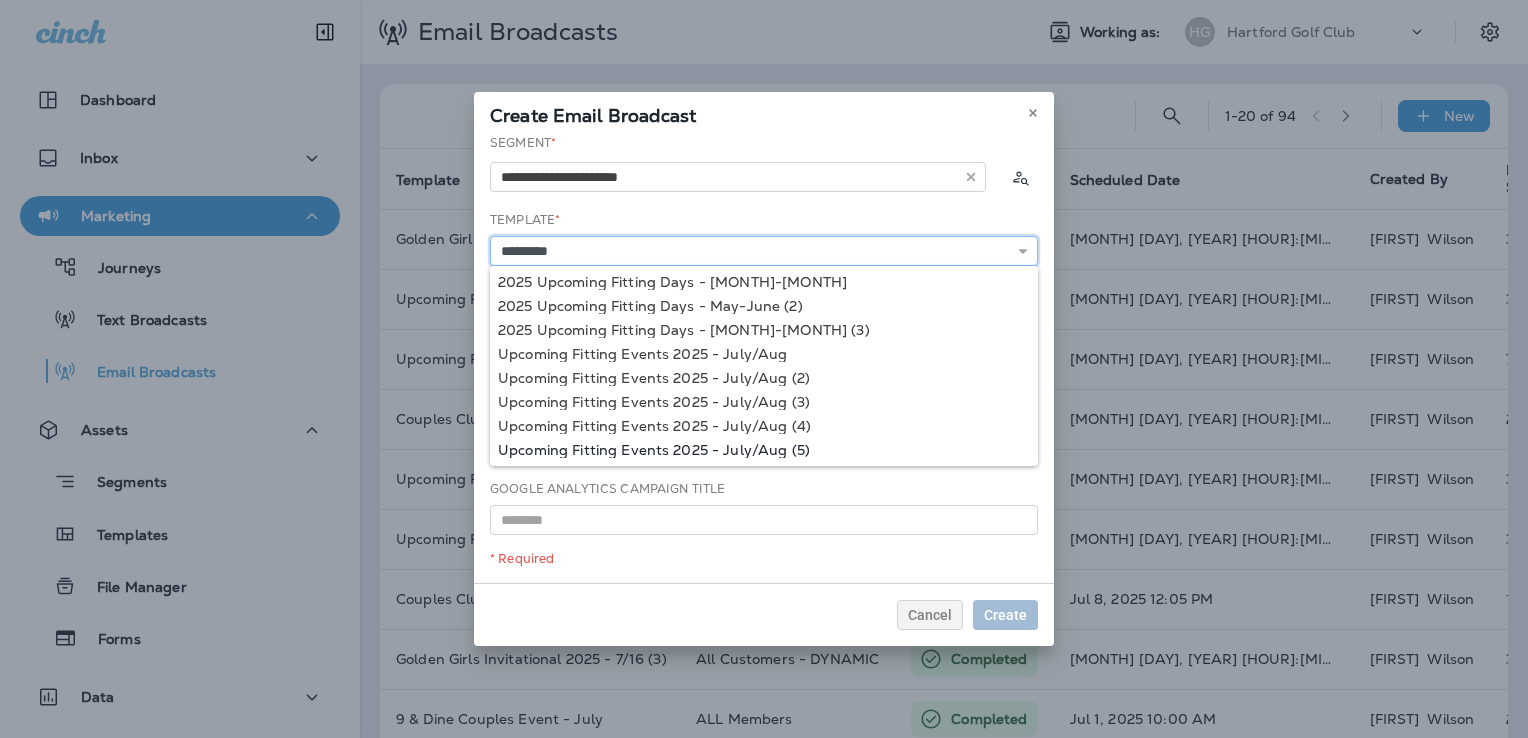 type on "**********" 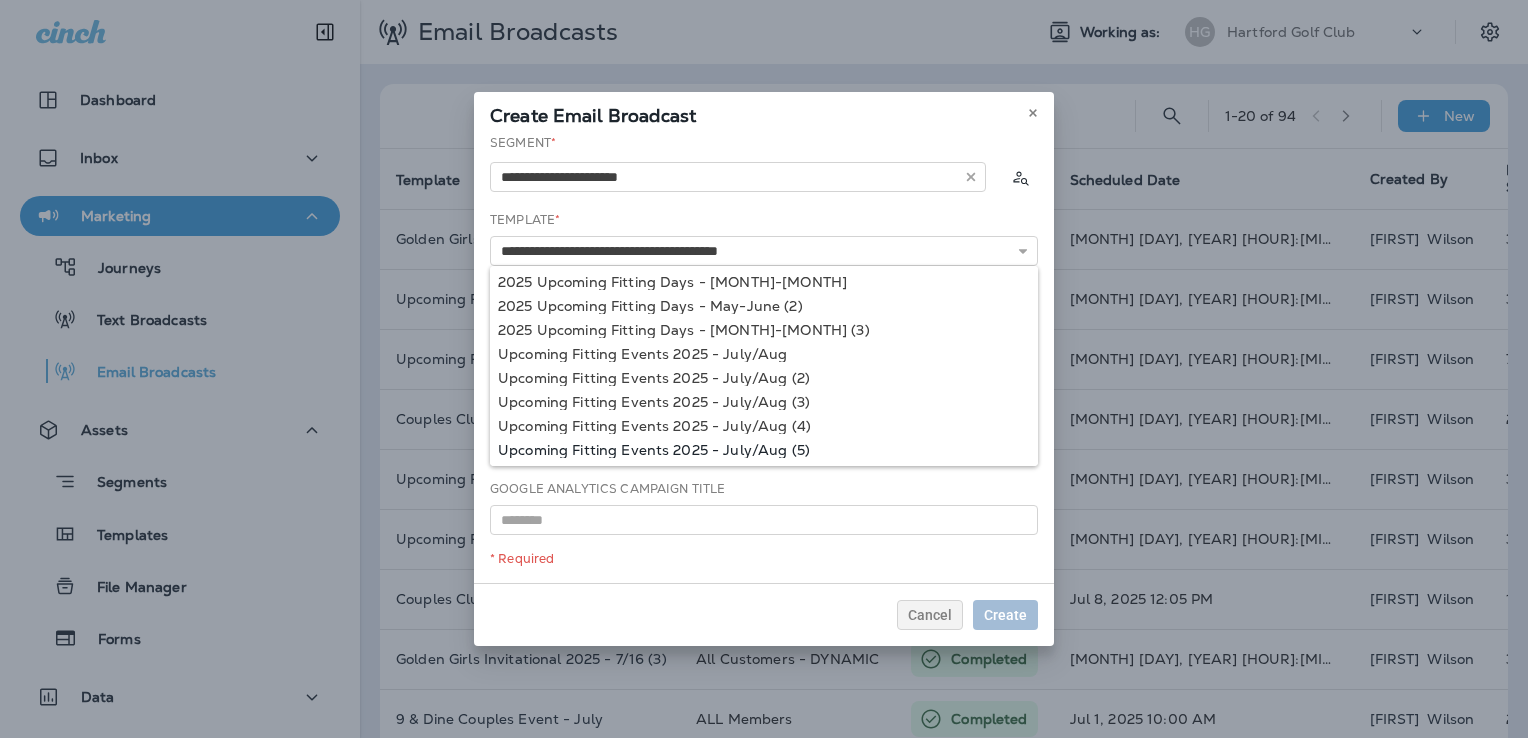 click on "**********" at bounding box center [764, 358] 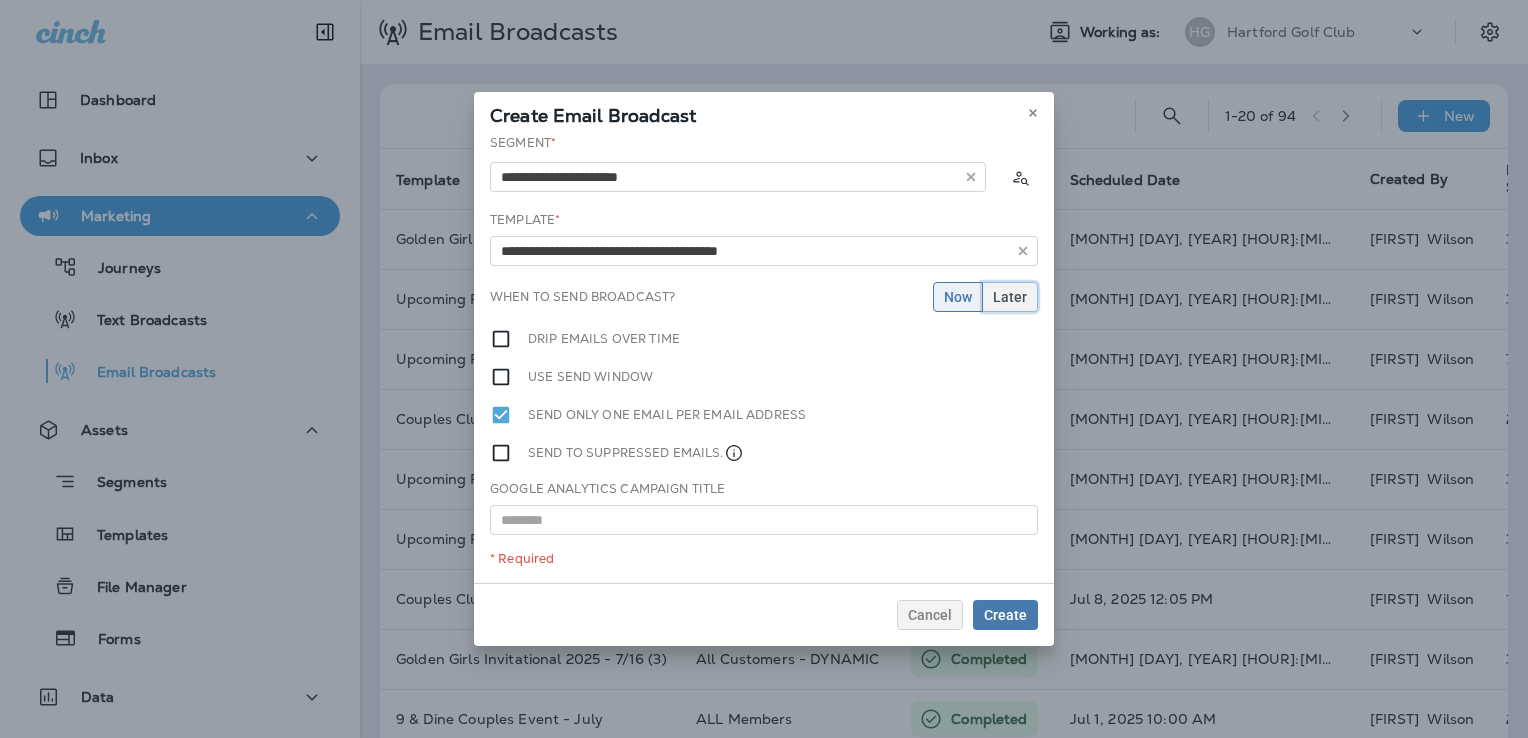 click on "Later" at bounding box center (958, 297) 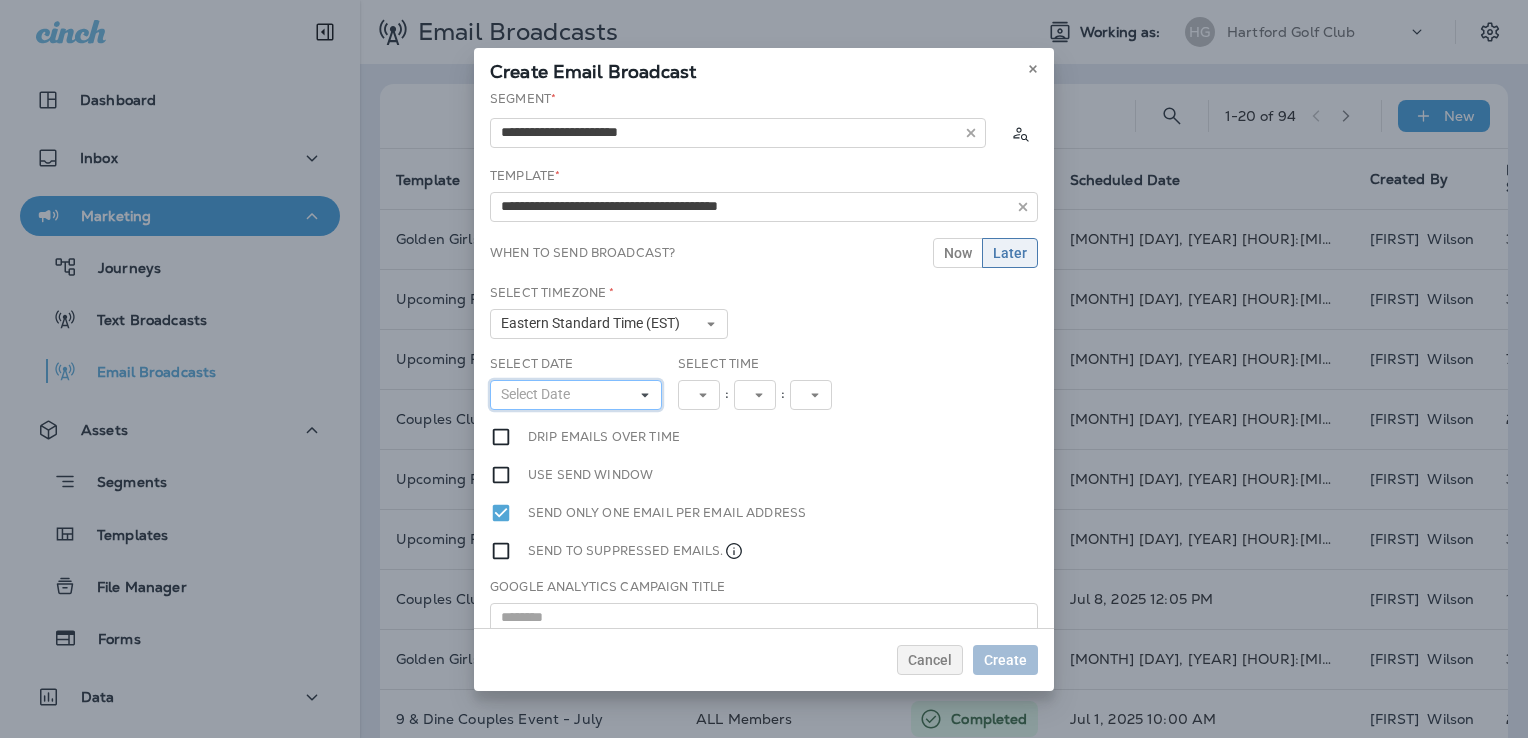 click on "Select Date" at bounding box center [576, 395] 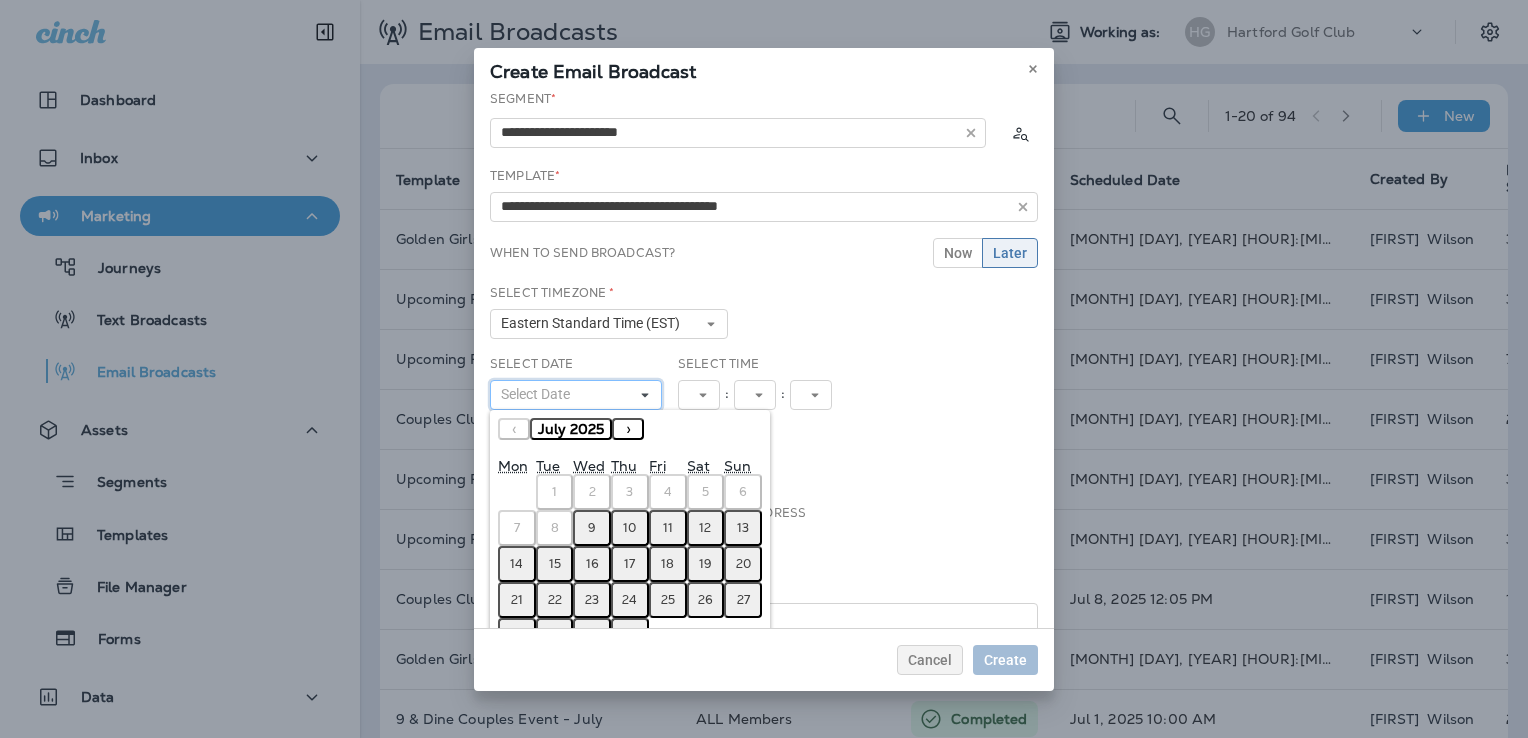 scroll, scrollTop: 52, scrollLeft: 0, axis: vertical 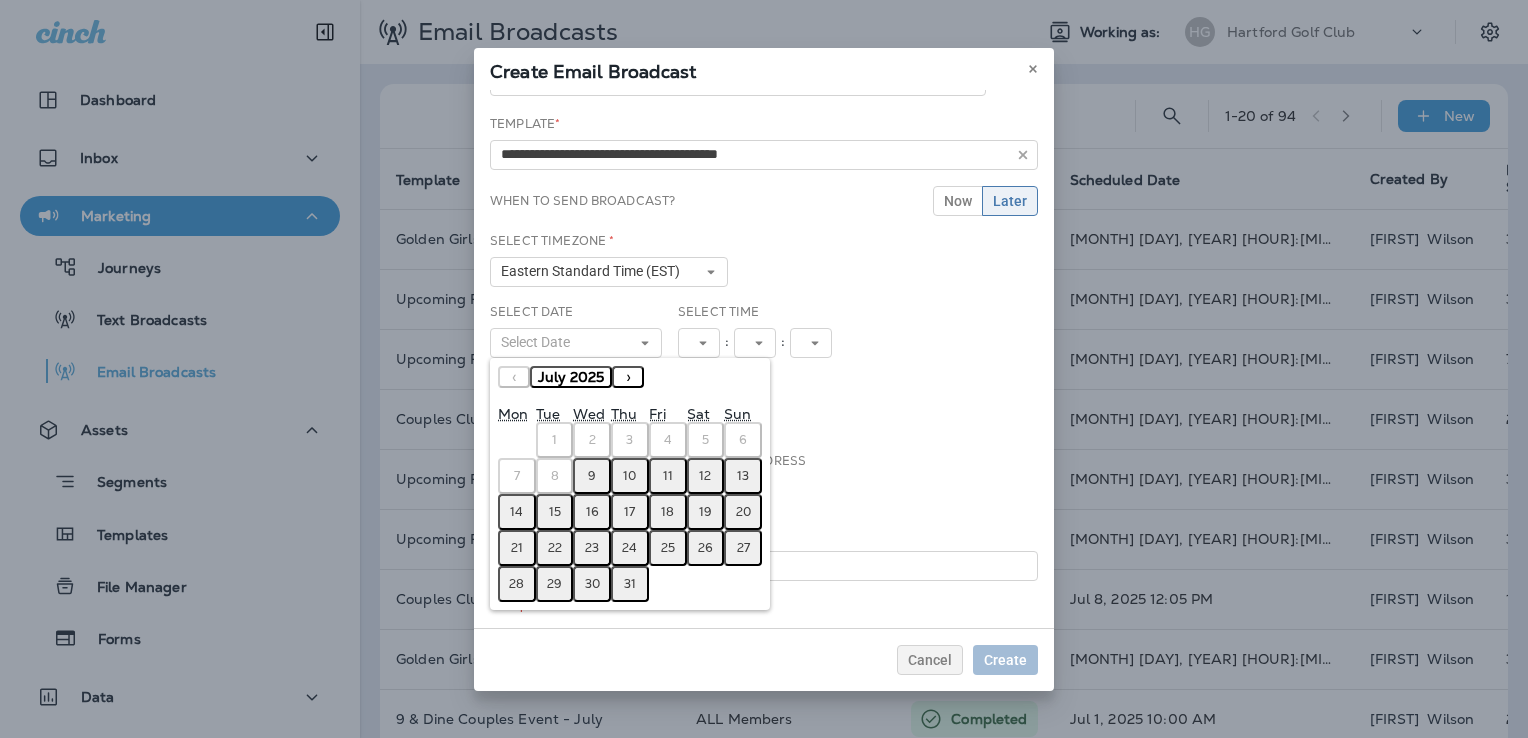 click on "›" at bounding box center [628, 377] 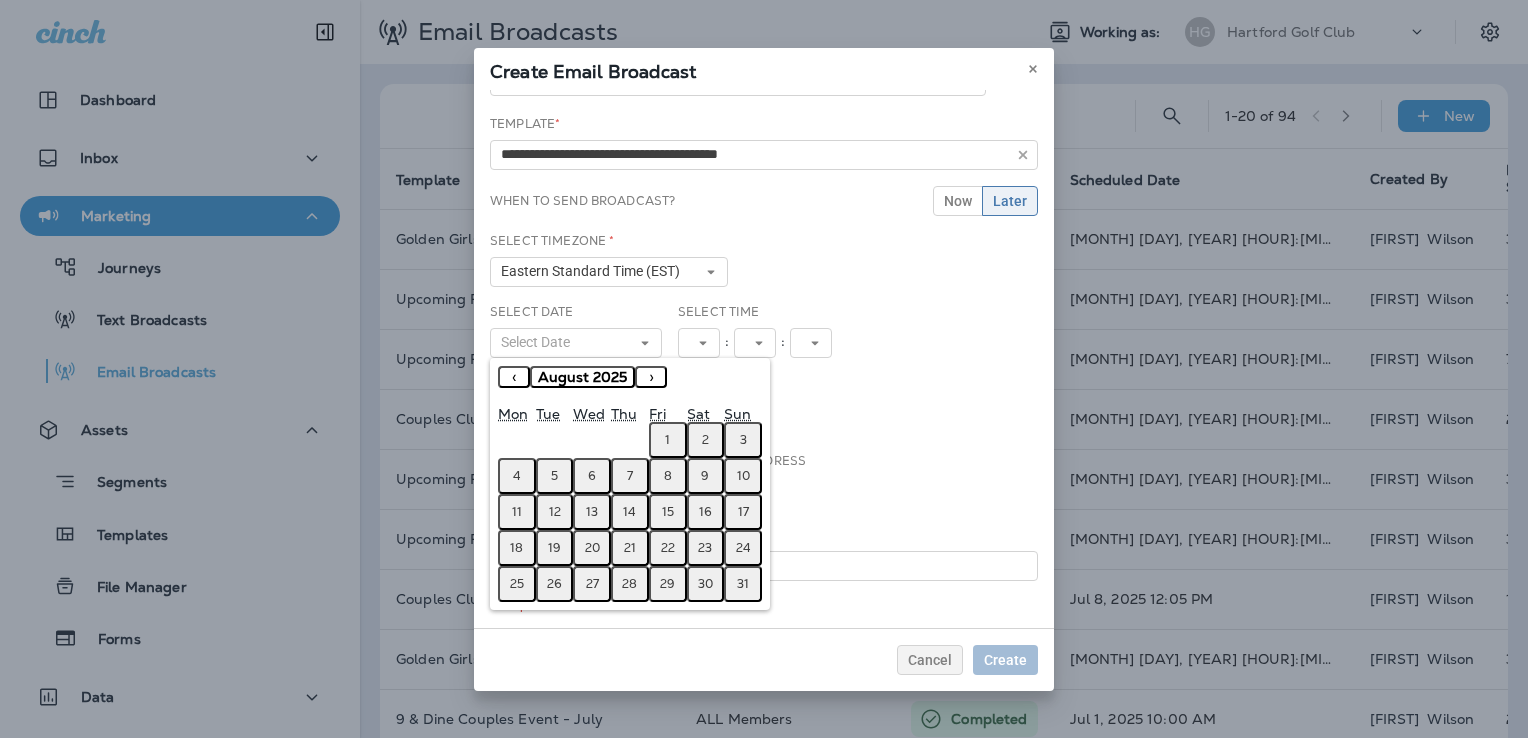 click on "1" at bounding box center (668, 440) 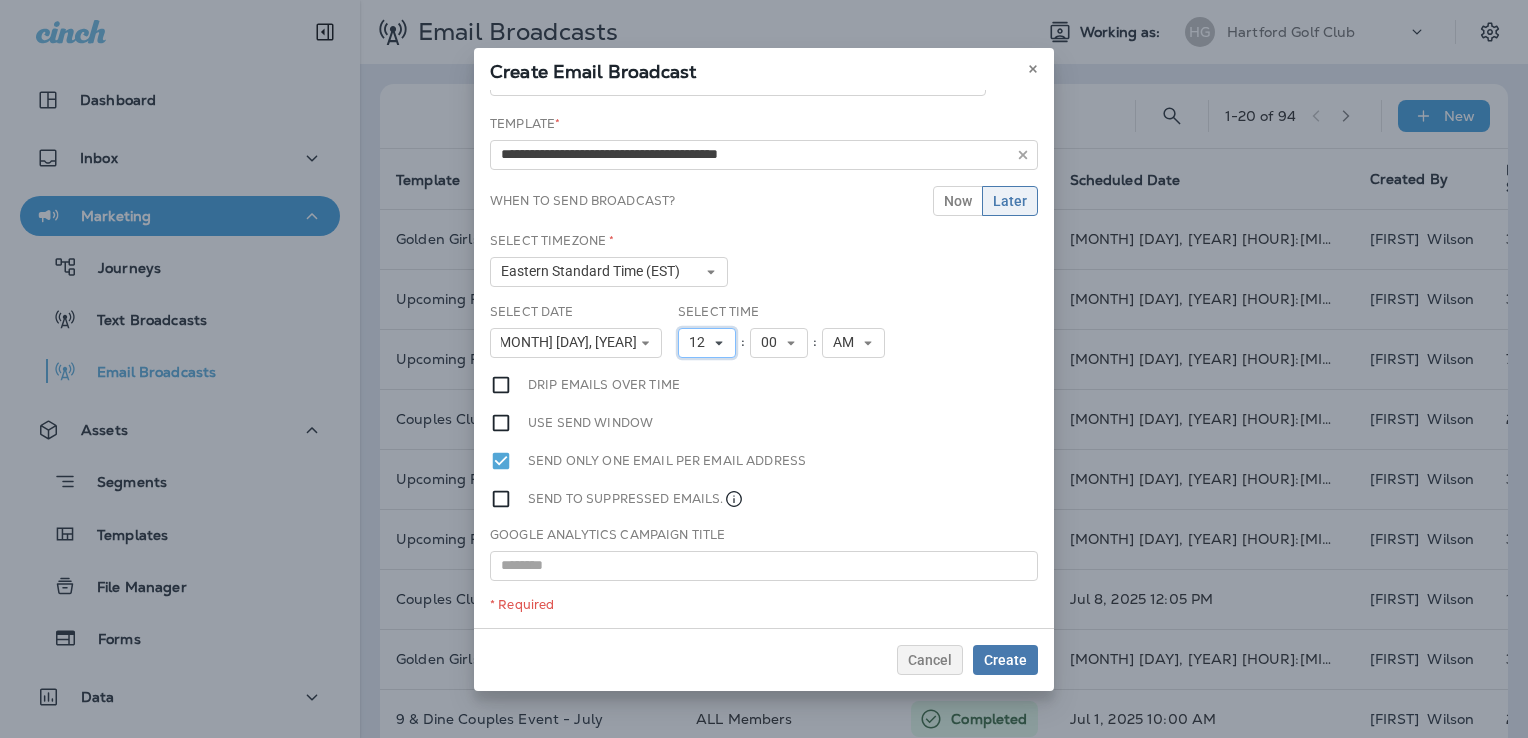 click at bounding box center (719, 343) 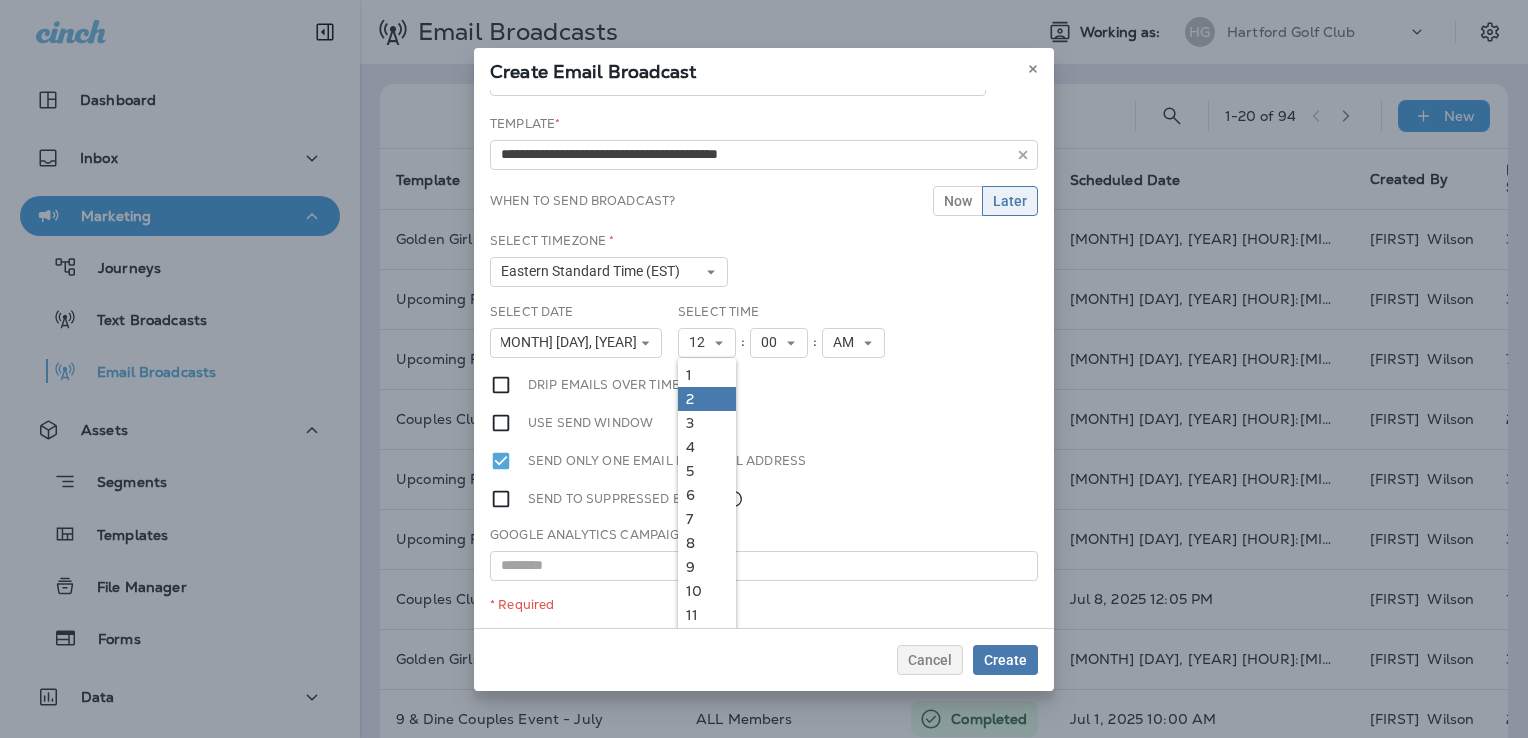 click on "2" at bounding box center [707, 375] 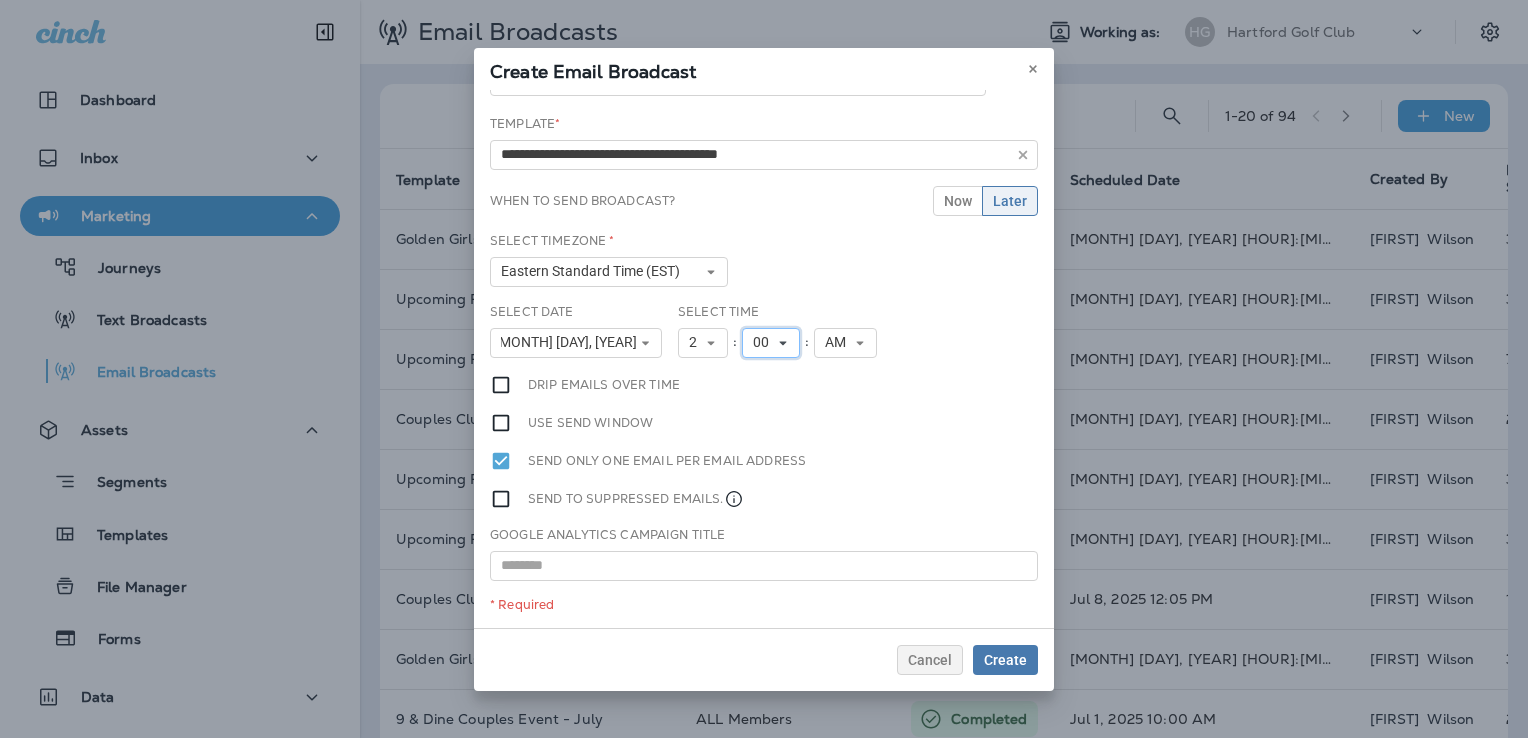 click on "00" at bounding box center (697, 342) 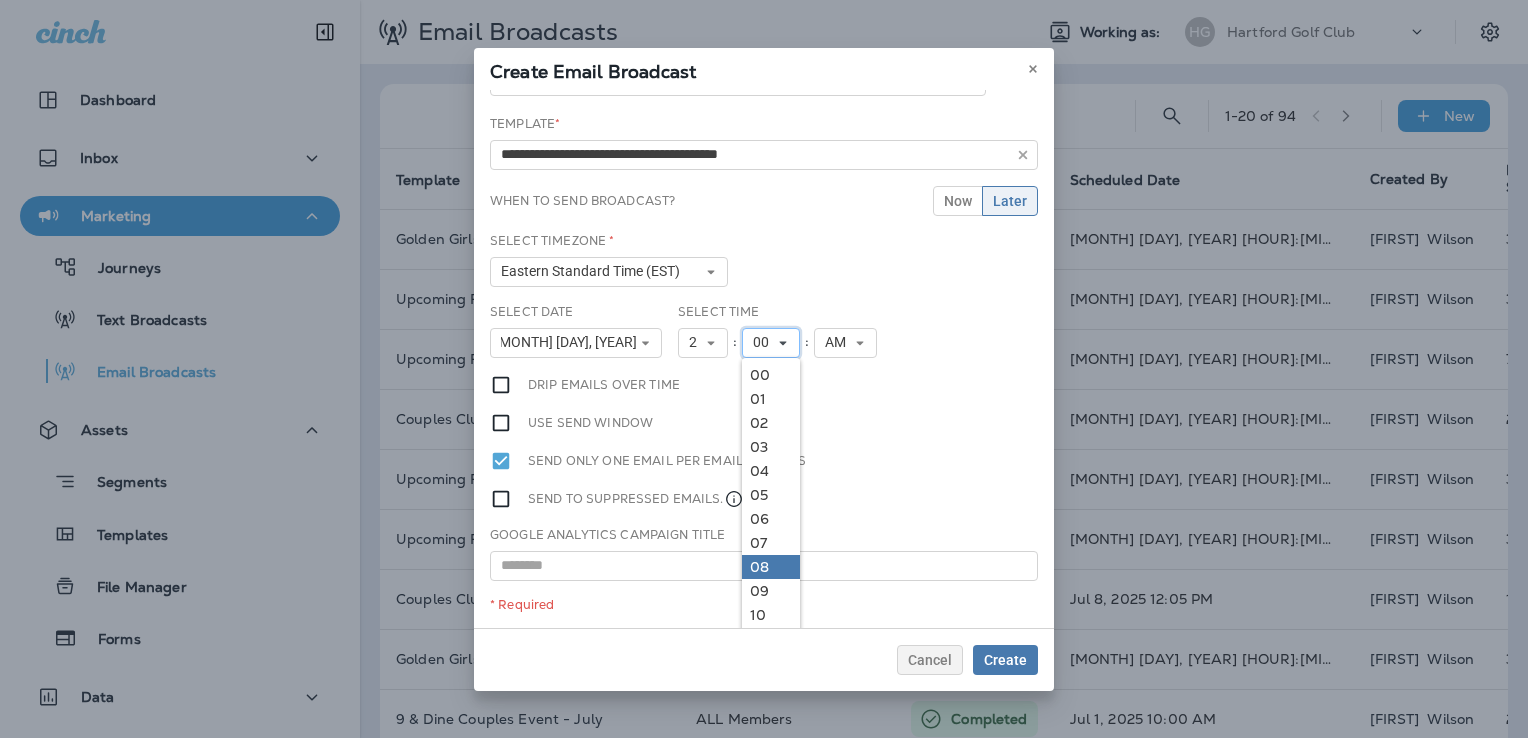 scroll, scrollTop: 200, scrollLeft: 0, axis: vertical 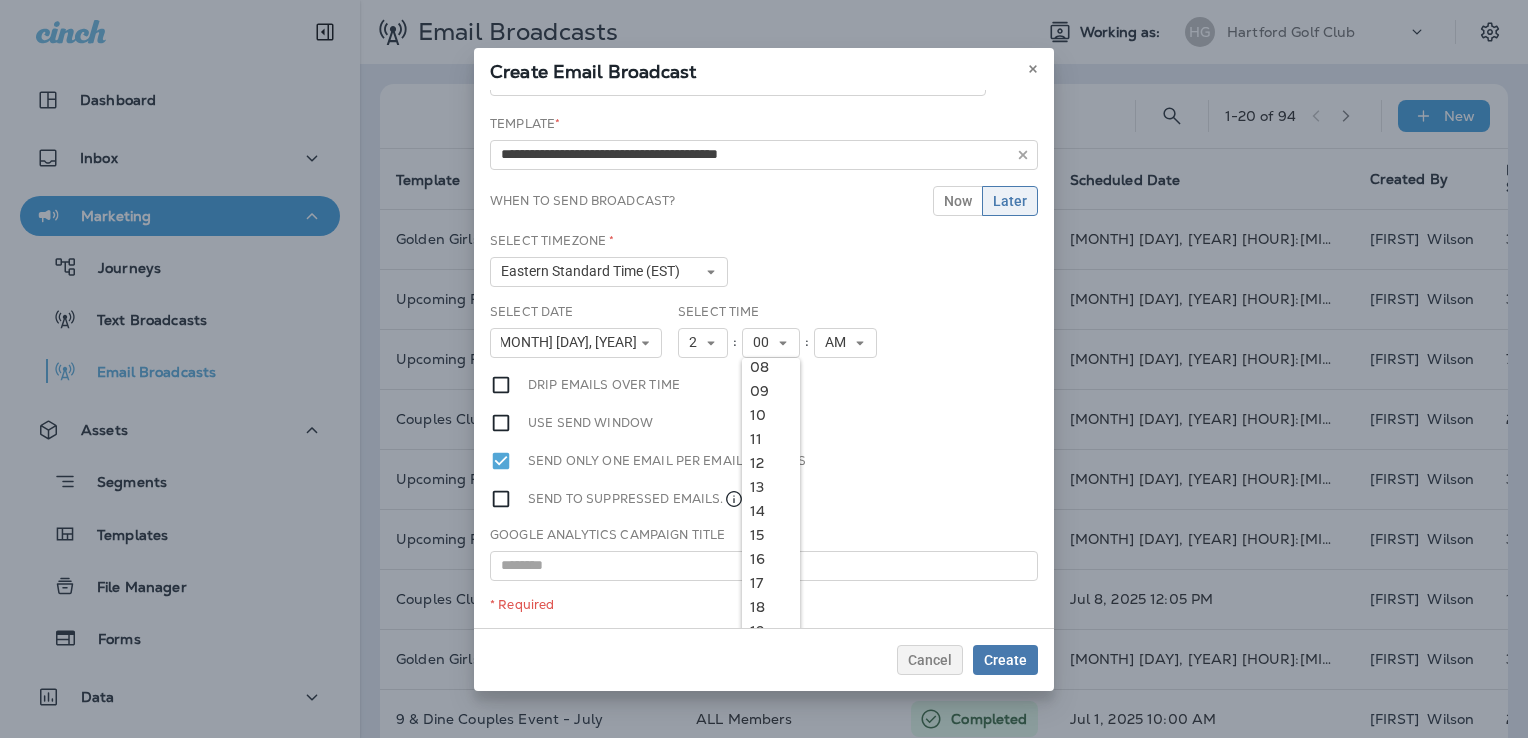 drag, startPoint x: 755, startPoint y: 557, endPoint x: 772, endPoint y: 502, distance: 57.567352 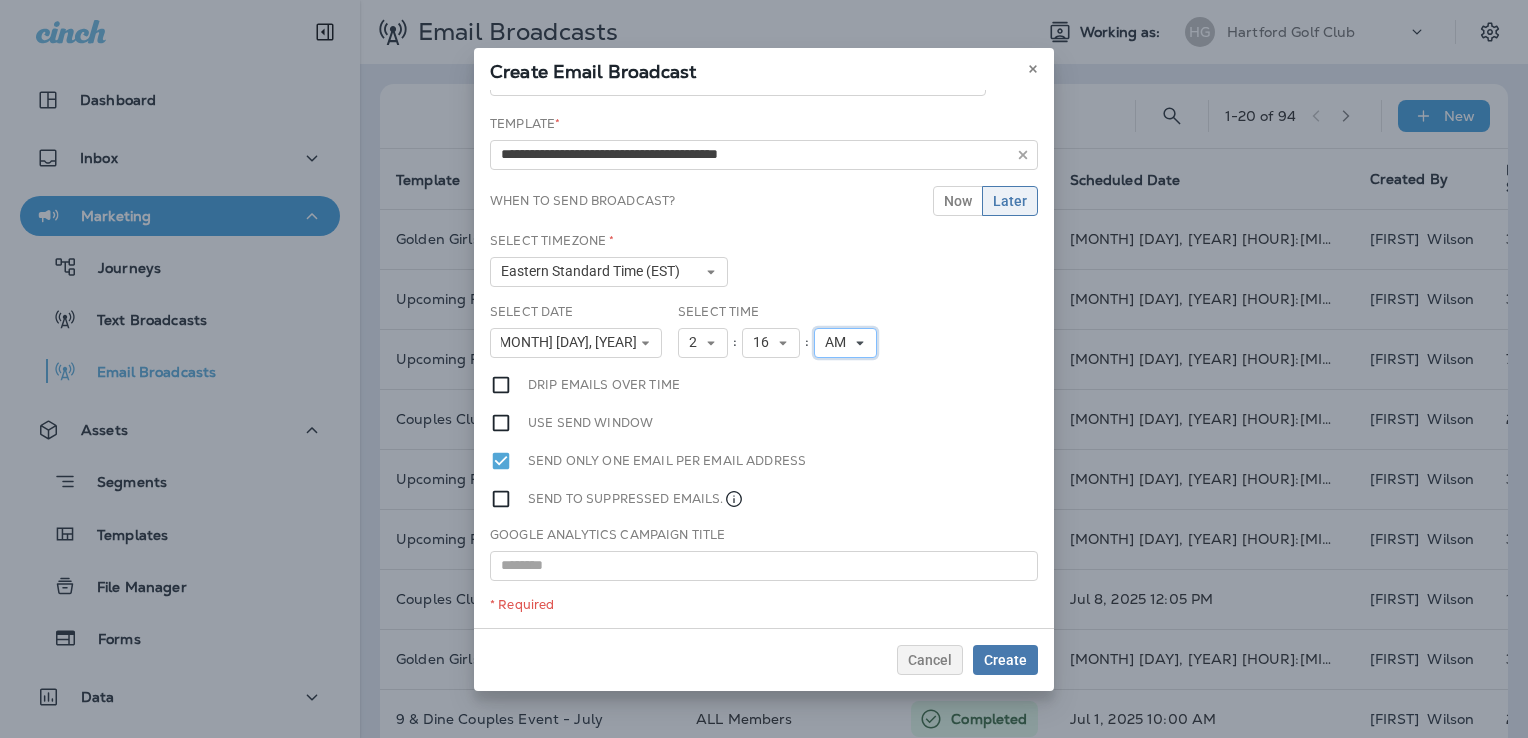 click on "AM" at bounding box center [697, 342] 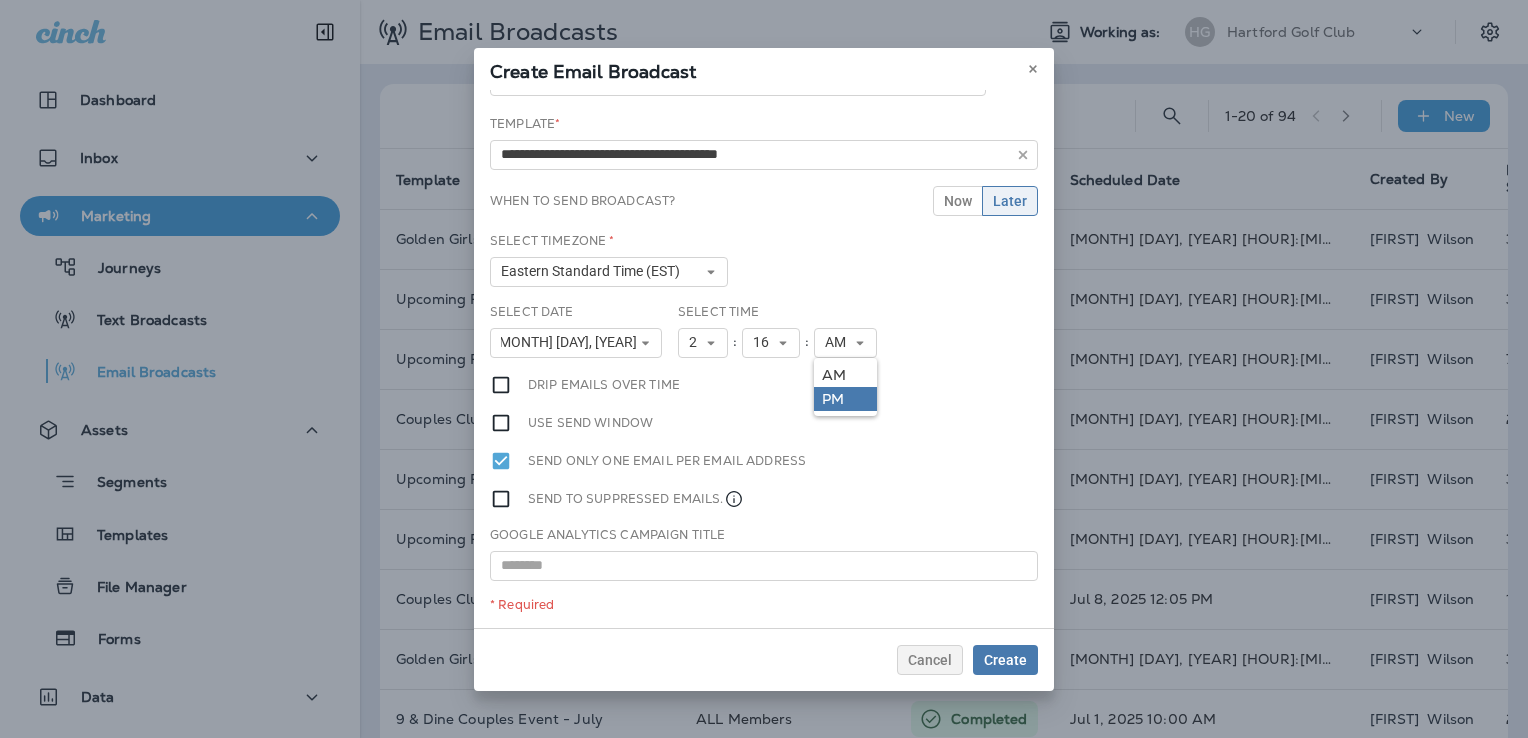 click on "PM" at bounding box center (0, 0) 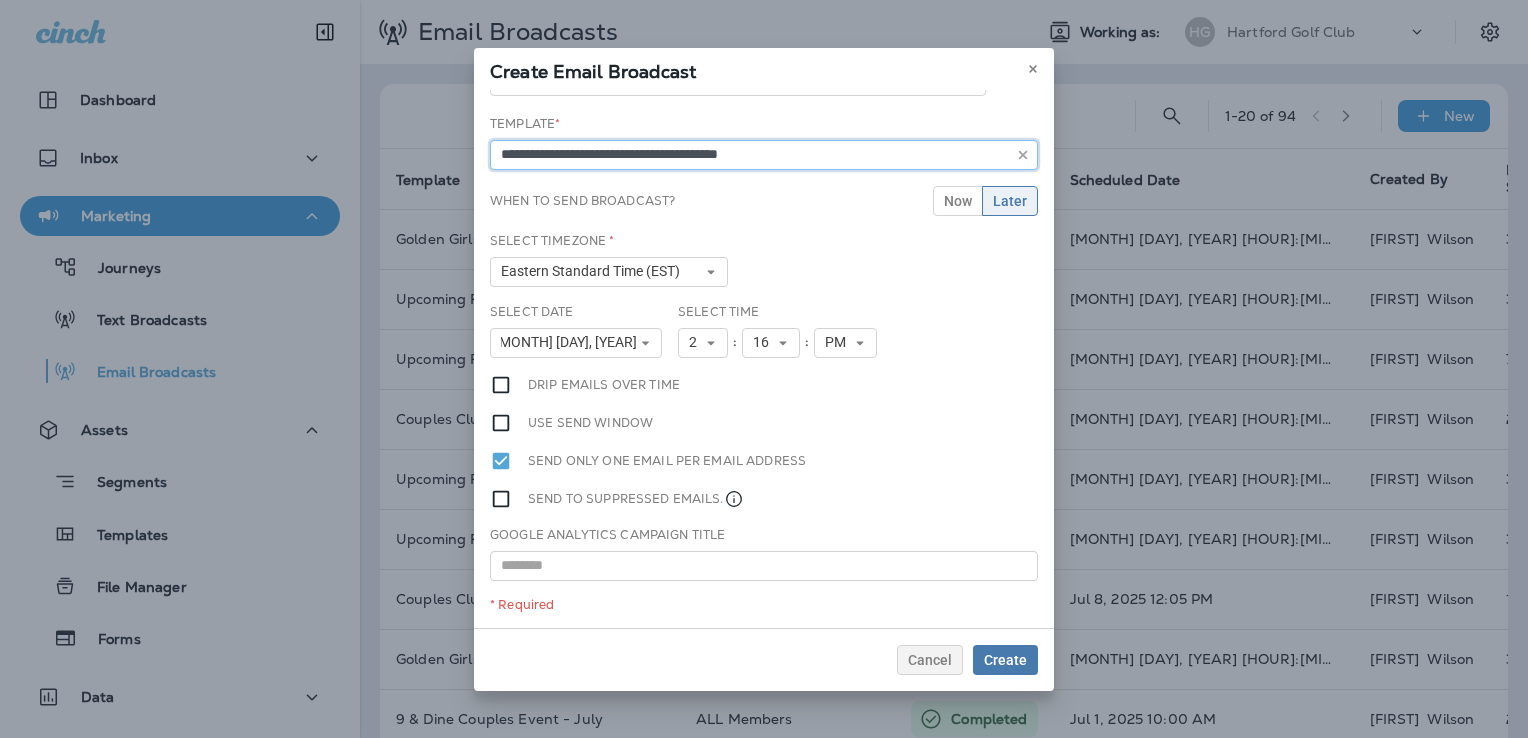 click on "**********" at bounding box center [738, 81] 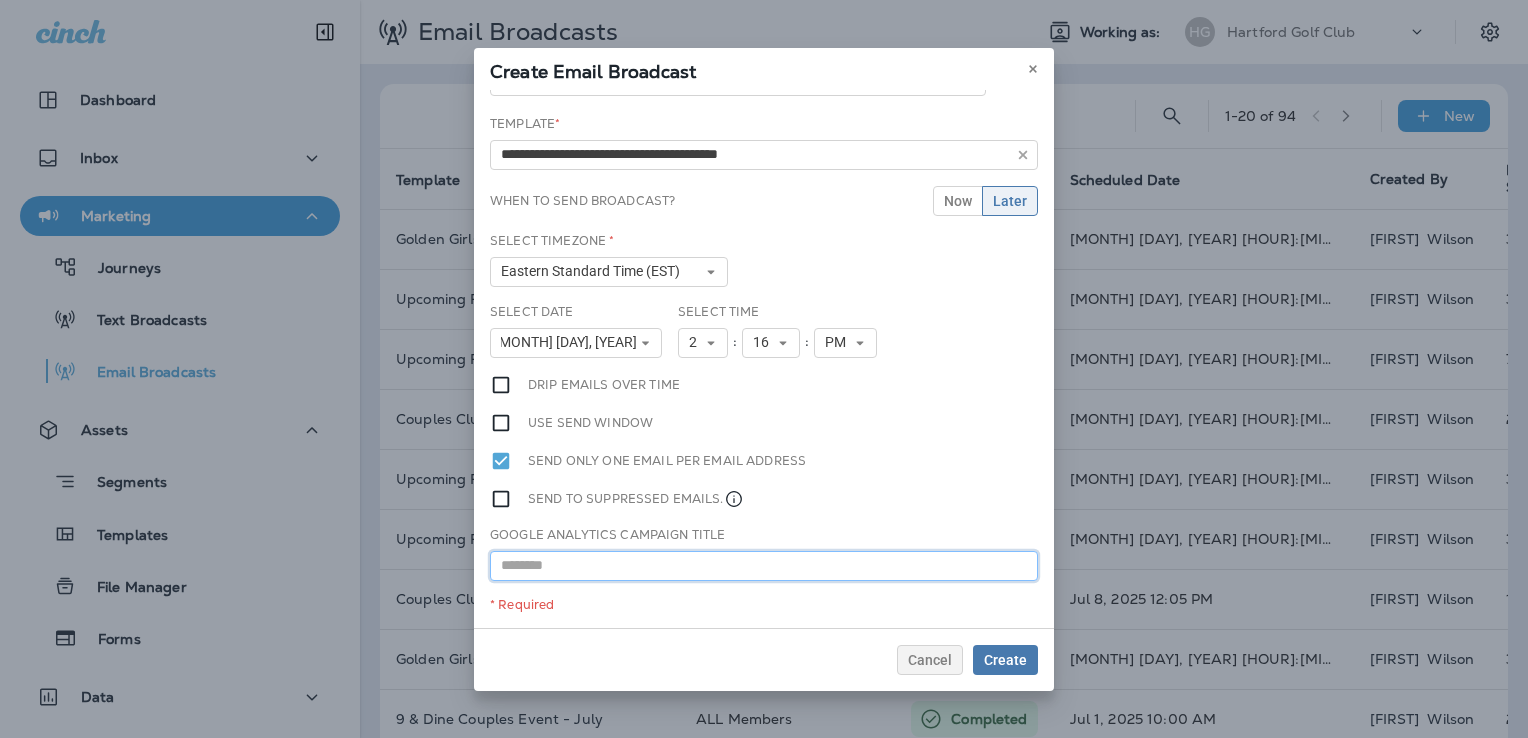 click at bounding box center [764, 566] 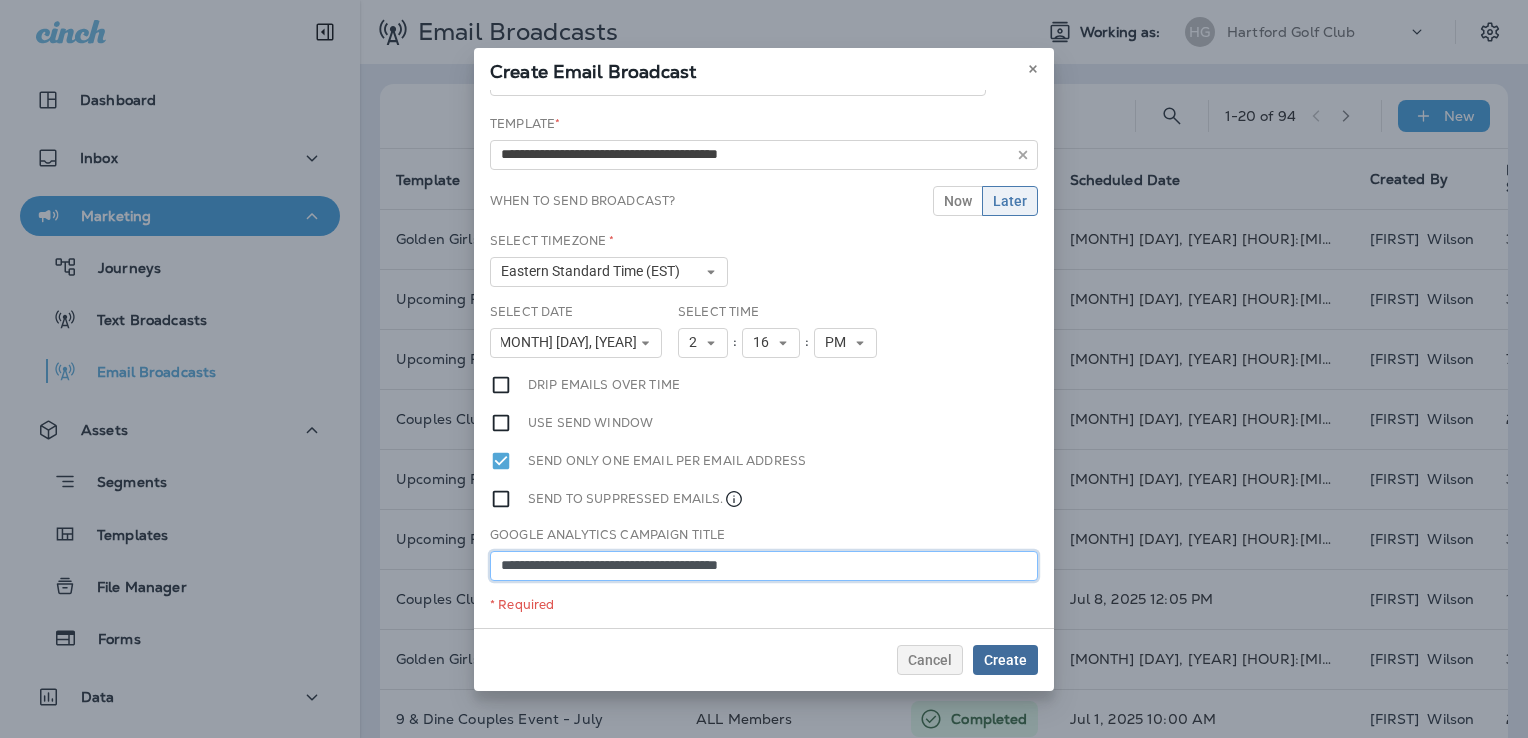 type on "**********" 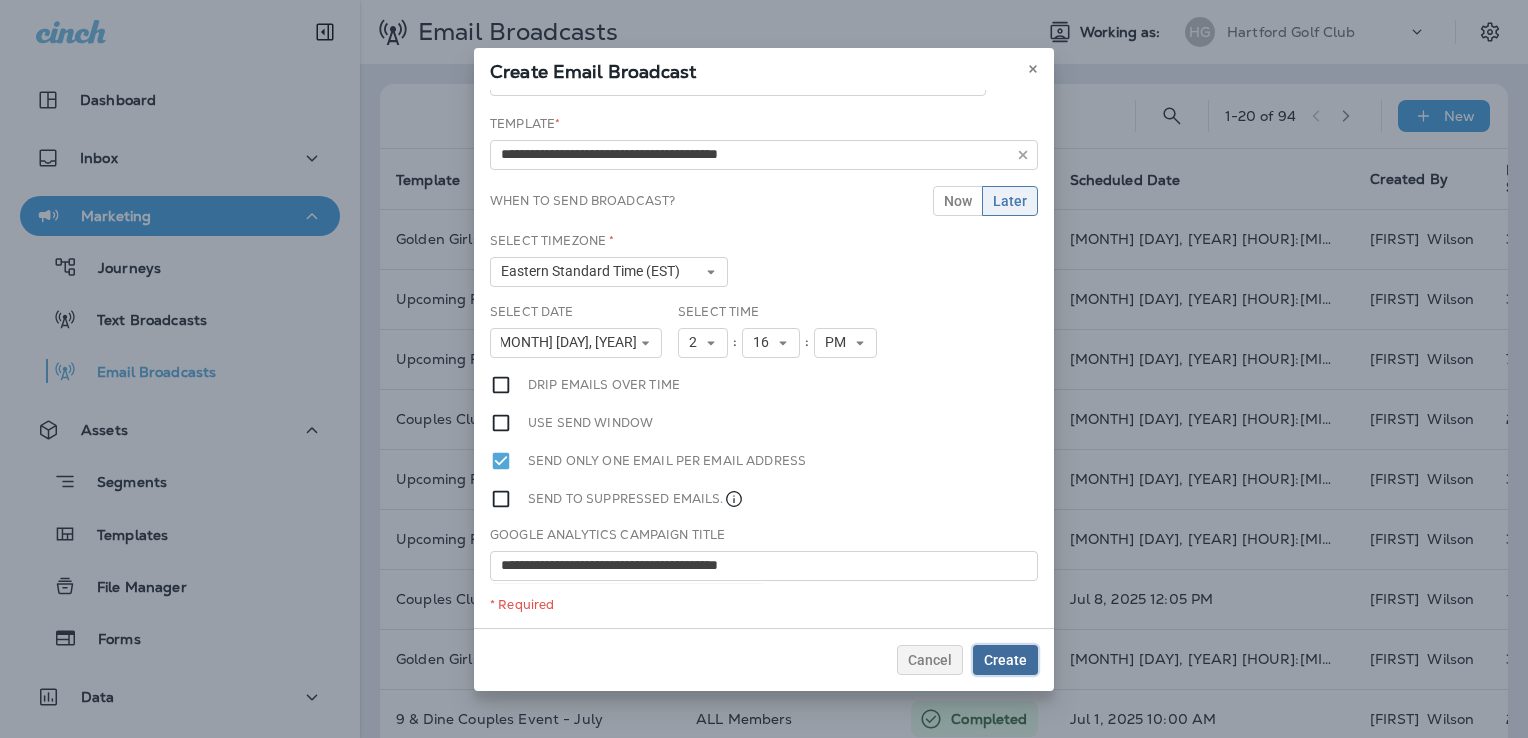 click on "Create" at bounding box center (1005, 660) 